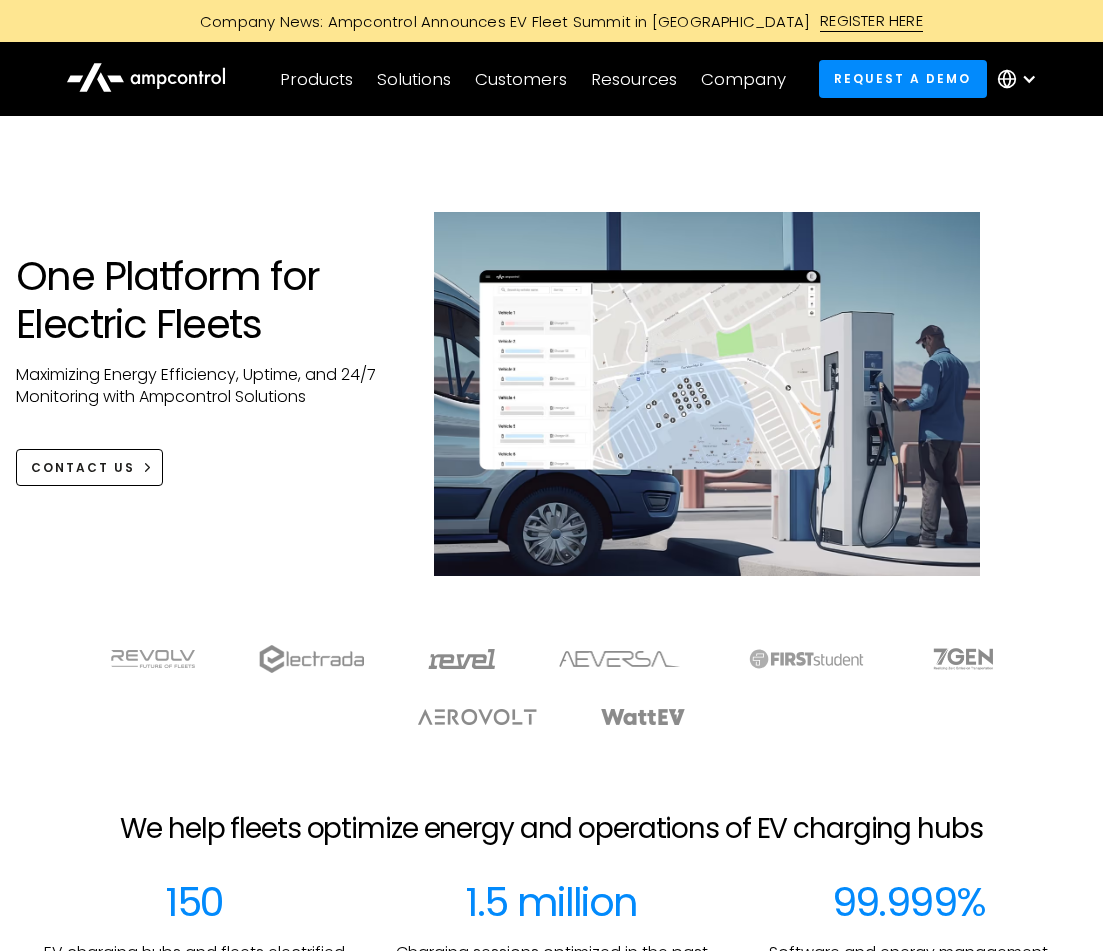 scroll, scrollTop: 0, scrollLeft: 0, axis: both 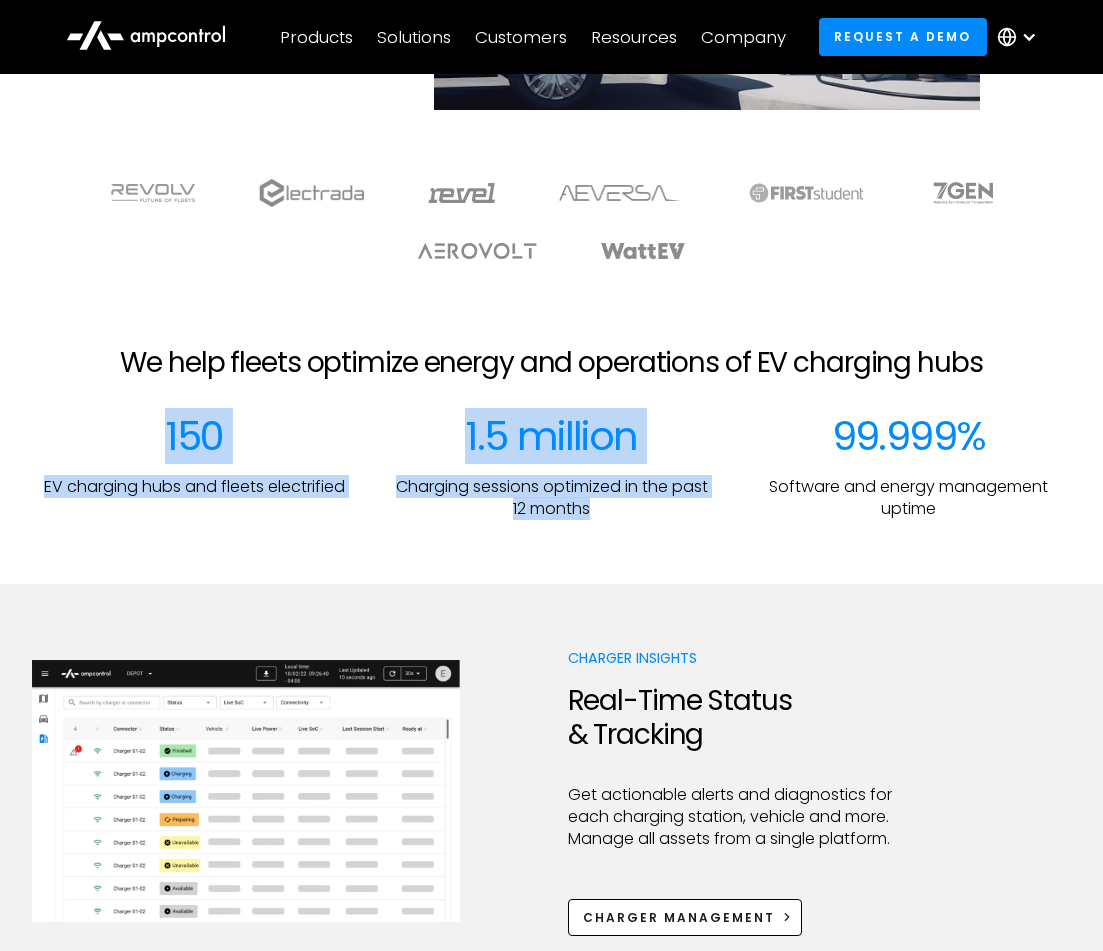 drag, startPoint x: 149, startPoint y: 435, endPoint x: 593, endPoint y: 511, distance: 450.45755 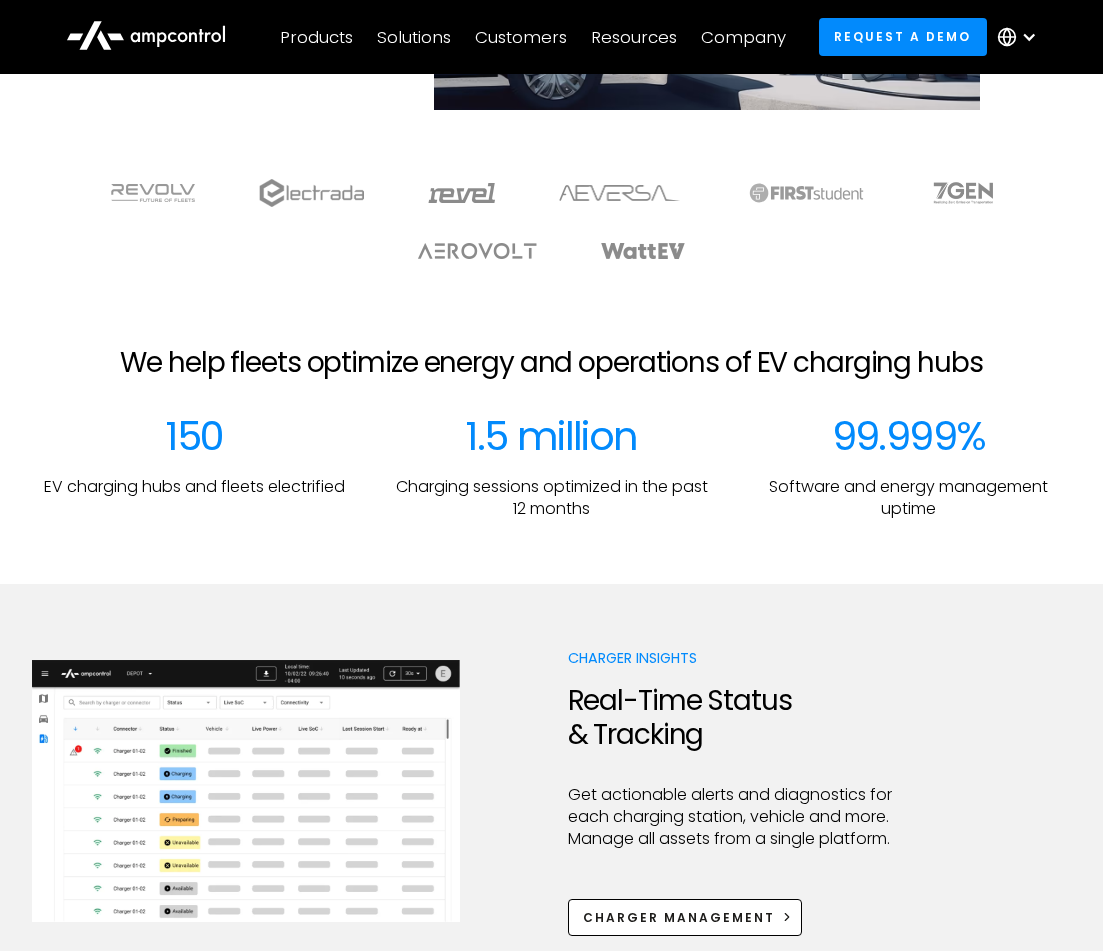 click on "Charging sessions optimized in the past 12 months" at bounding box center (551, 498) 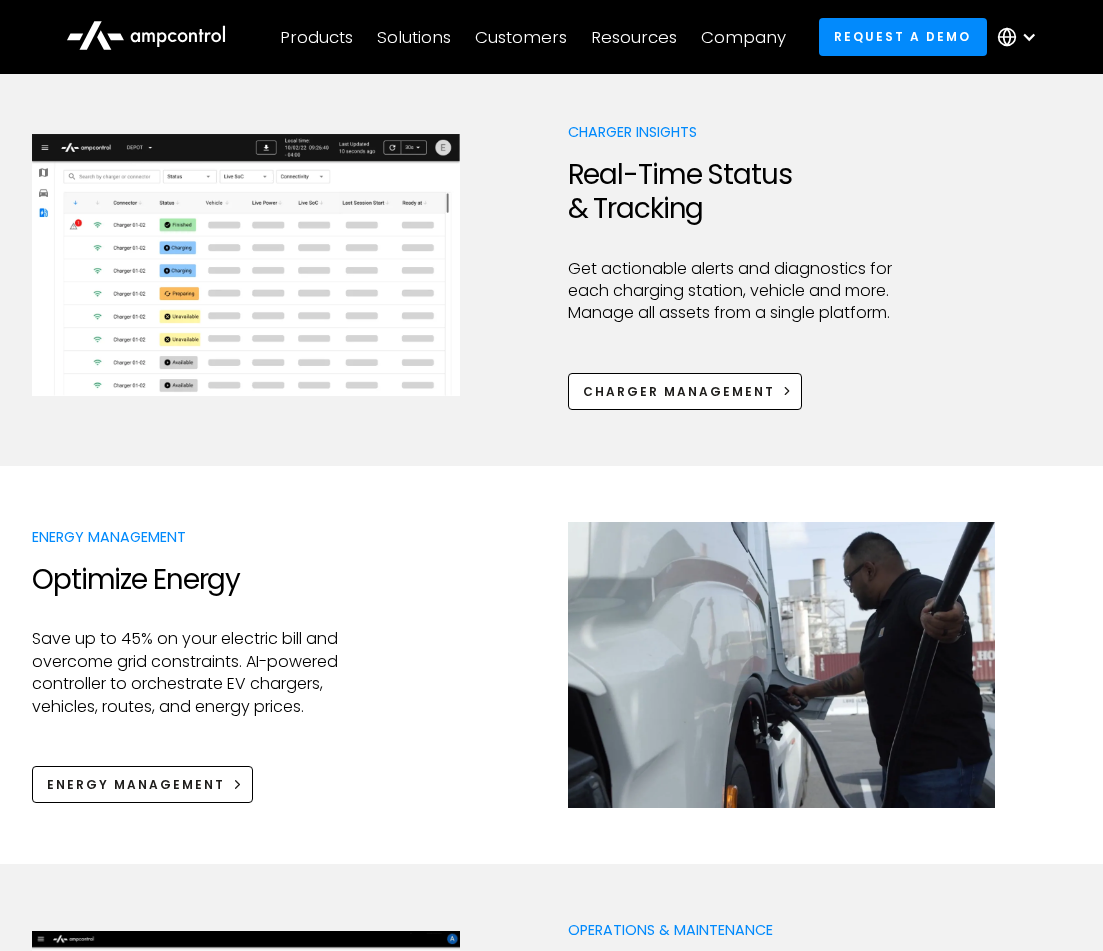 scroll, scrollTop: 990, scrollLeft: 0, axis: vertical 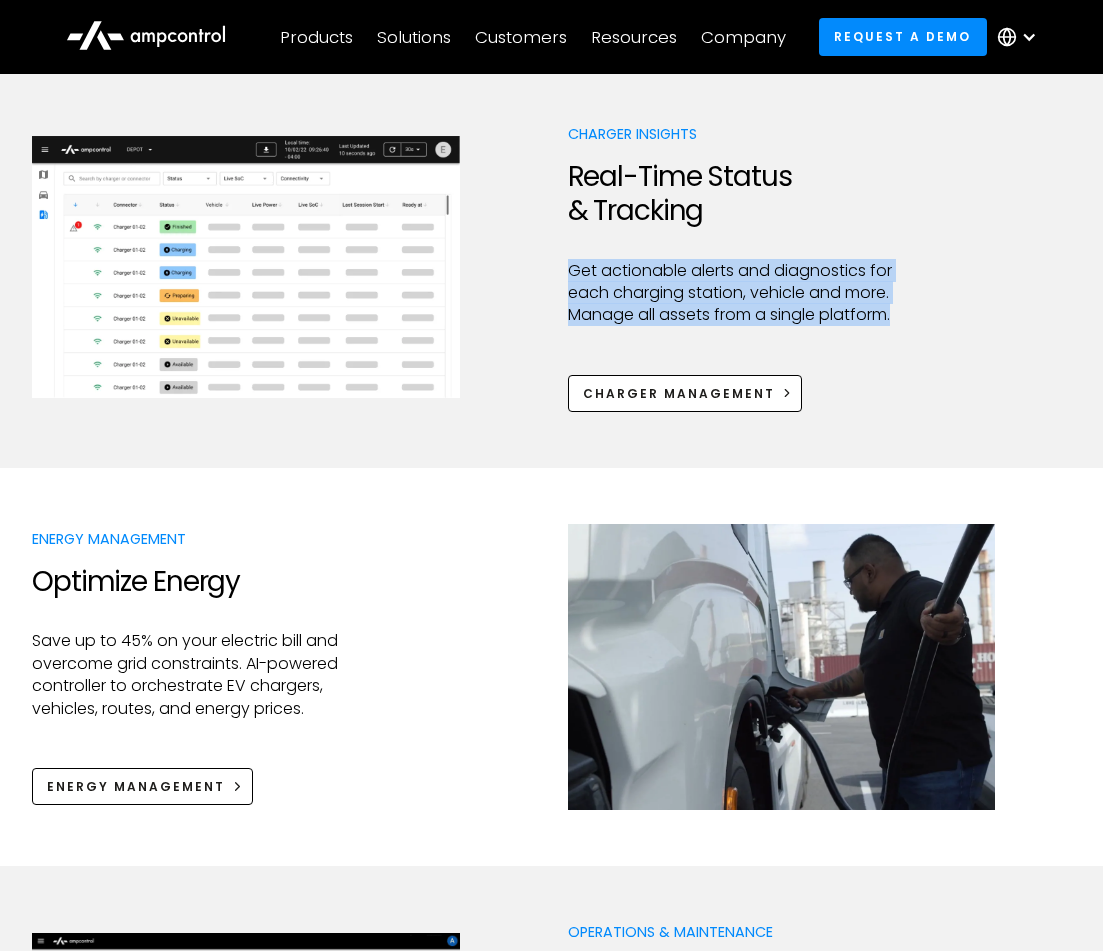 drag, startPoint x: 661, startPoint y: 342, endPoint x: 533, endPoint y: 274, distance: 144.94136 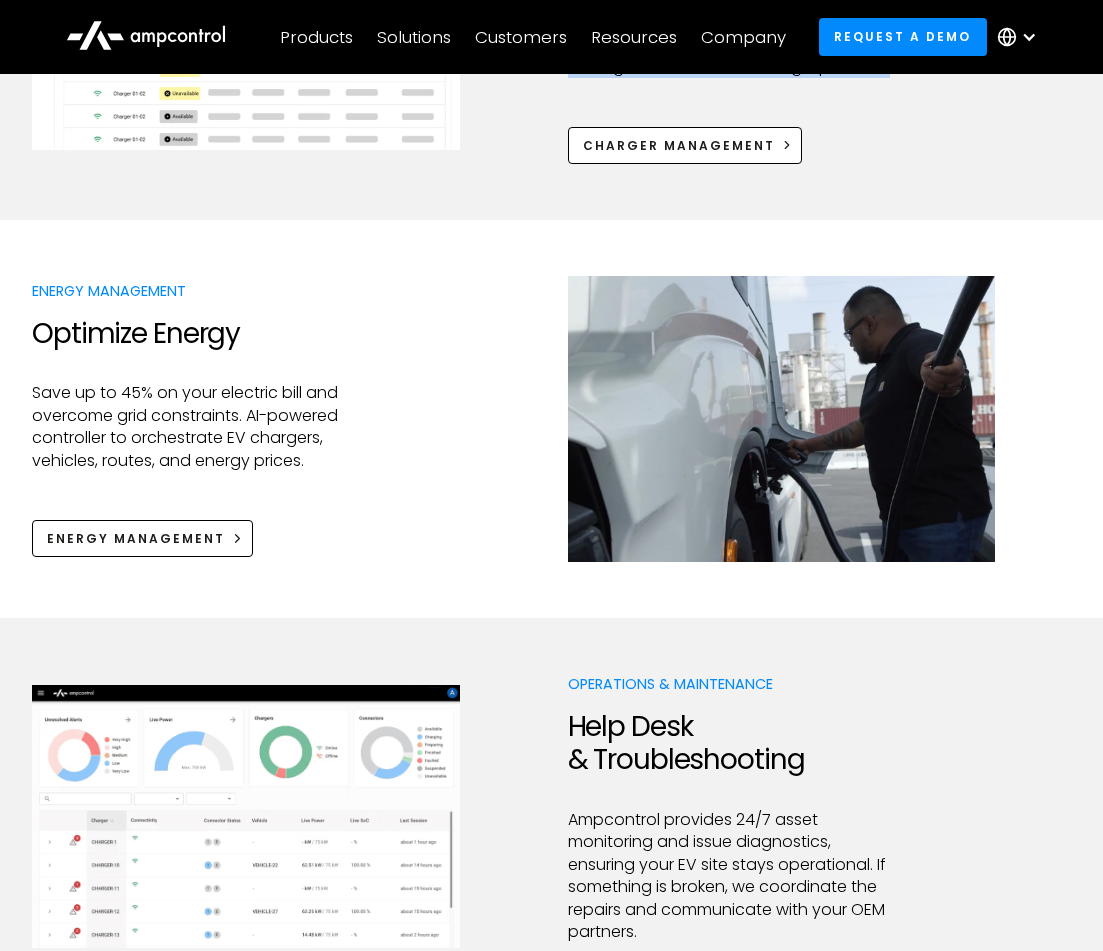 scroll, scrollTop: 1245, scrollLeft: 0, axis: vertical 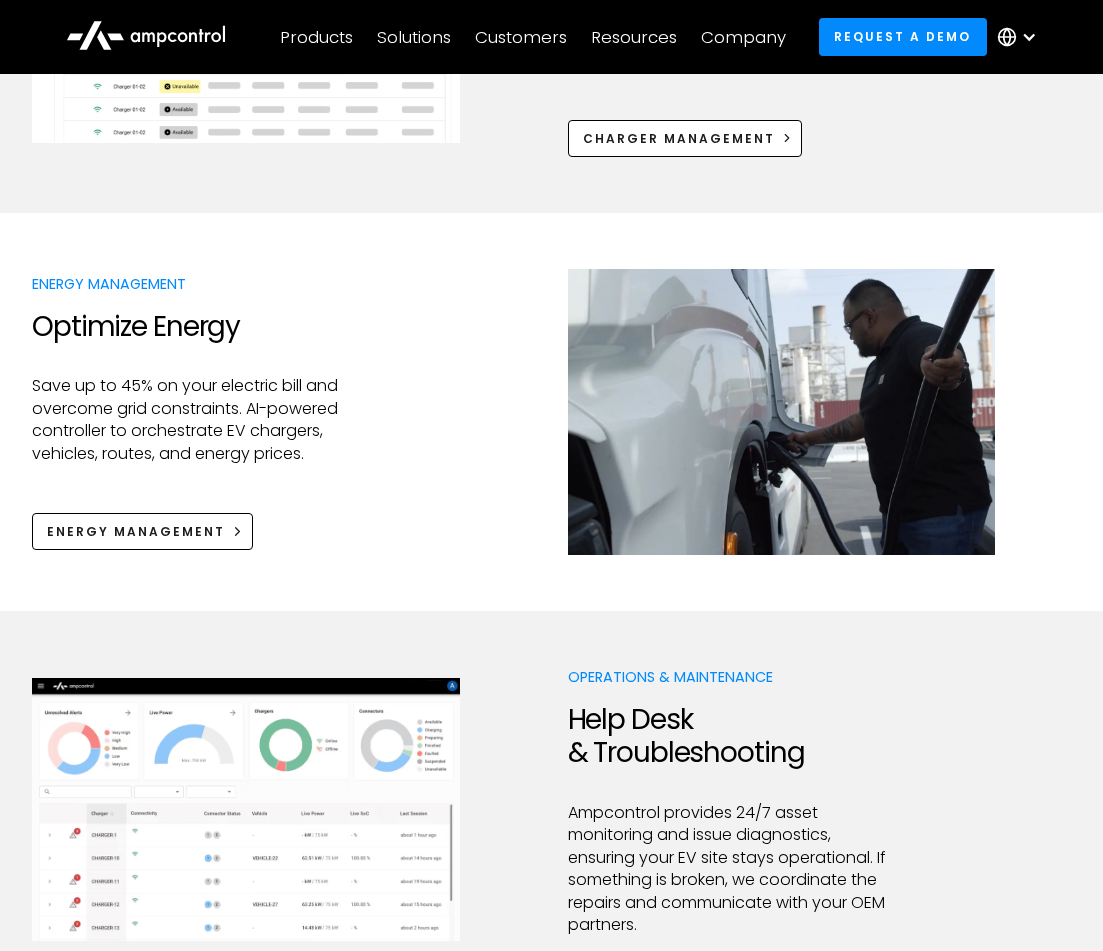 click on "Energy Management Optimize Energy Save up to 45% on your electric bill and overcome grid constraints. AI-powered controller to orchestrate EV chargers, vehicles, routes, and energy prices. Energy Management" at bounding box center (551, 411) 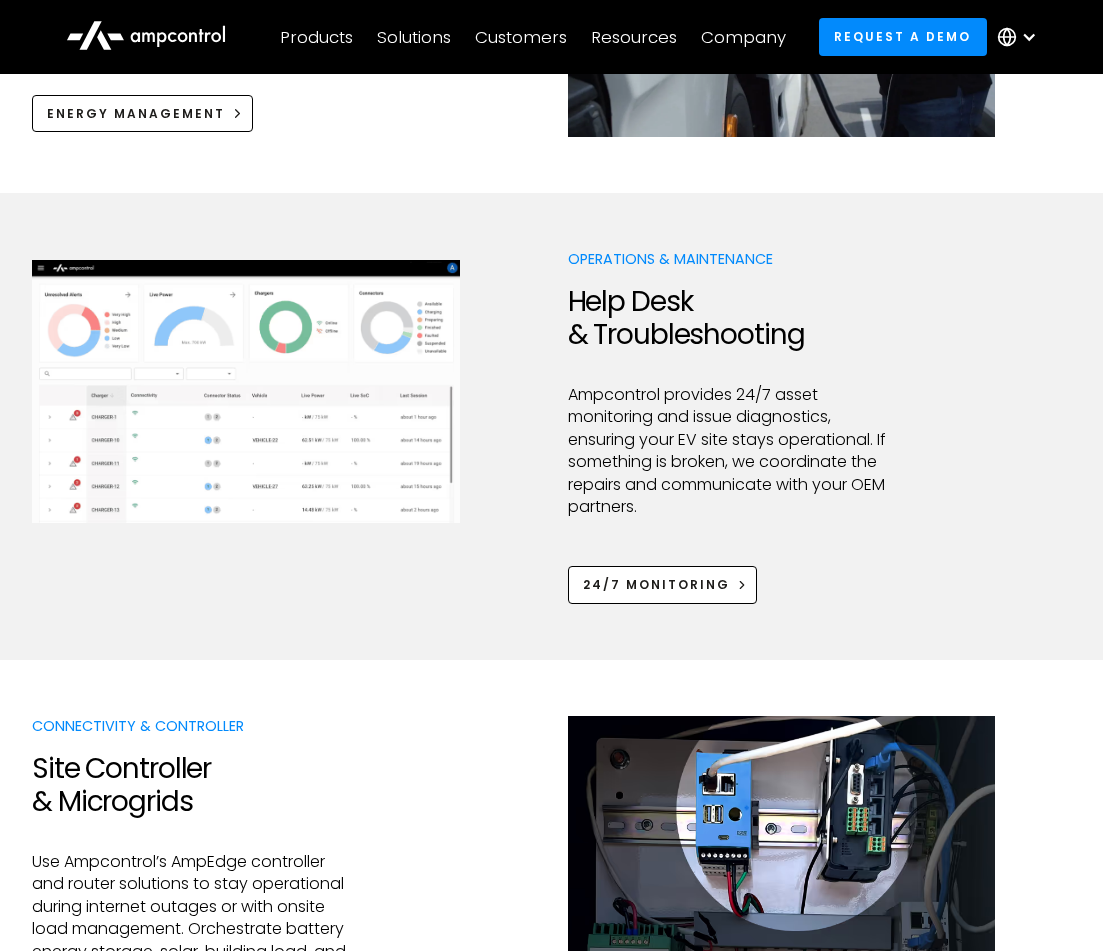 scroll, scrollTop: 1667, scrollLeft: 0, axis: vertical 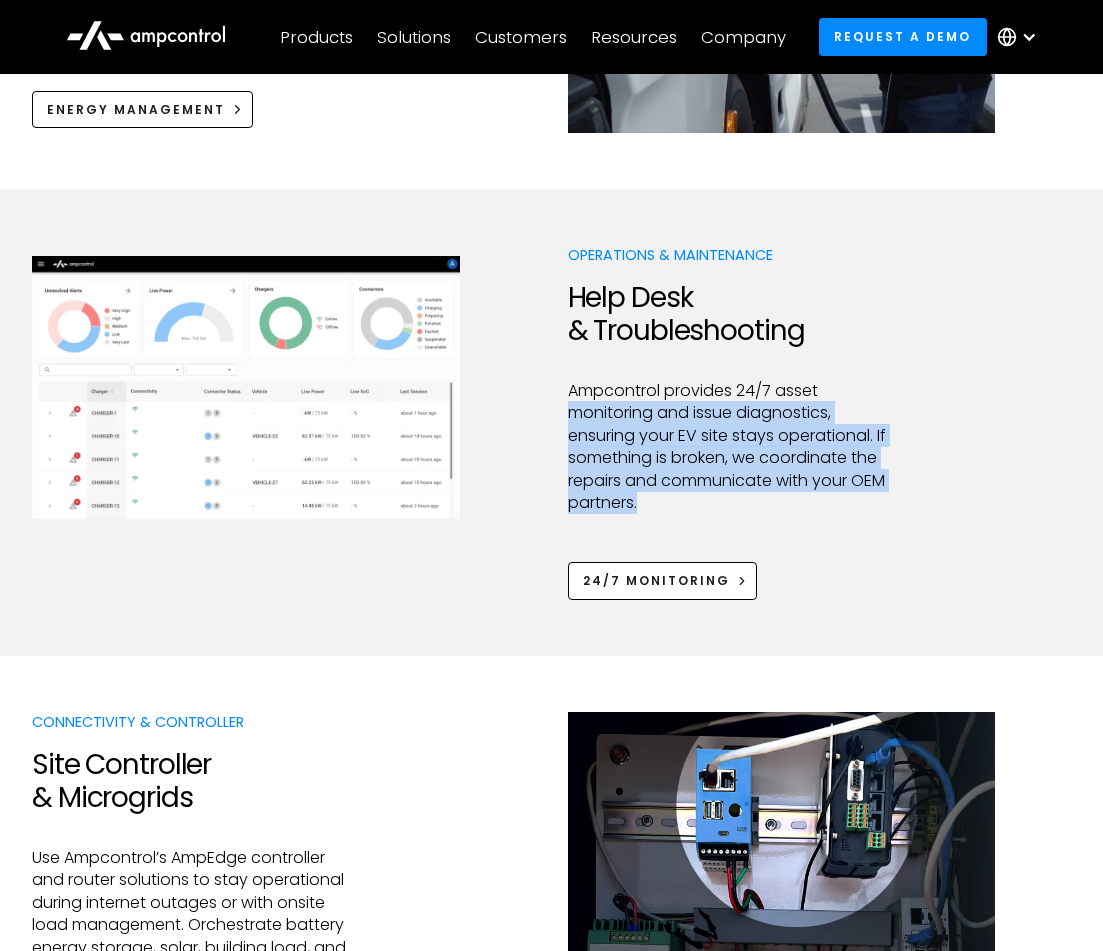 drag, startPoint x: 645, startPoint y: 539, endPoint x: 524, endPoint y: 427, distance: 164.87874 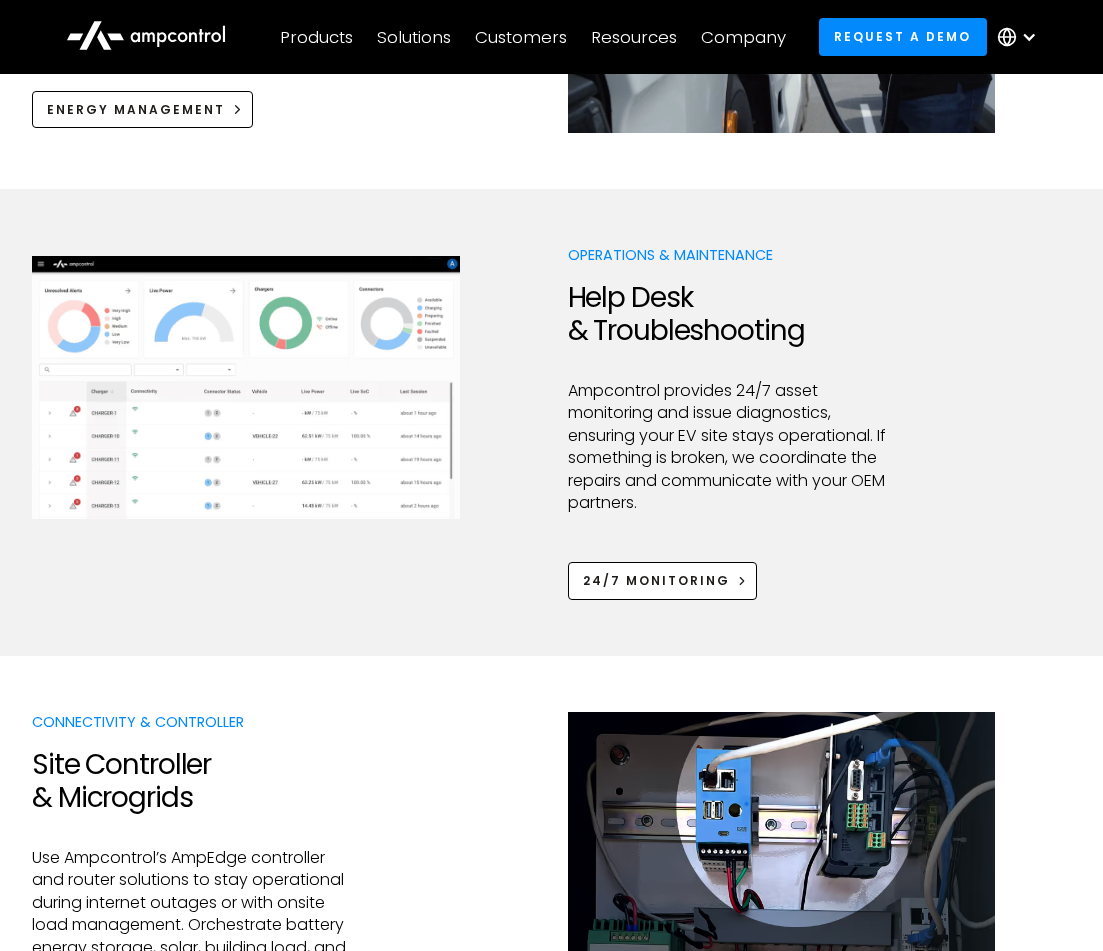 click on "Ampcontrol provides 24/7 asset monitoring and issue diagnostics, ensuring your EV site stays operational. If something is broken, we coordinate the repairs and communicate with your OEM partners." at bounding box center [731, 447] 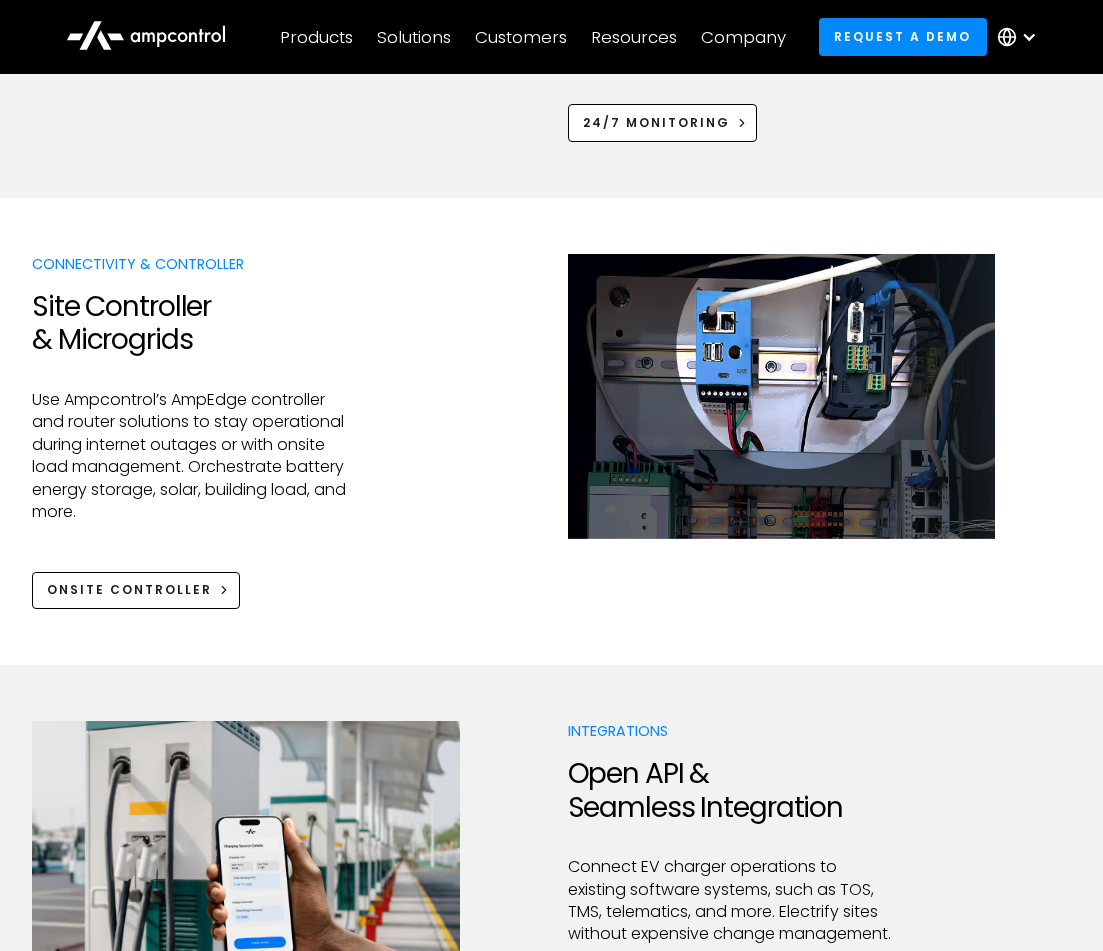 scroll, scrollTop: 2135, scrollLeft: 0, axis: vertical 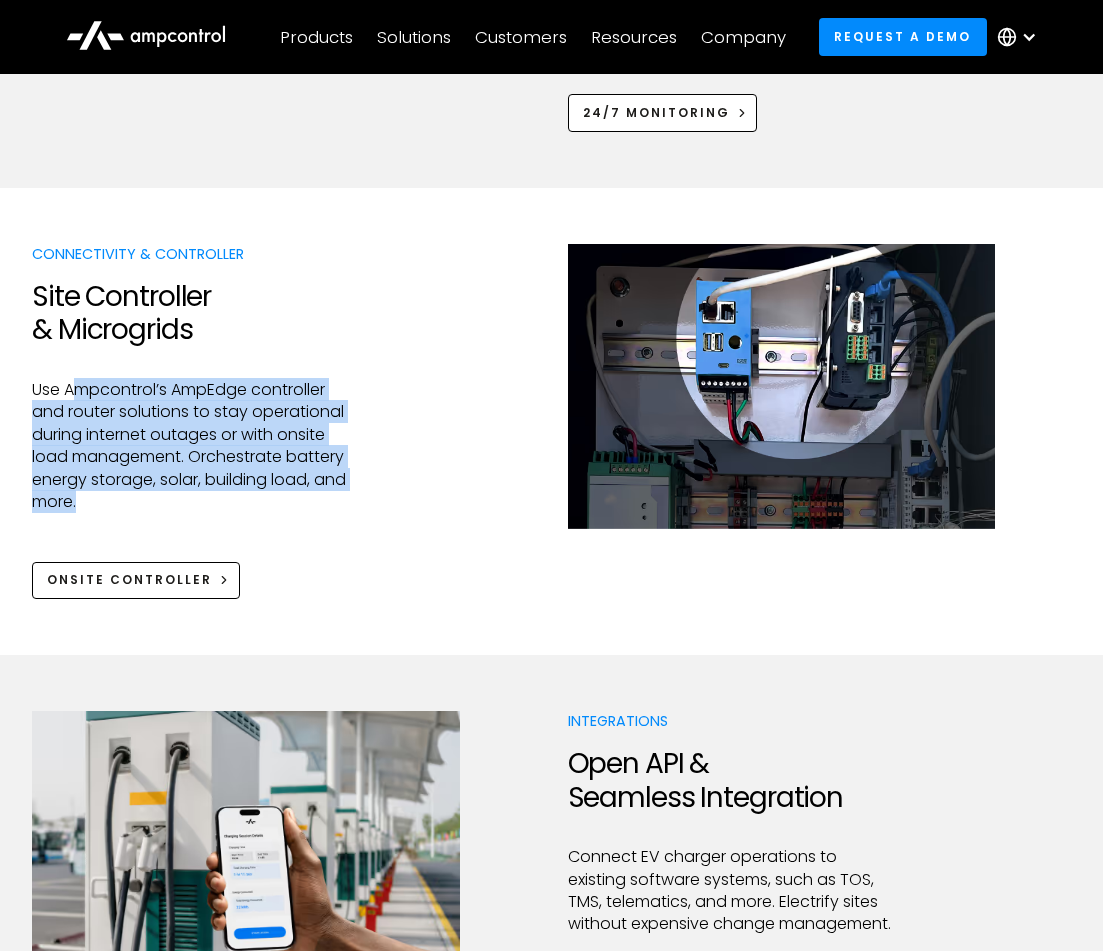 drag, startPoint x: 83, startPoint y: 540, endPoint x: 75, endPoint y: 417, distance: 123.25989 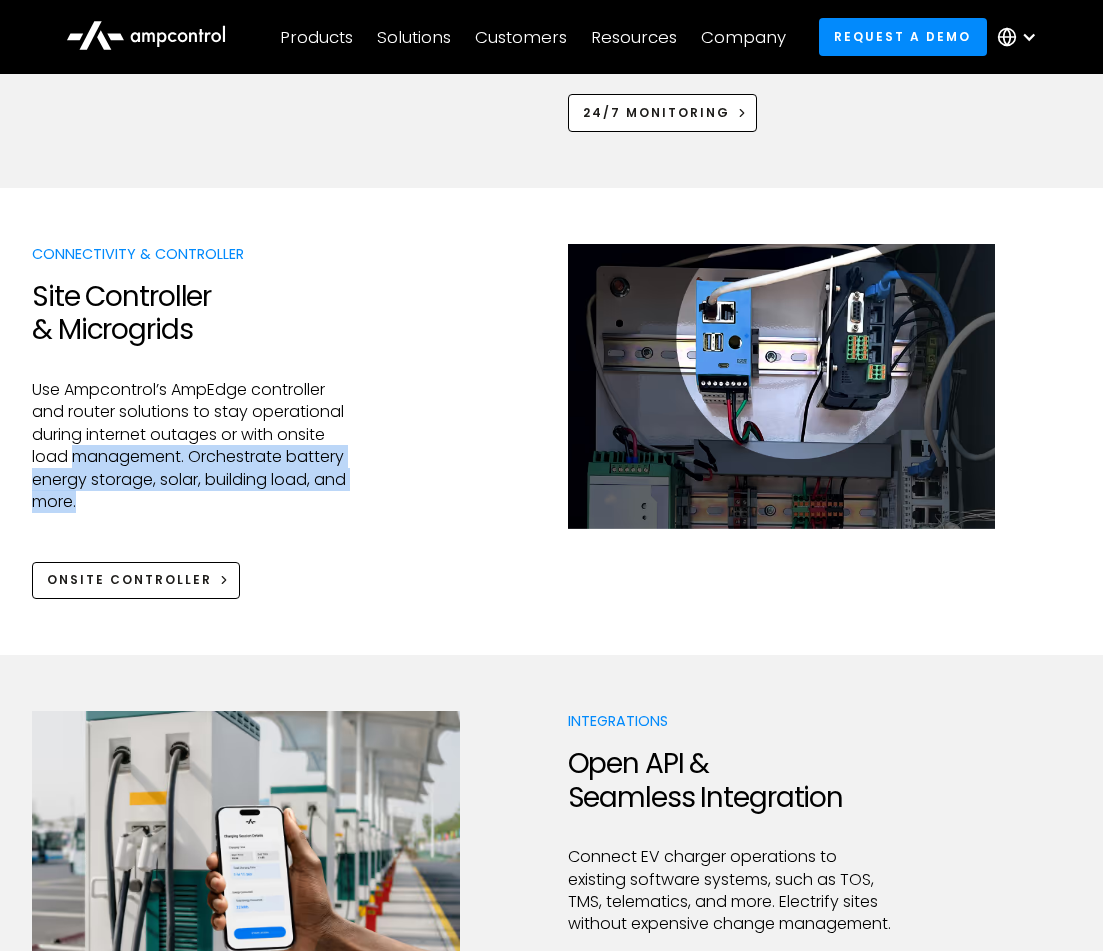 drag, startPoint x: 81, startPoint y: 542, endPoint x: 77, endPoint y: 486, distance: 56.142673 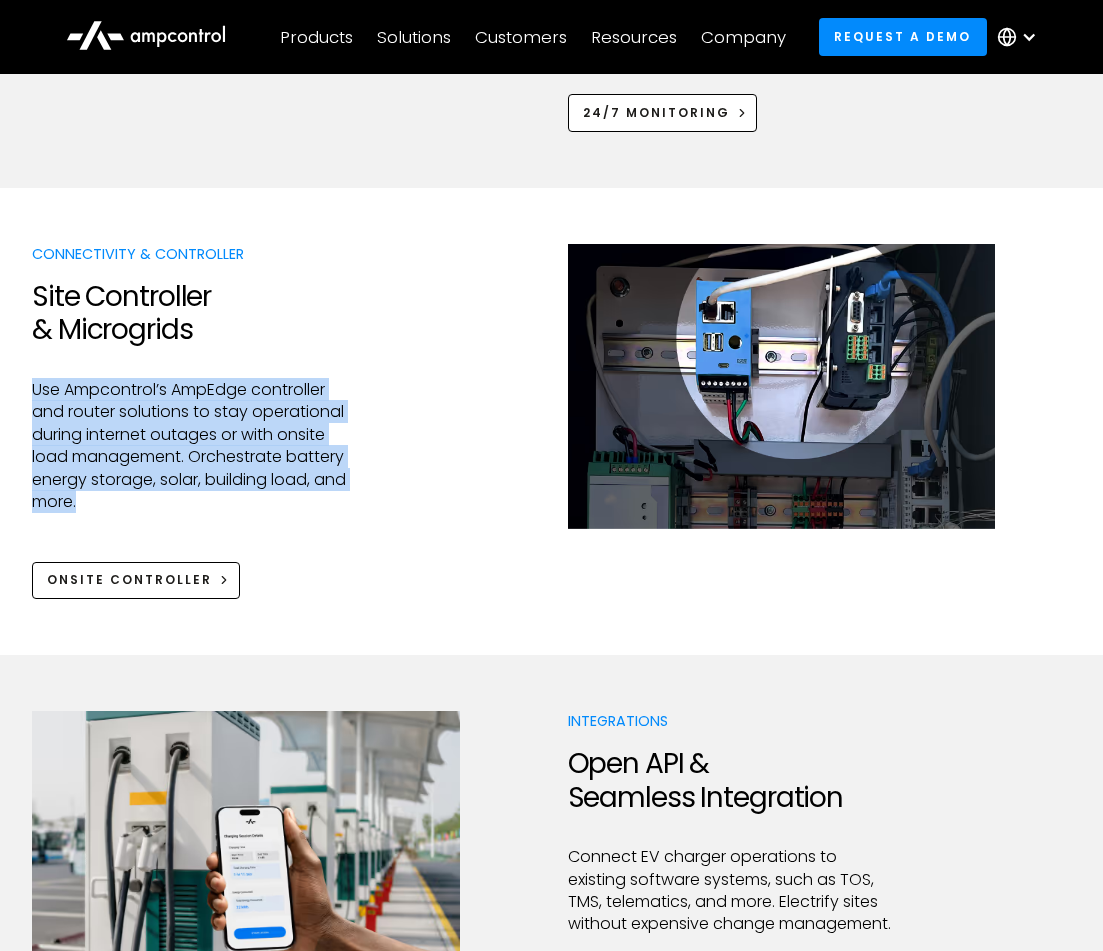 drag, startPoint x: 100, startPoint y: 539, endPoint x: 28, endPoint y: 410, distance: 147.73286 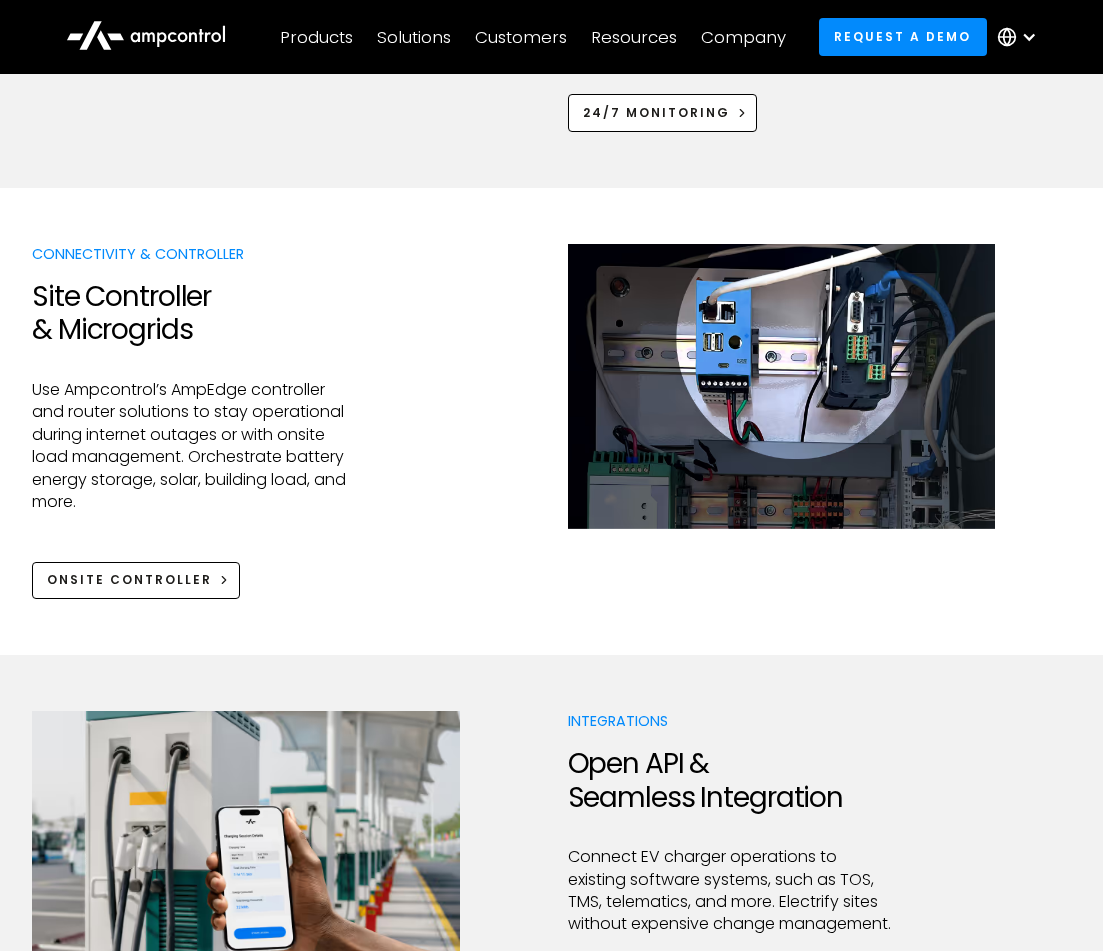 click on "Use Ampcontrol’s AmpEdge controller and router solutions to stay operational during internet outages or with onsite load management. Orchestrate battery energy storage, solar, building load, and more." at bounding box center (195, 446) 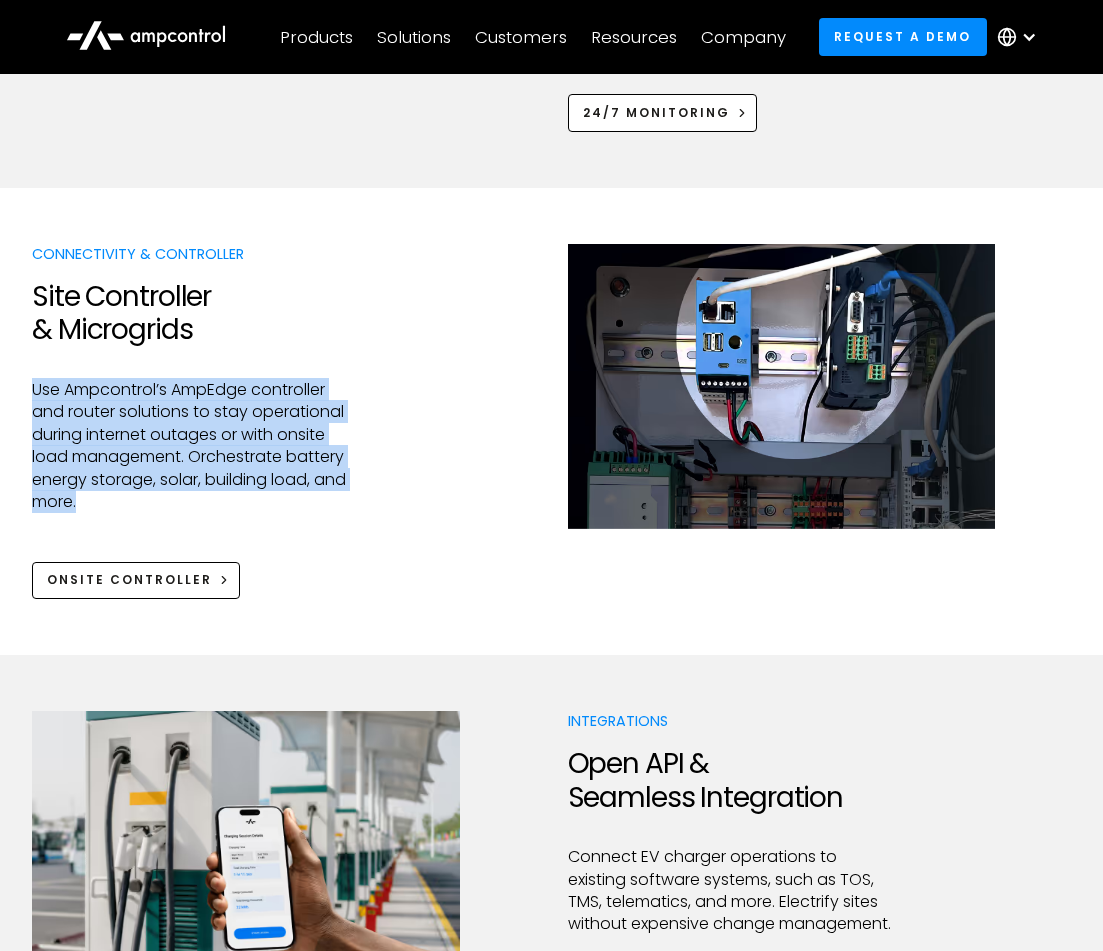 drag, startPoint x: 82, startPoint y: 524, endPoint x: 19, endPoint y: 405, distance: 134.64769 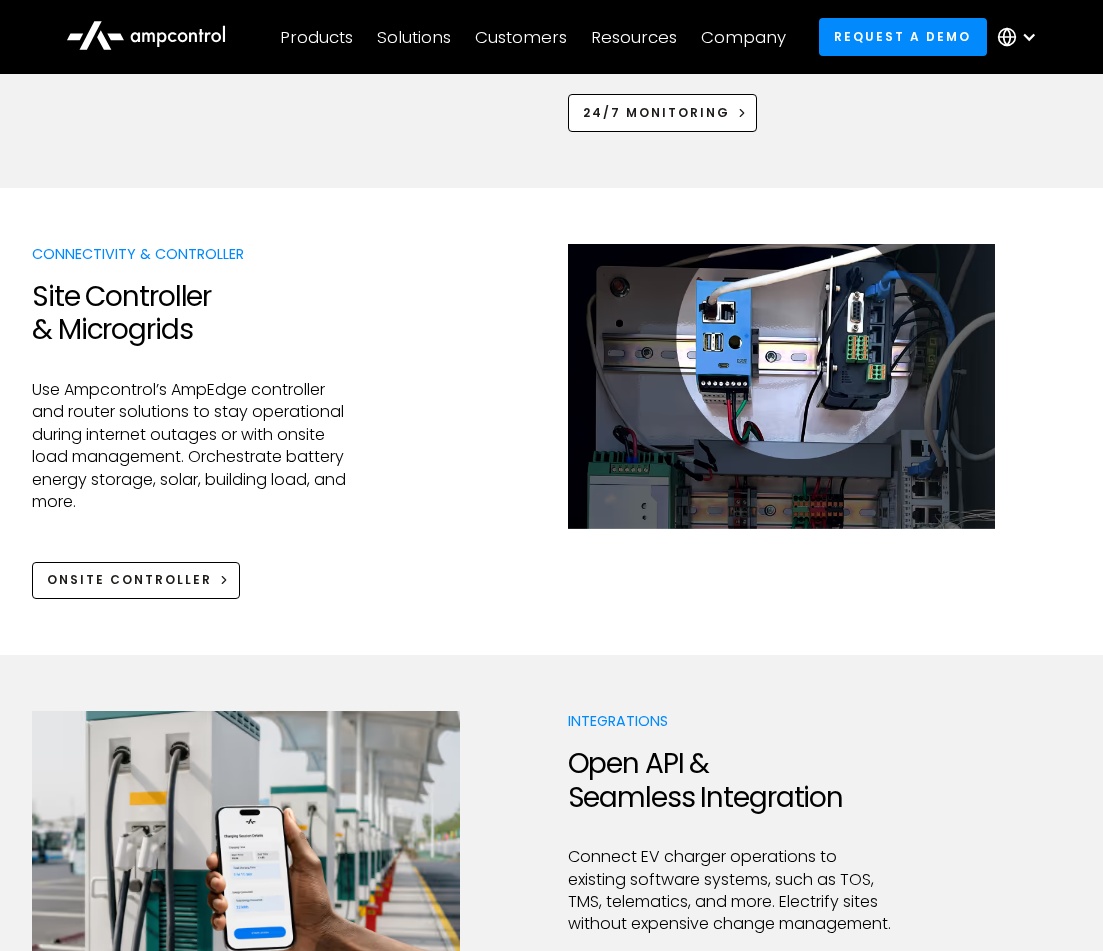 click on "Connectivity & Controller Site Controller & Microgrids Use Ampcontrol’s AmpEdge controller and router solutions to stay operational during internet outages or with onsite load management. Orchestrate battery energy storage, solar, building load, and more. Onsite Controller" at bounding box center (551, 421) 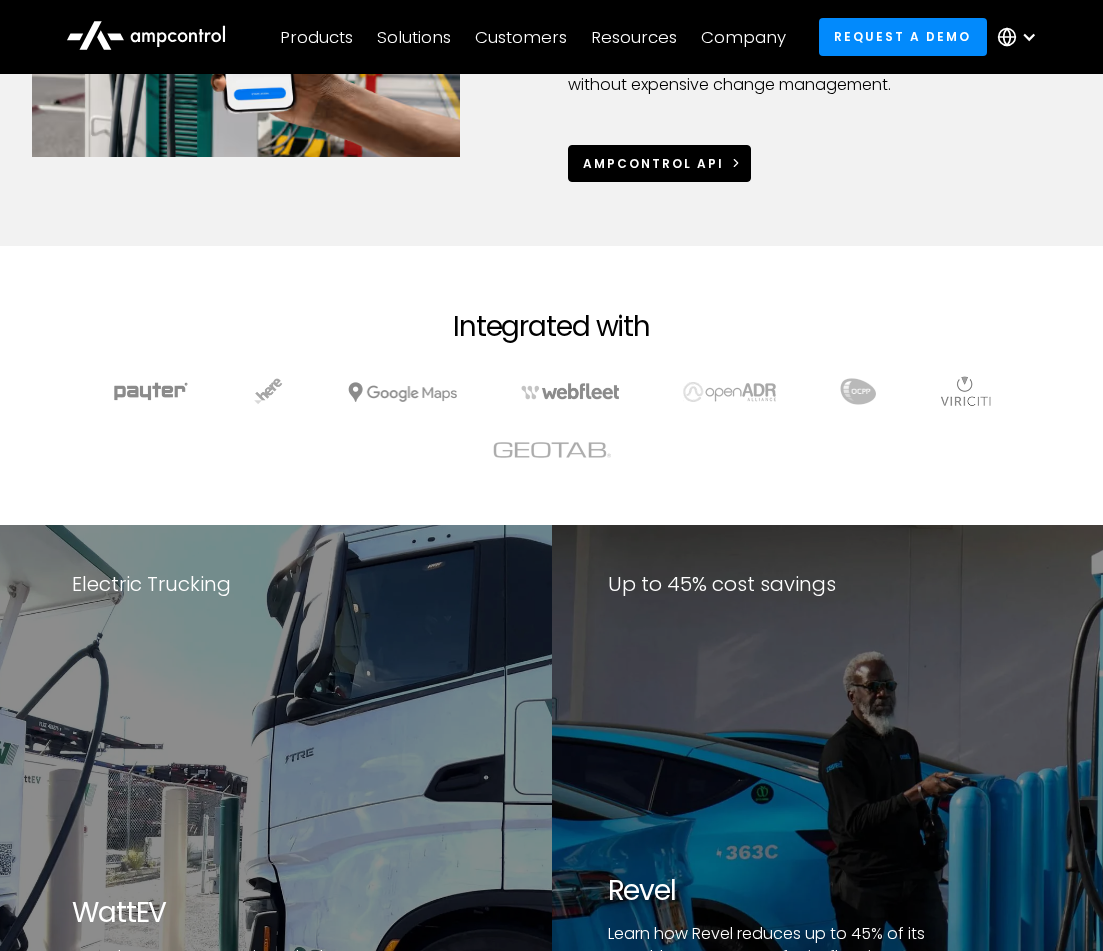 scroll, scrollTop: 2977, scrollLeft: 0, axis: vertical 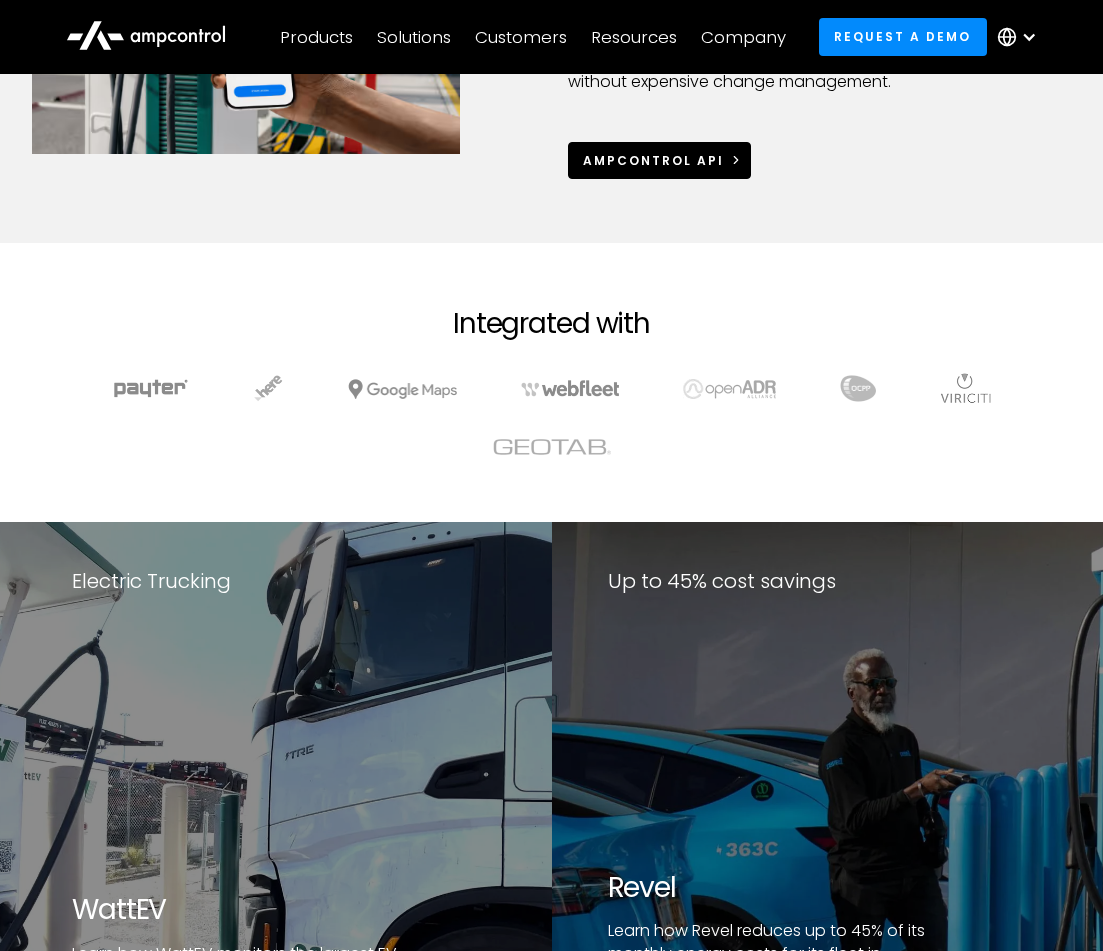 click on "Ampcontrol APi" at bounding box center [653, 161] 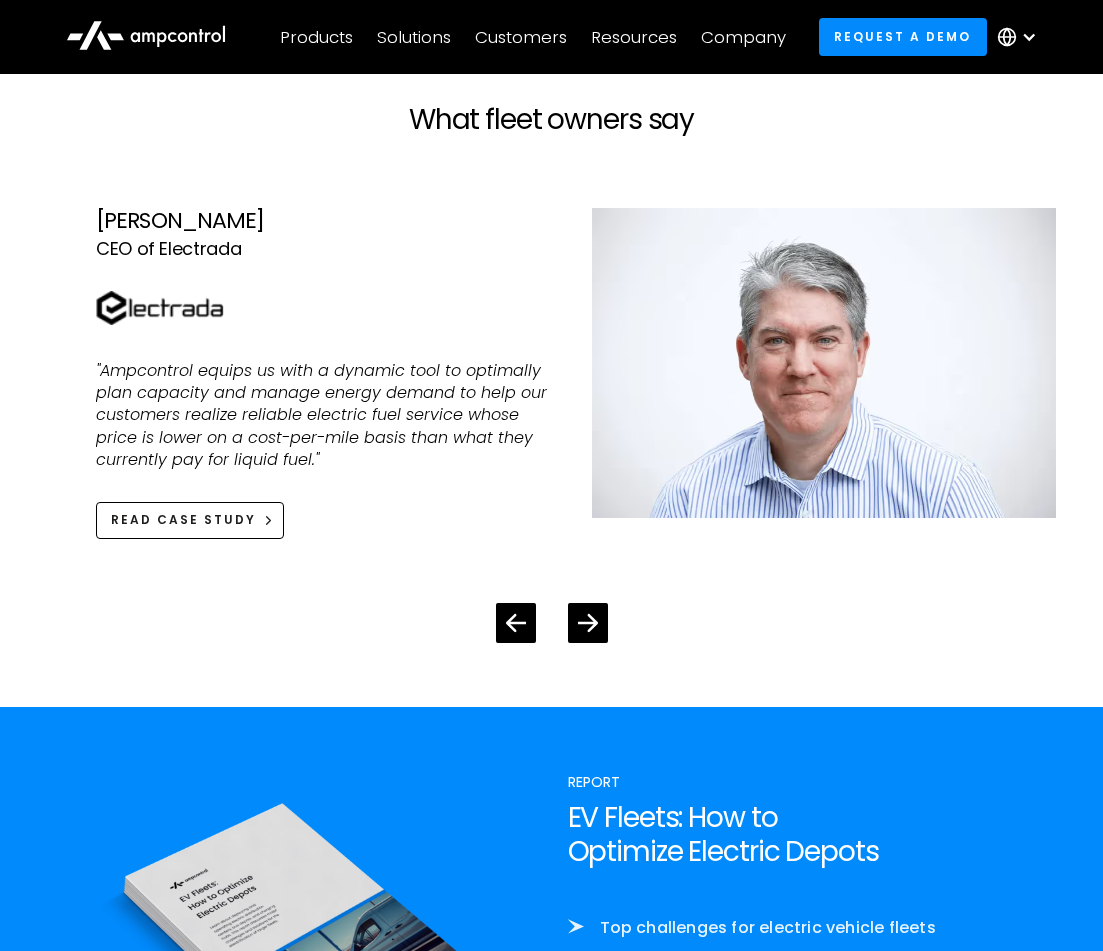 scroll, scrollTop: 4033, scrollLeft: 0, axis: vertical 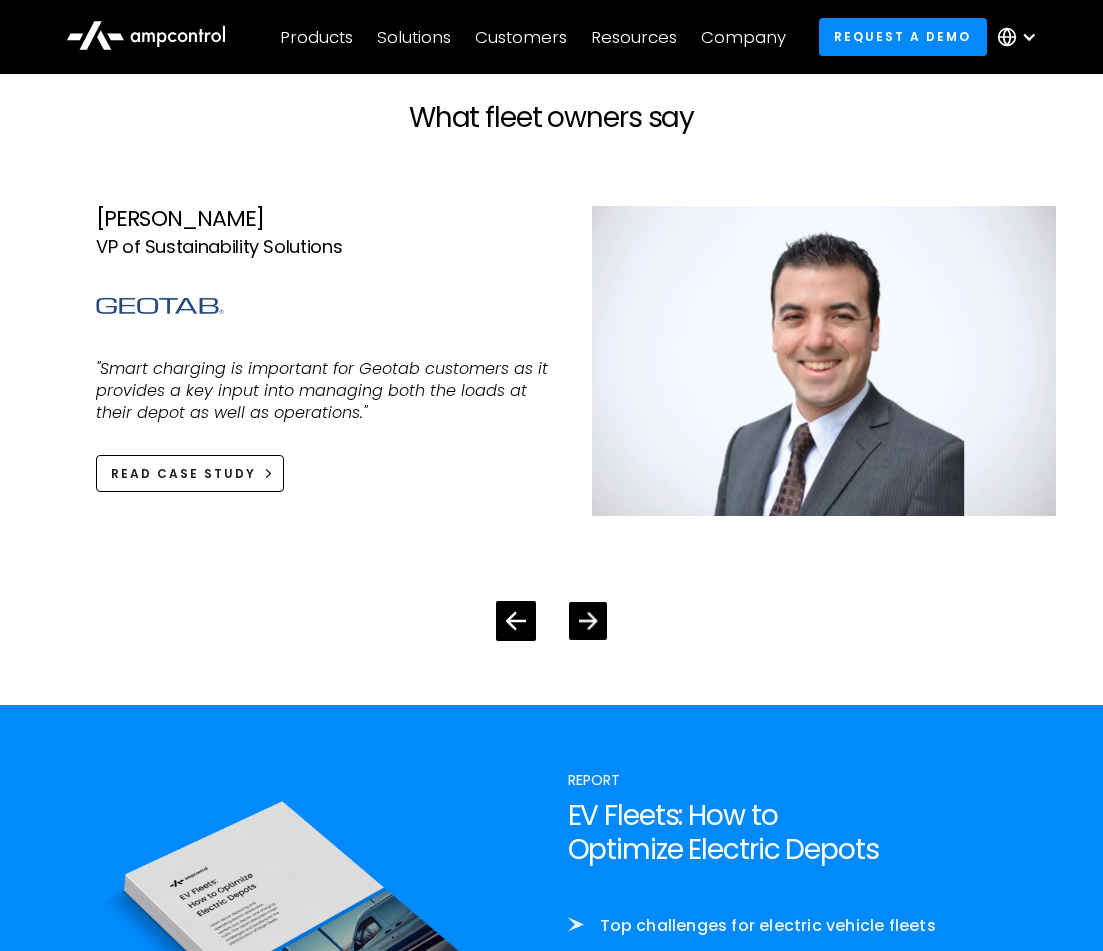 click 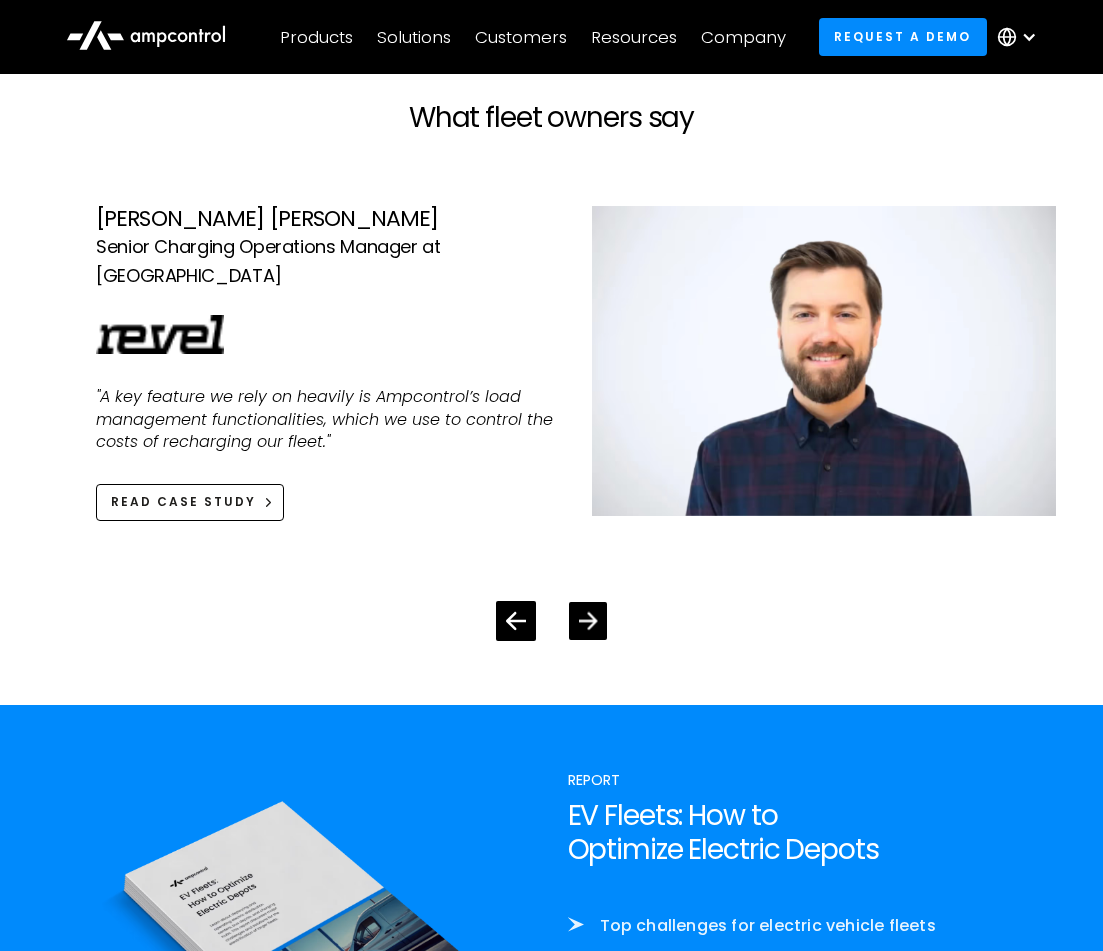 click 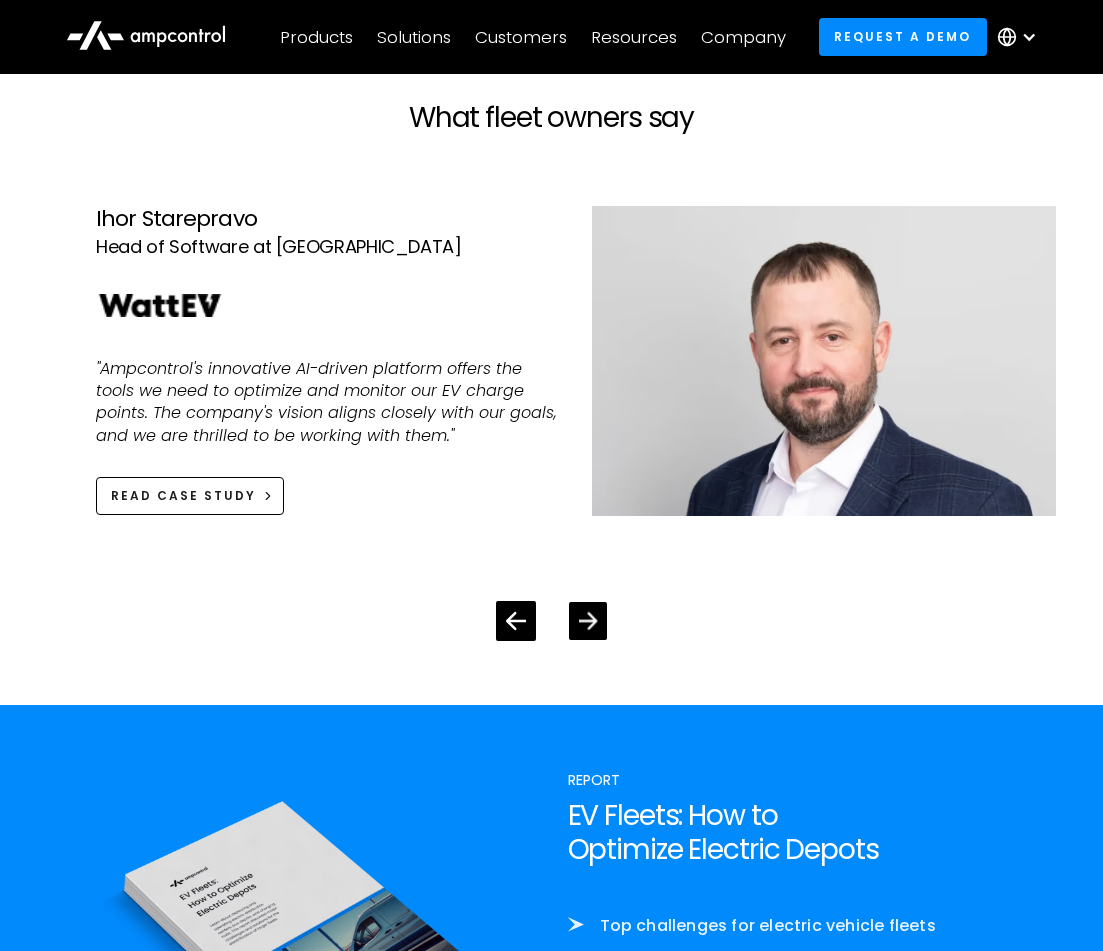 click 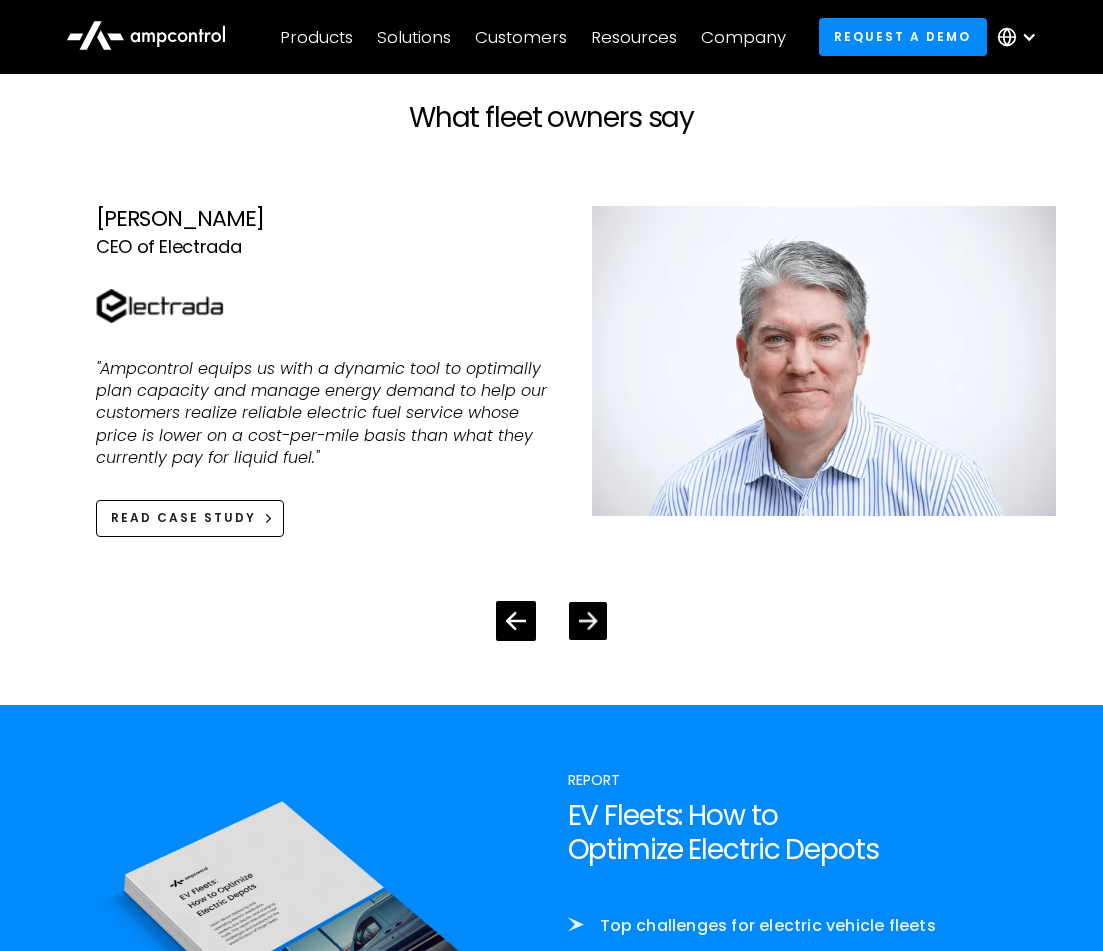 click 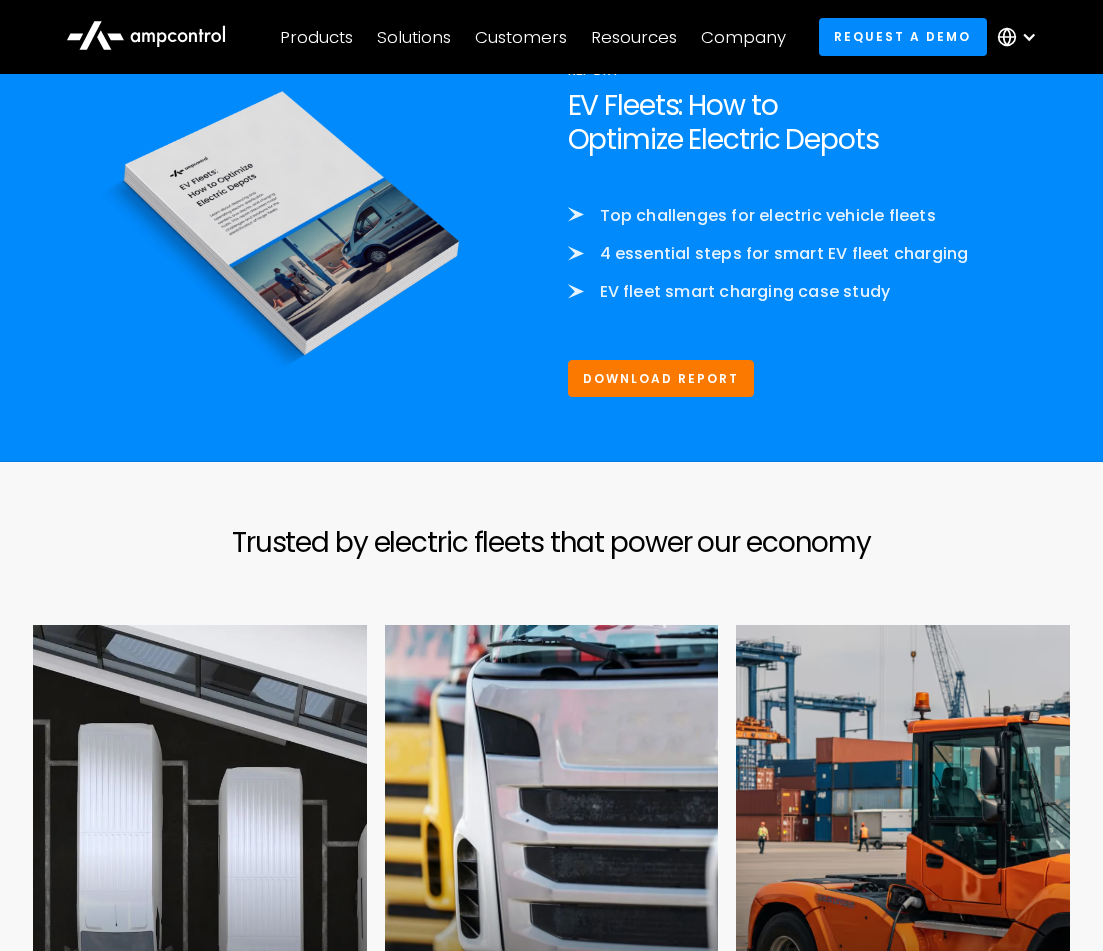 scroll, scrollTop: 4747, scrollLeft: 0, axis: vertical 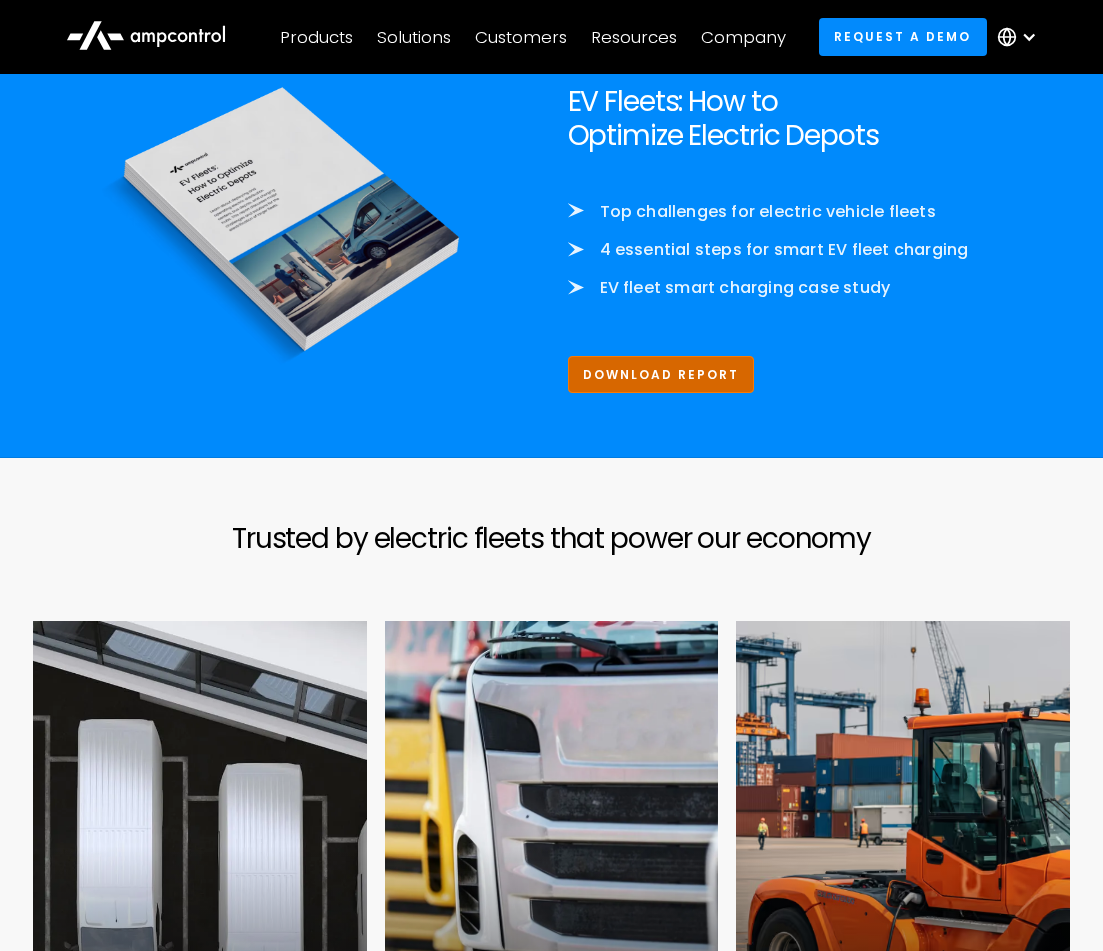 click on "Download Report" at bounding box center [661, 374] 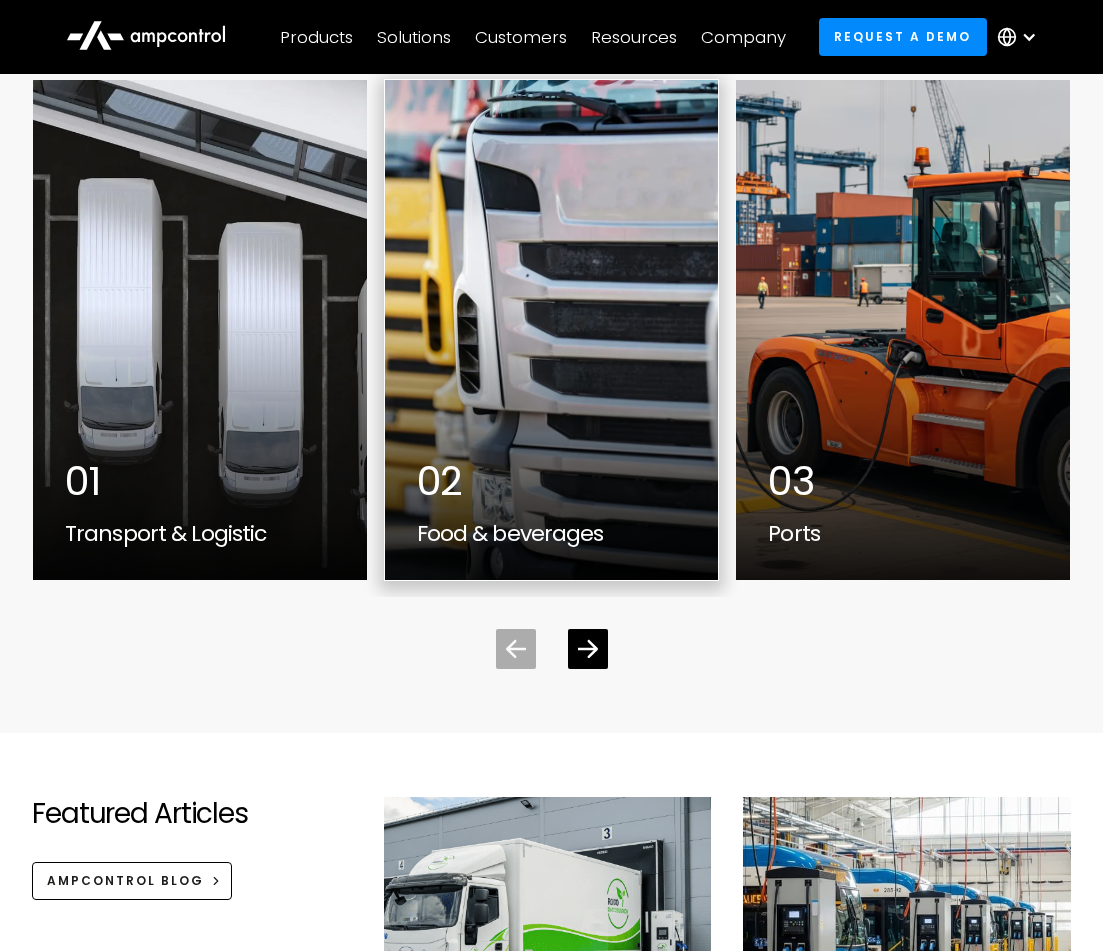 scroll, scrollTop: 5296, scrollLeft: 0, axis: vertical 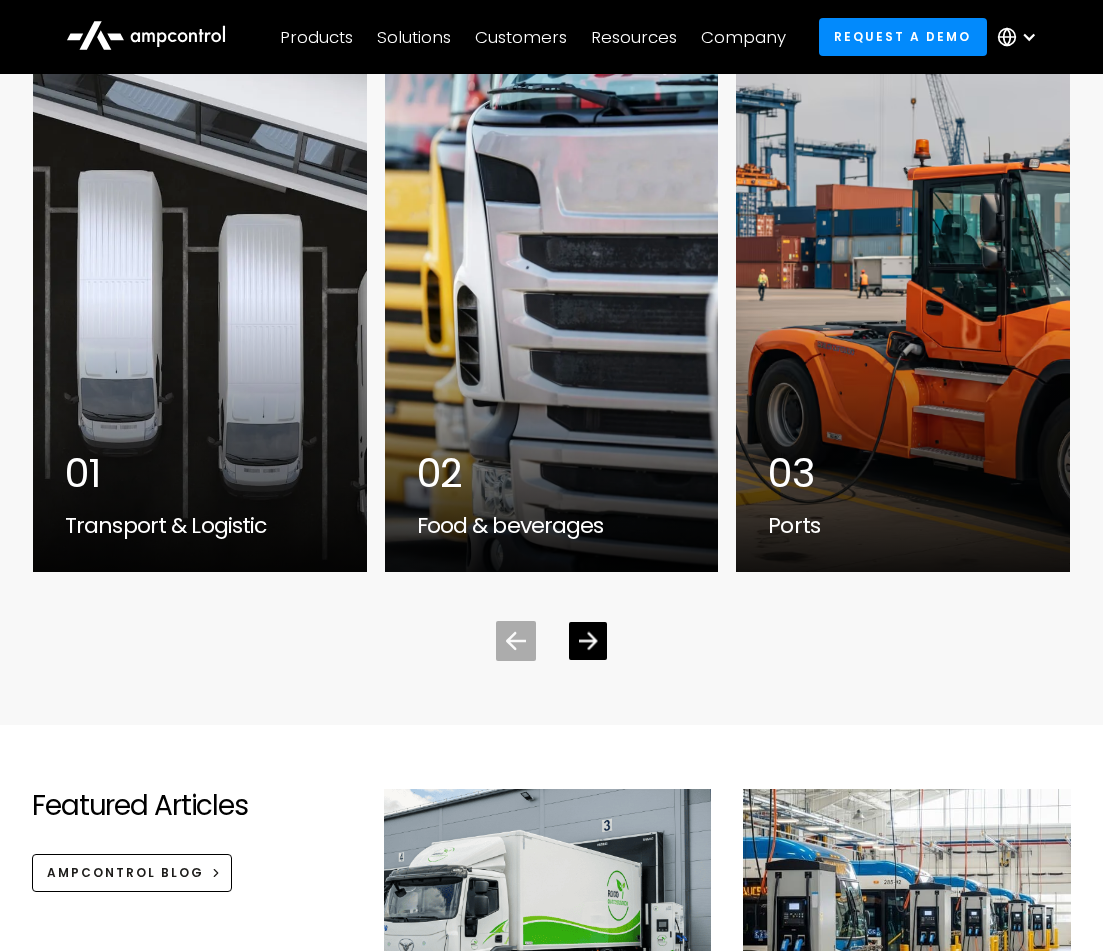click 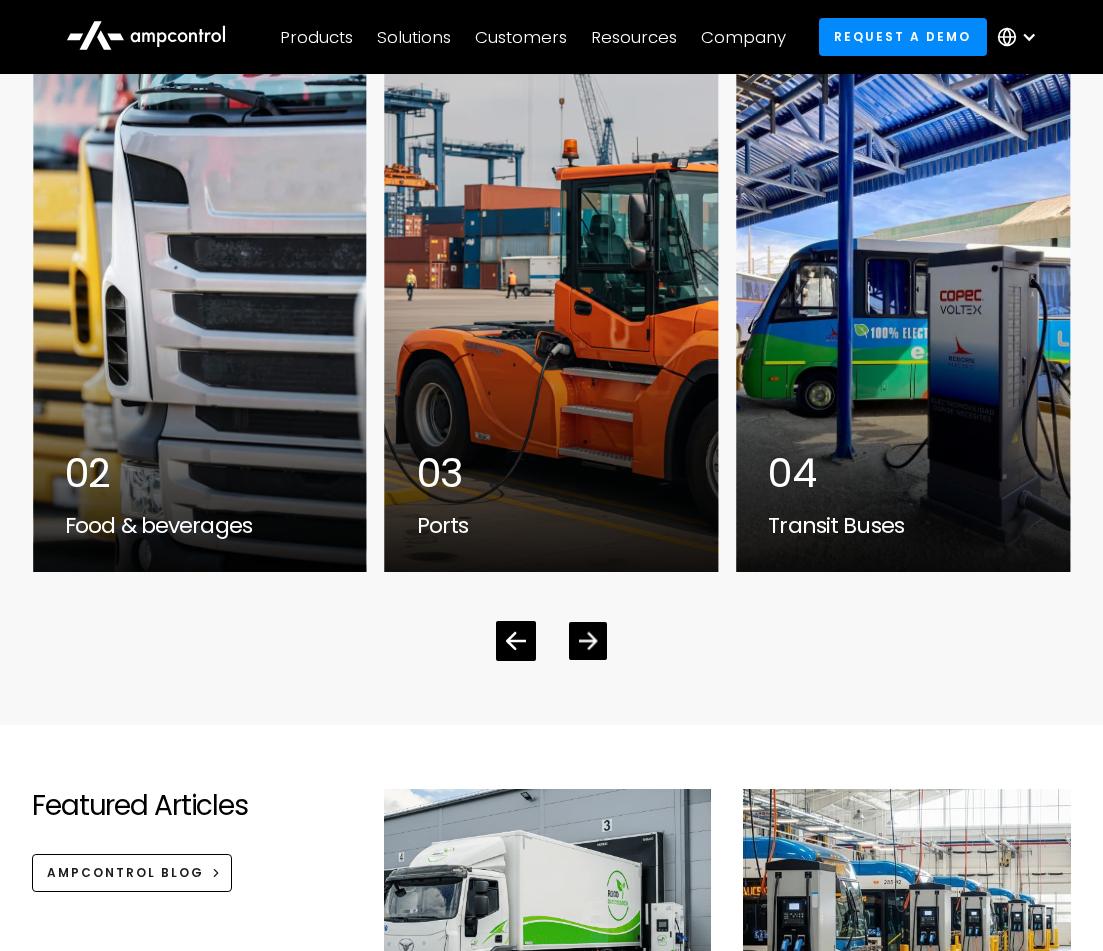 click 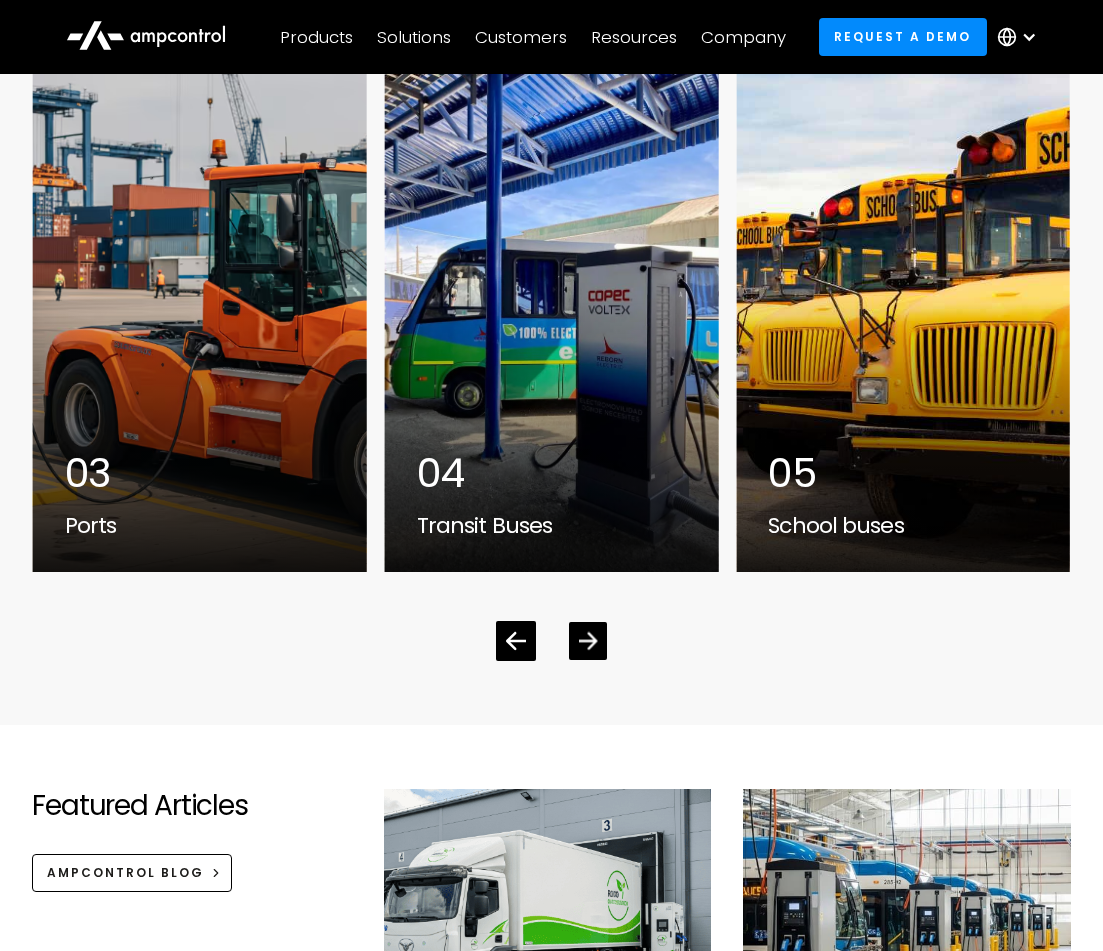 click 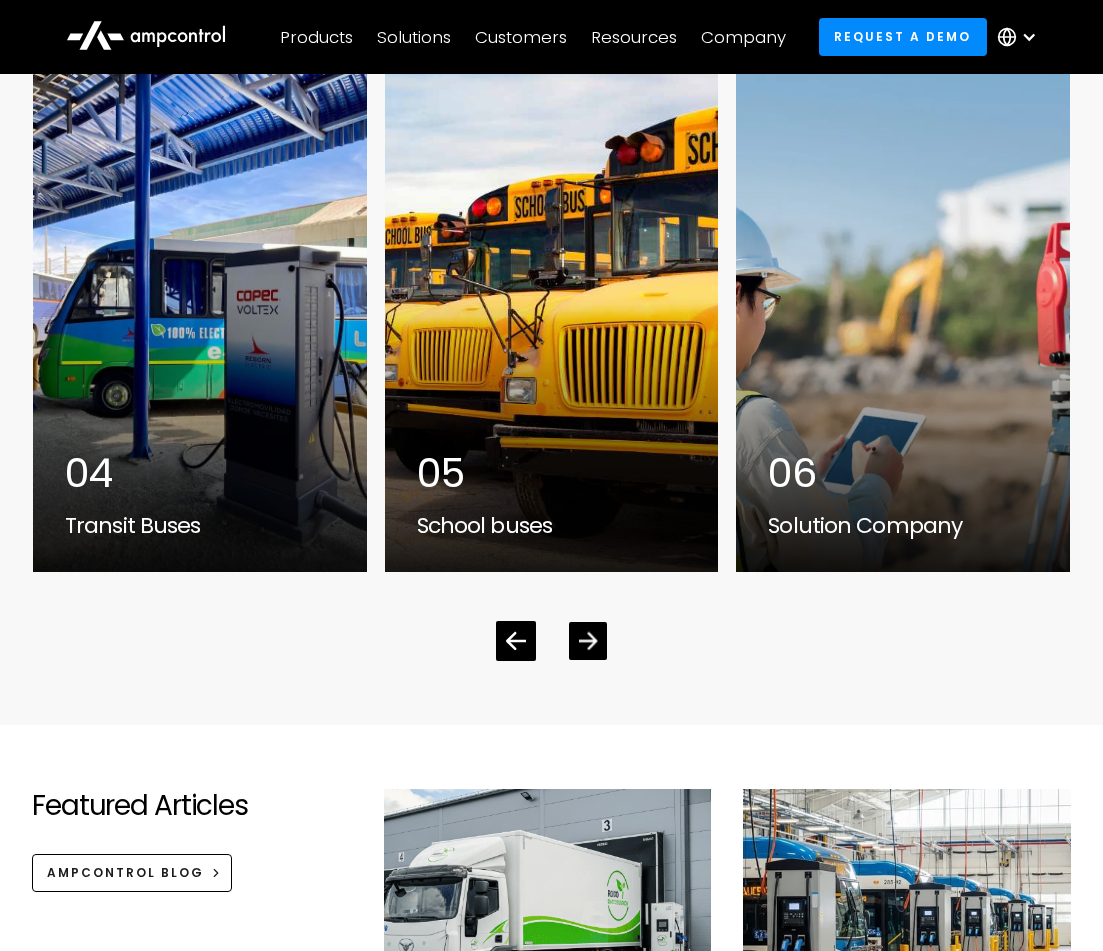 click 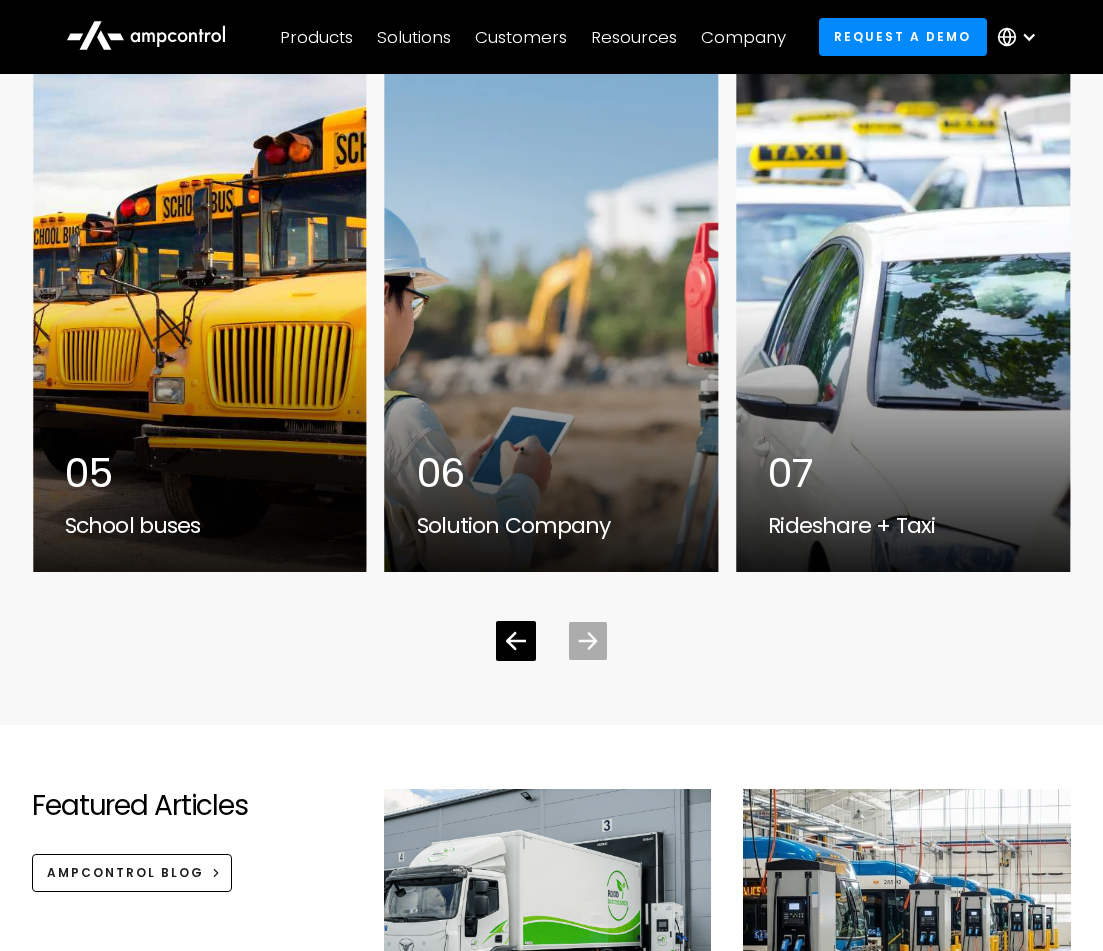 click 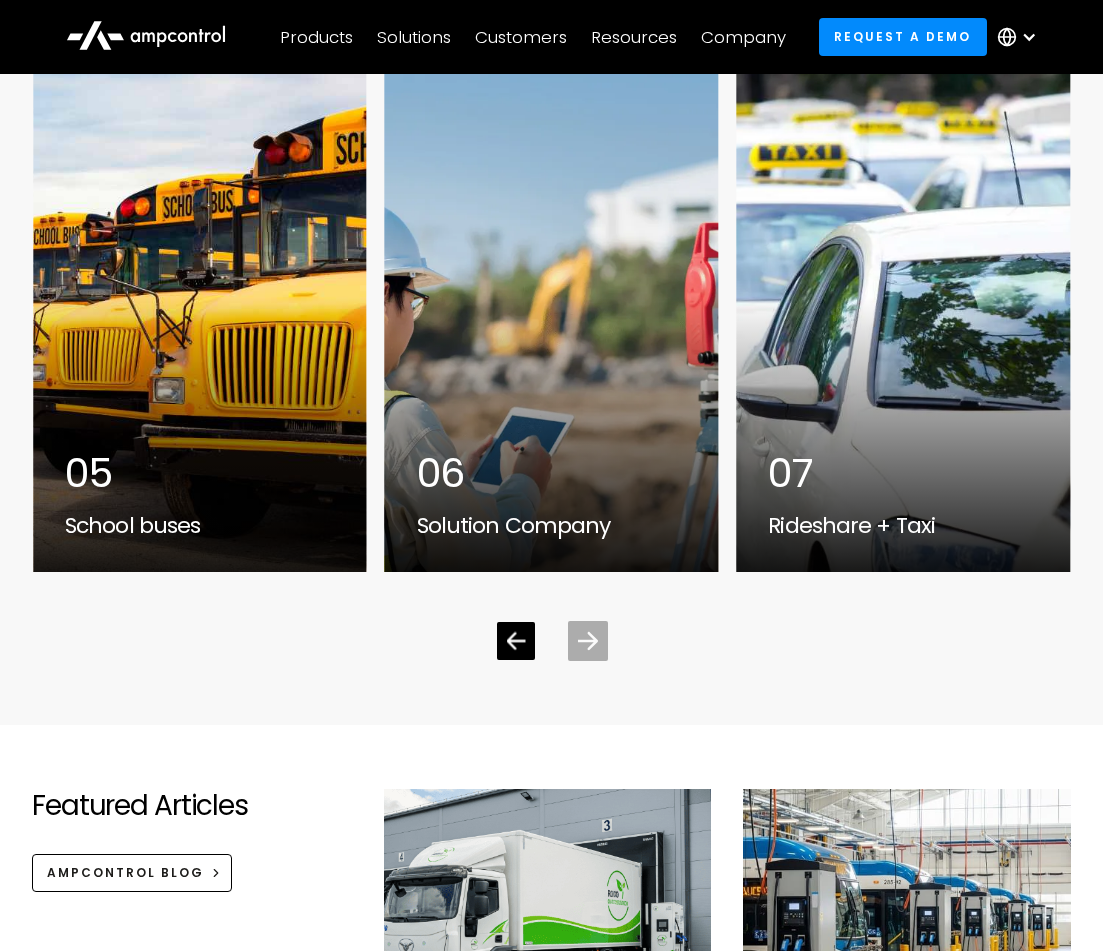 click 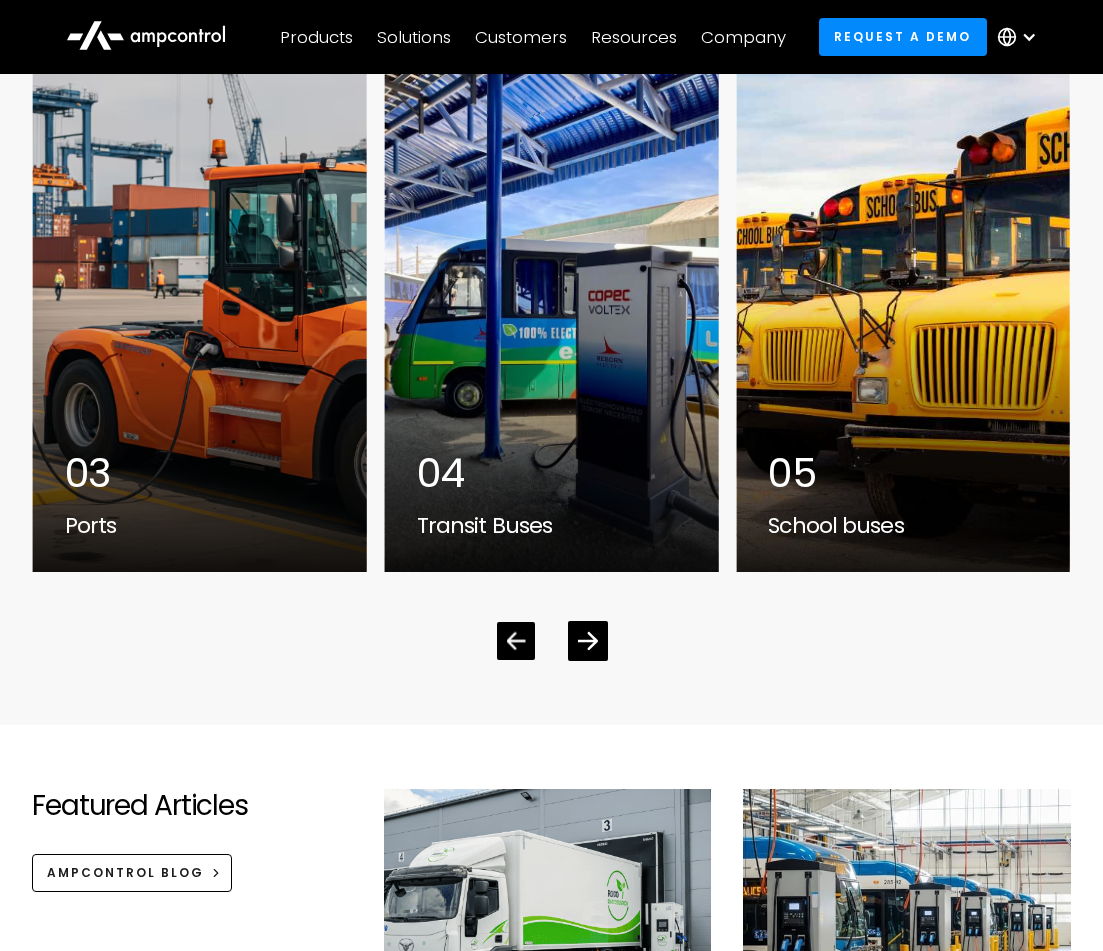 click 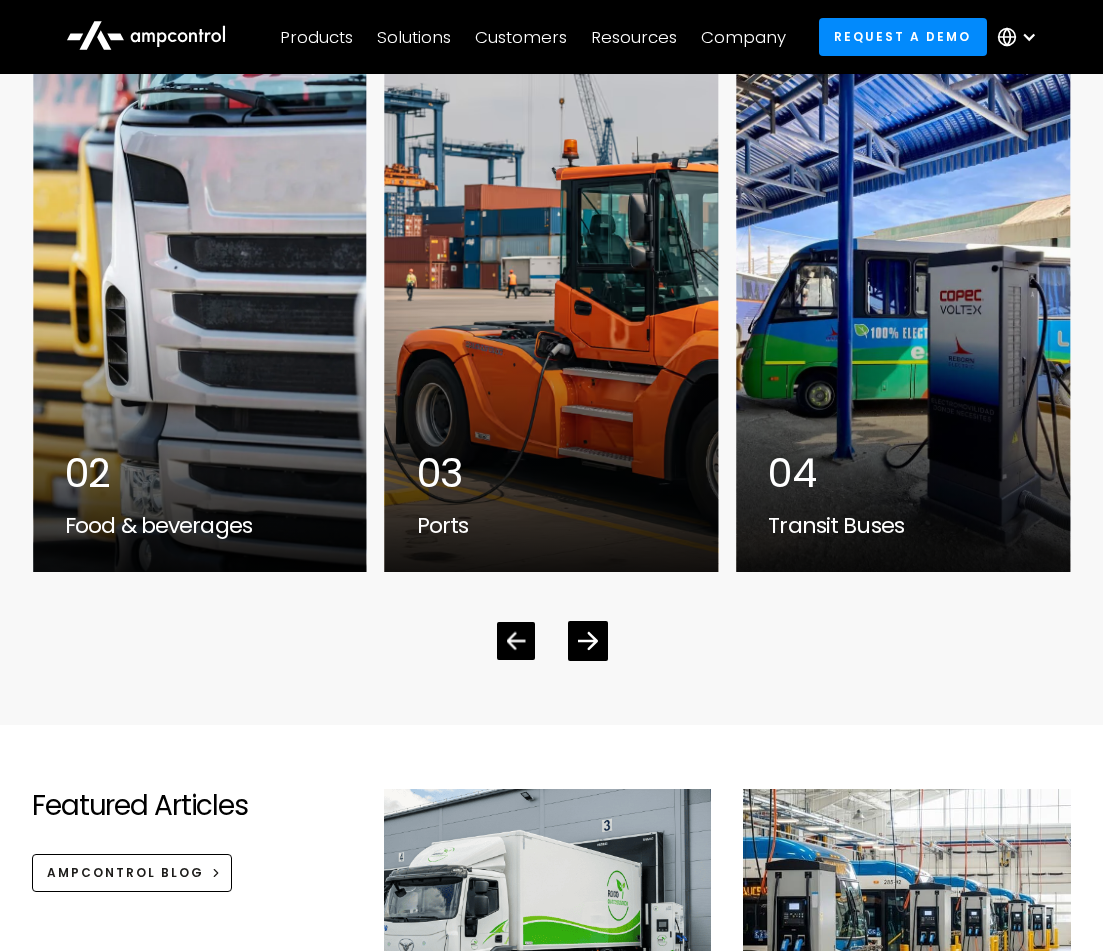 click 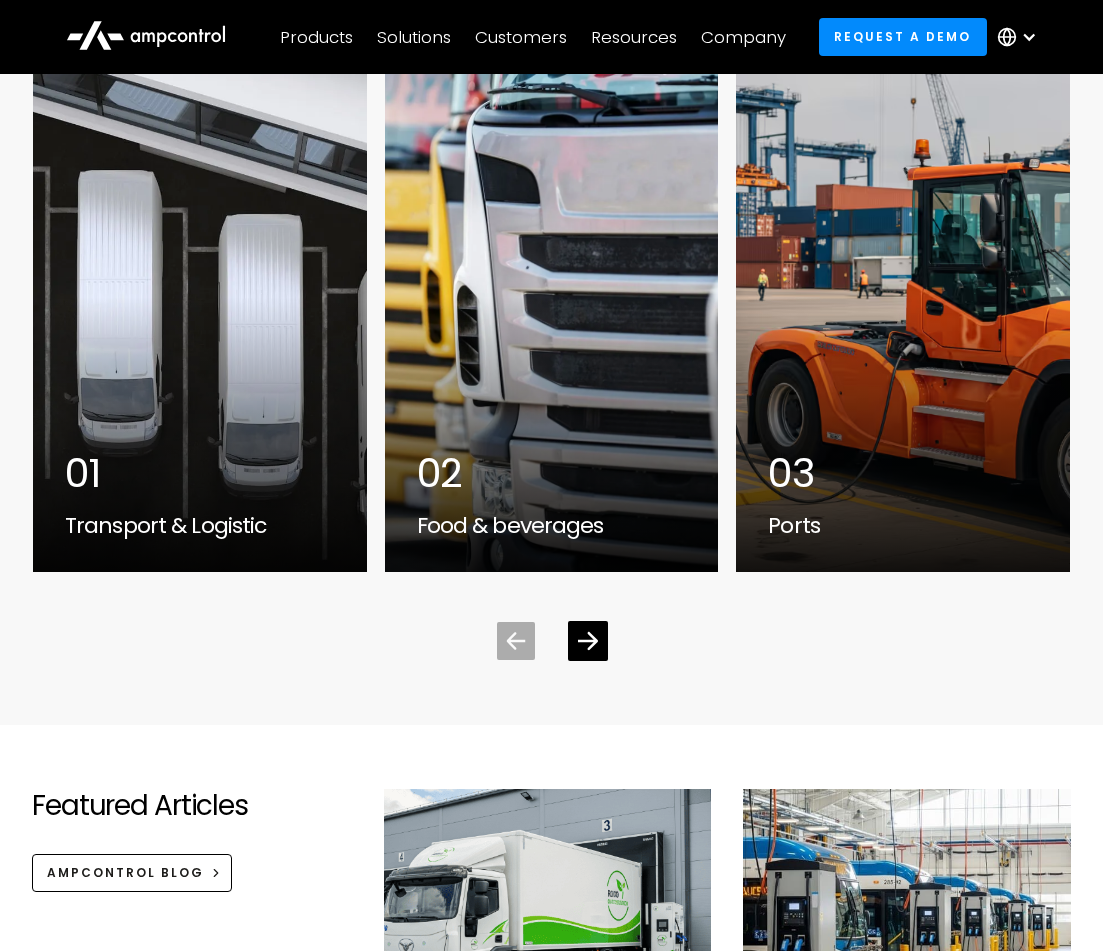 click 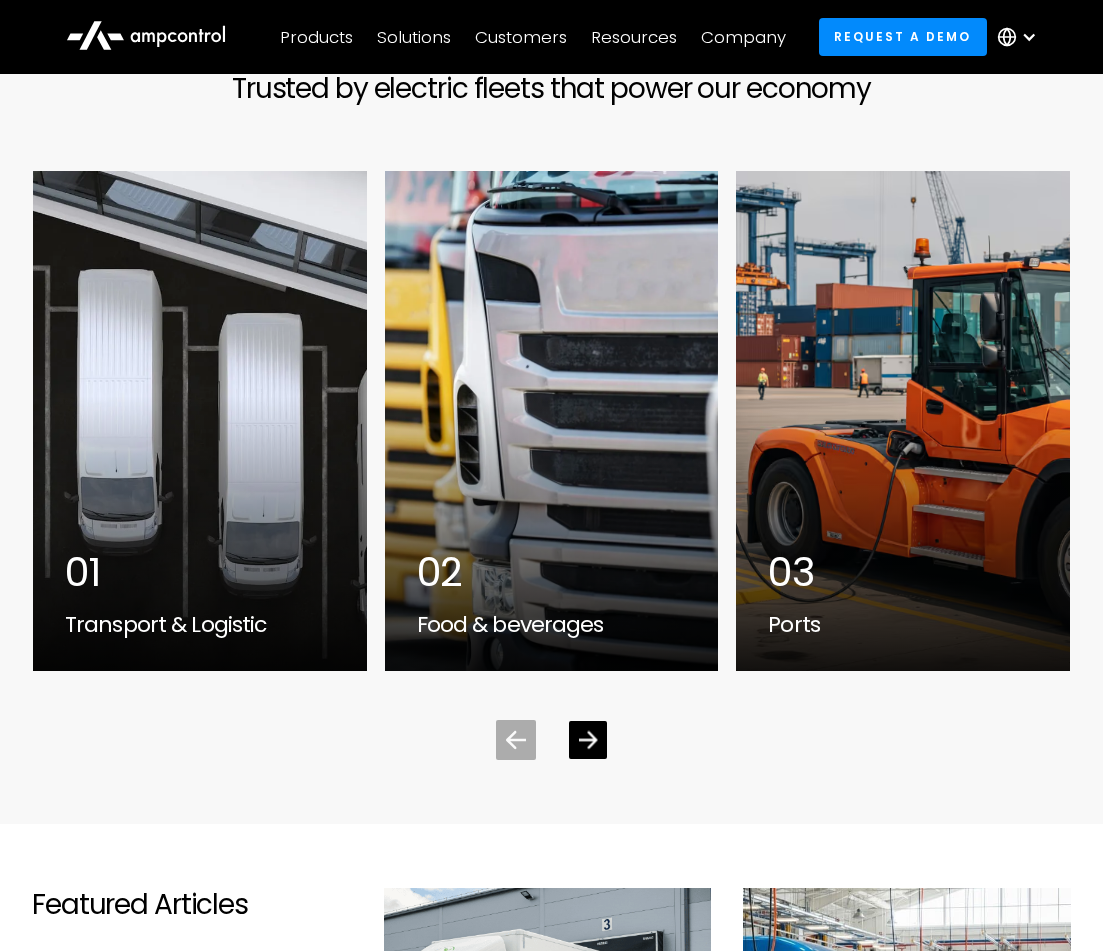 scroll, scrollTop: 5190, scrollLeft: 0, axis: vertical 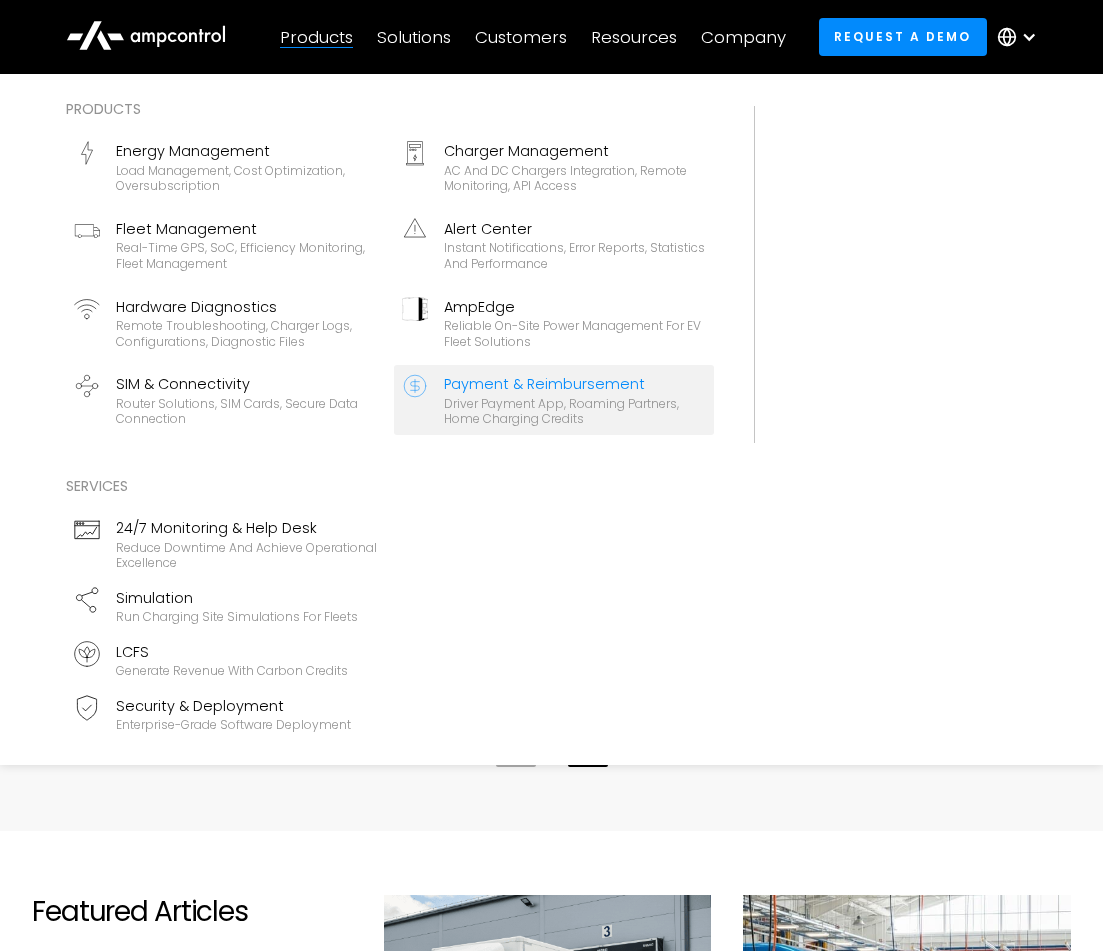 click on "Driver Payment App, Roaming Partners, Home Charging Credits" at bounding box center [575, 411] 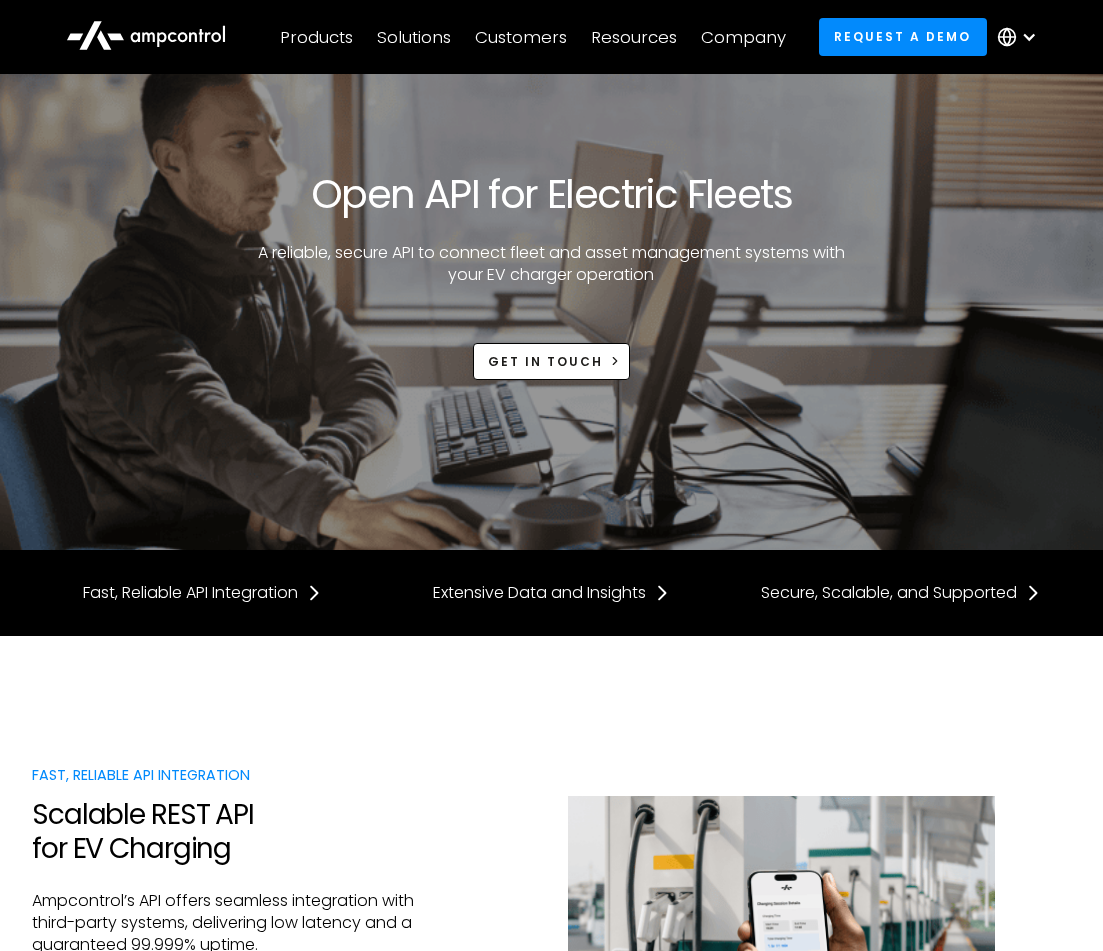 scroll, scrollTop: 0, scrollLeft: 0, axis: both 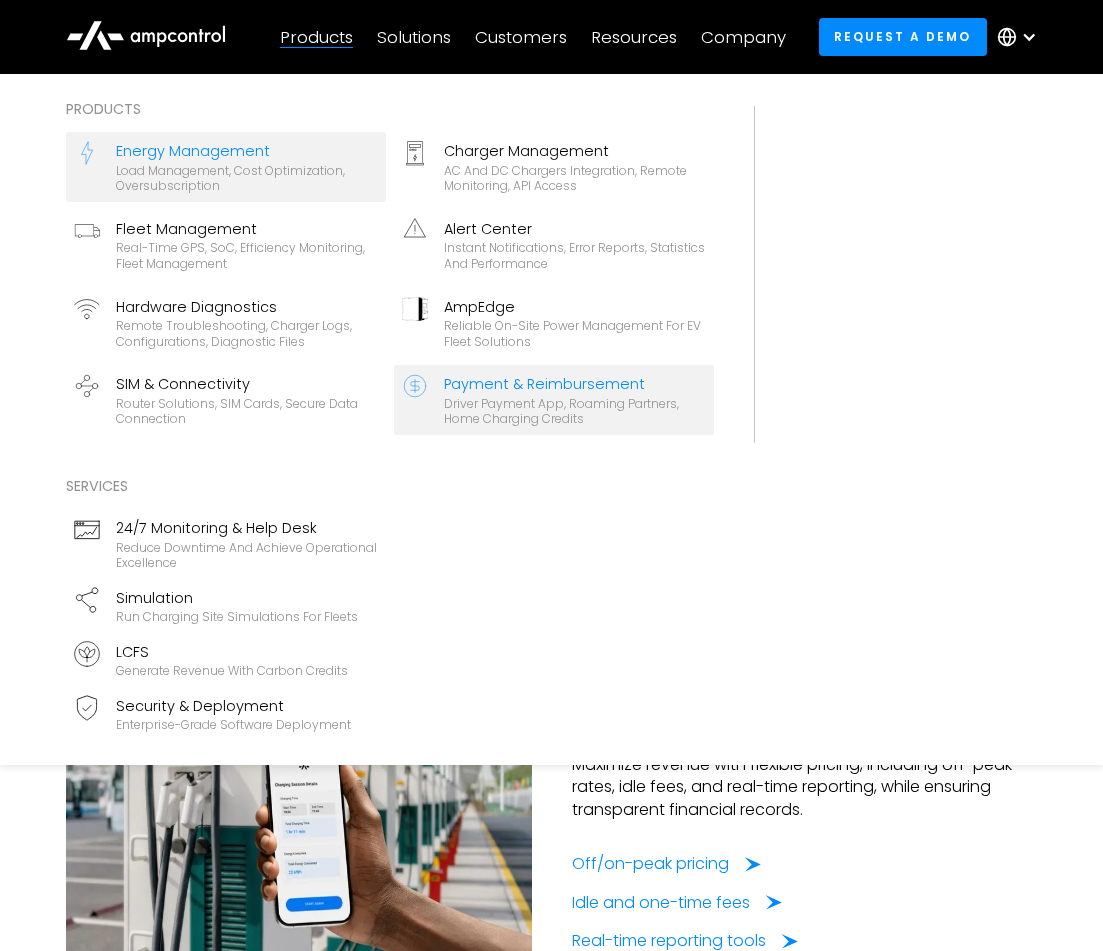 click on "Load management, cost optimization, oversubscription" at bounding box center [247, 178] 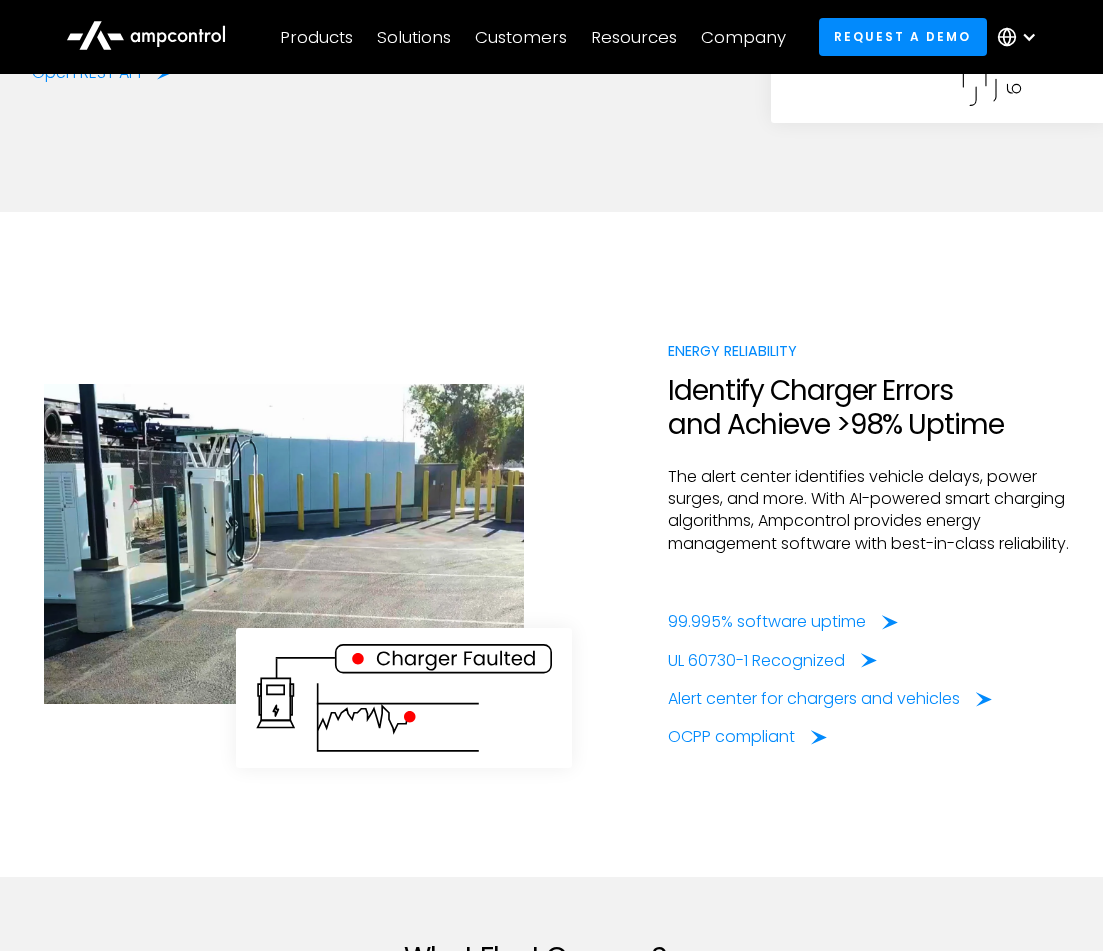 scroll, scrollTop: 7341, scrollLeft: 0, axis: vertical 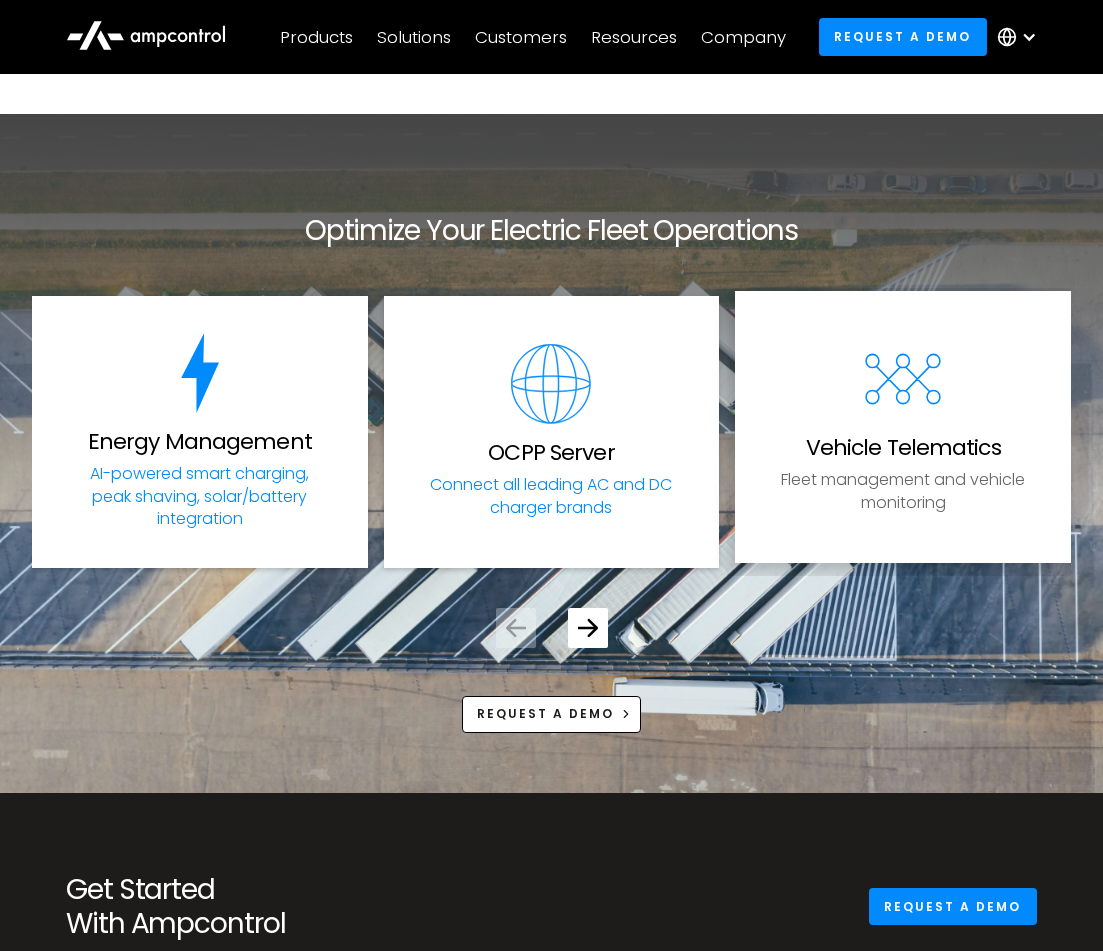 click on "Vehicle Telematics" at bounding box center (903, 400) 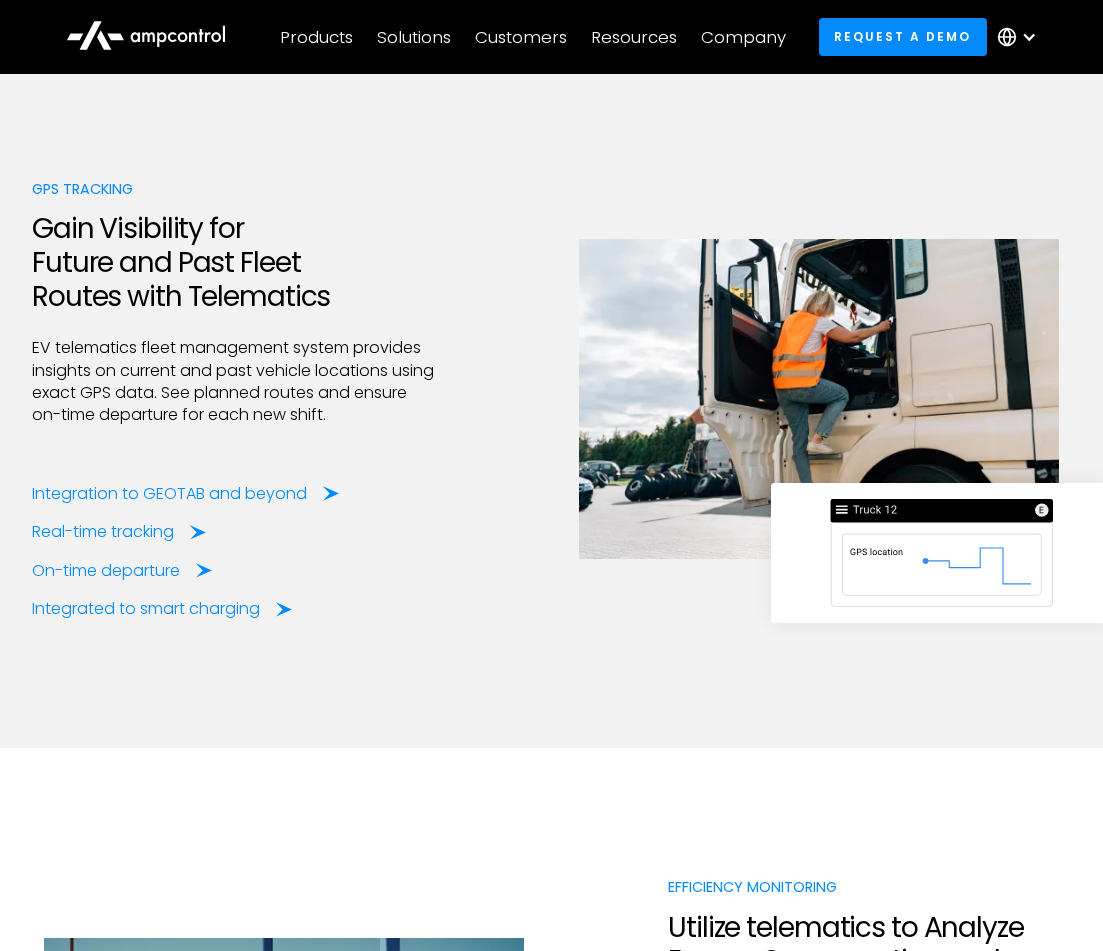 scroll, scrollTop: 2929, scrollLeft: 0, axis: vertical 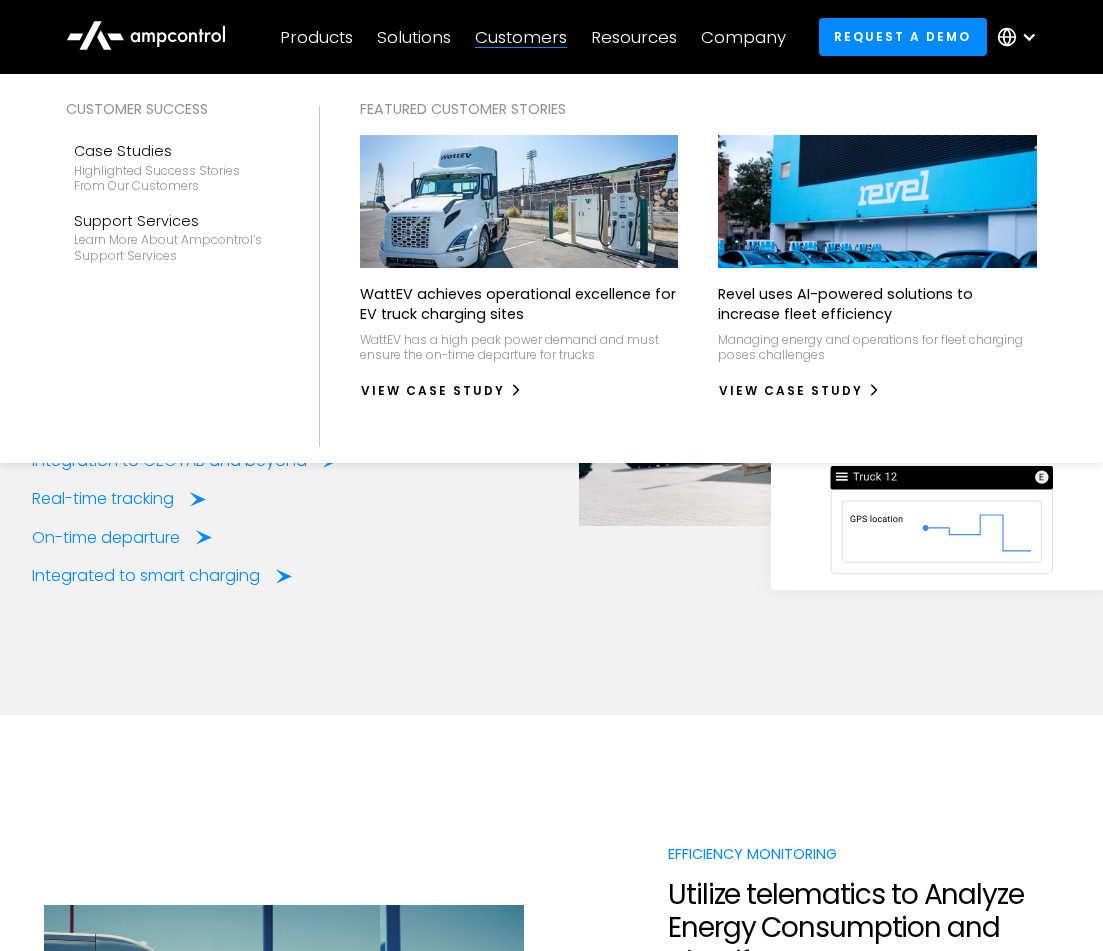 click on "Customers" at bounding box center [521, 37] 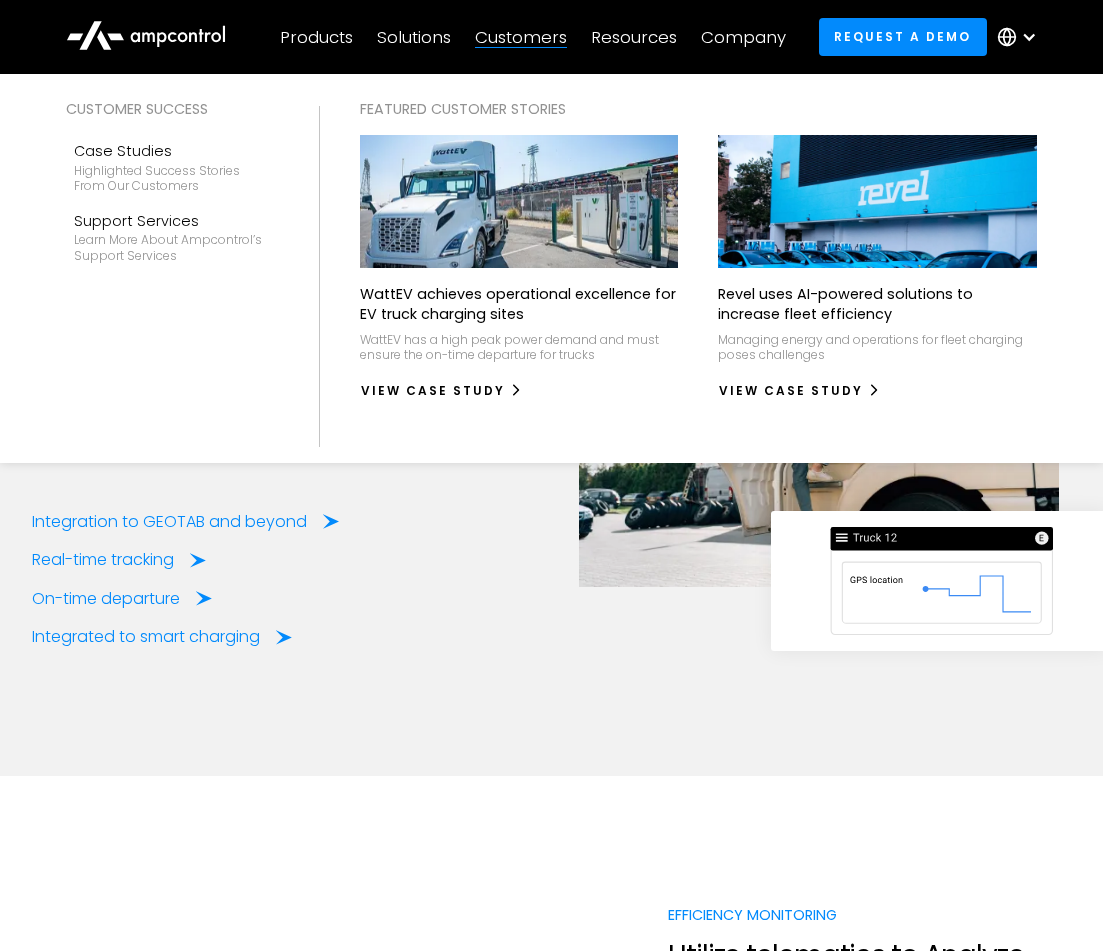 scroll, scrollTop: 2873, scrollLeft: 0, axis: vertical 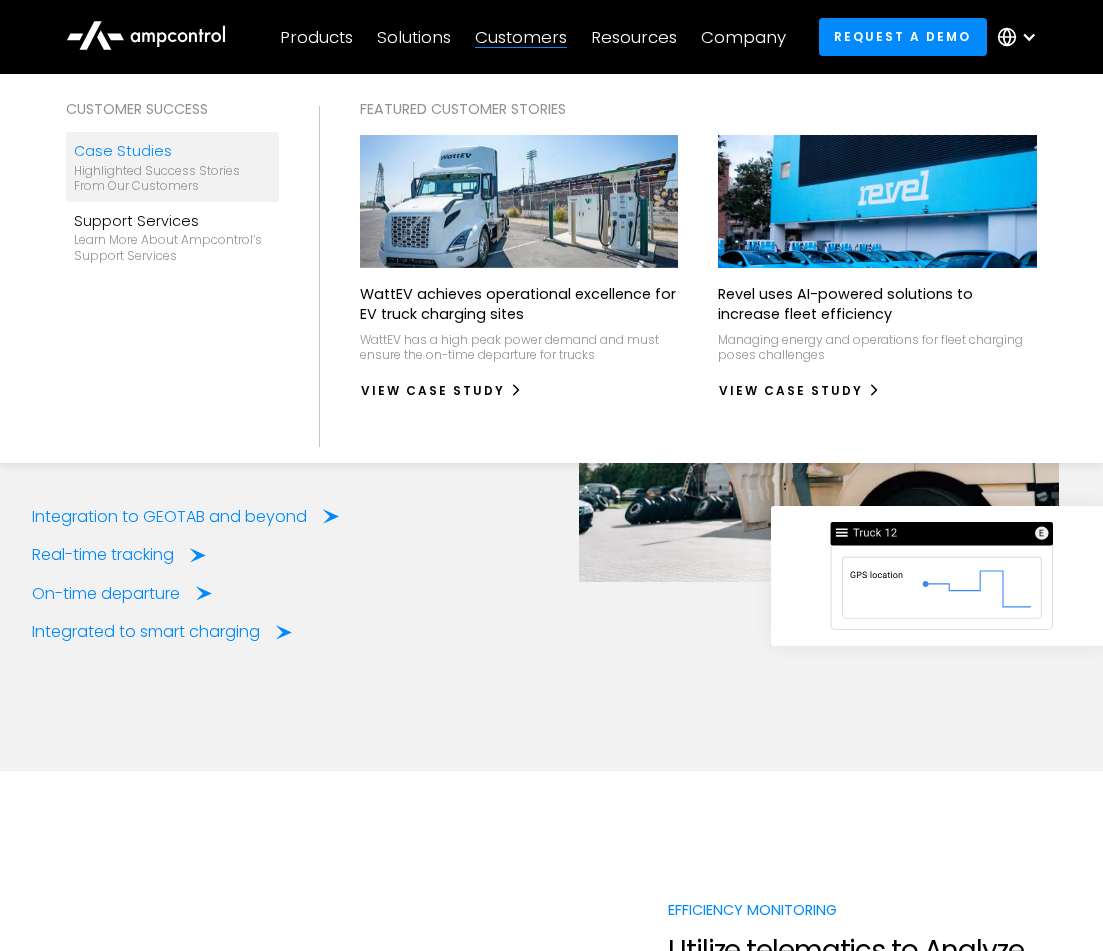 click on "Highlighted success stories From Our Customers" at bounding box center (172, 178) 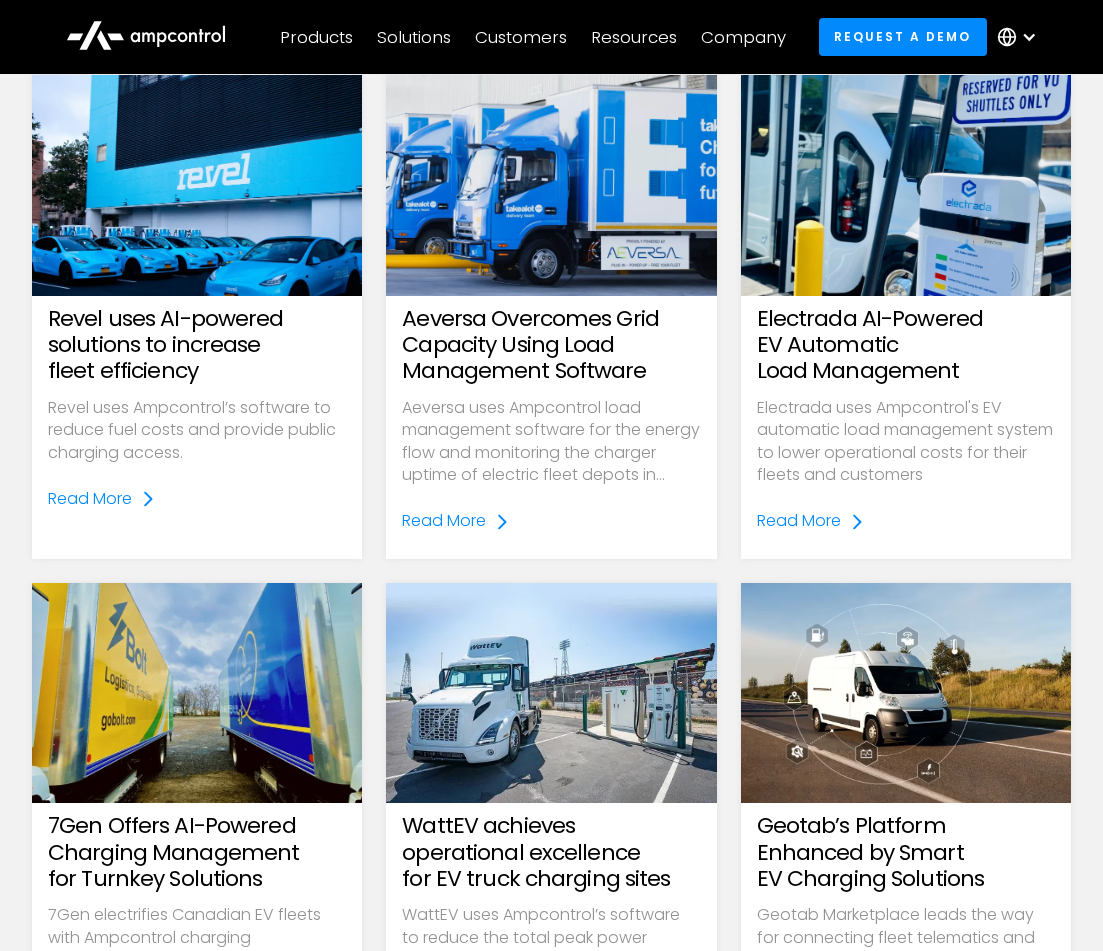 scroll, scrollTop: 0, scrollLeft: 0, axis: both 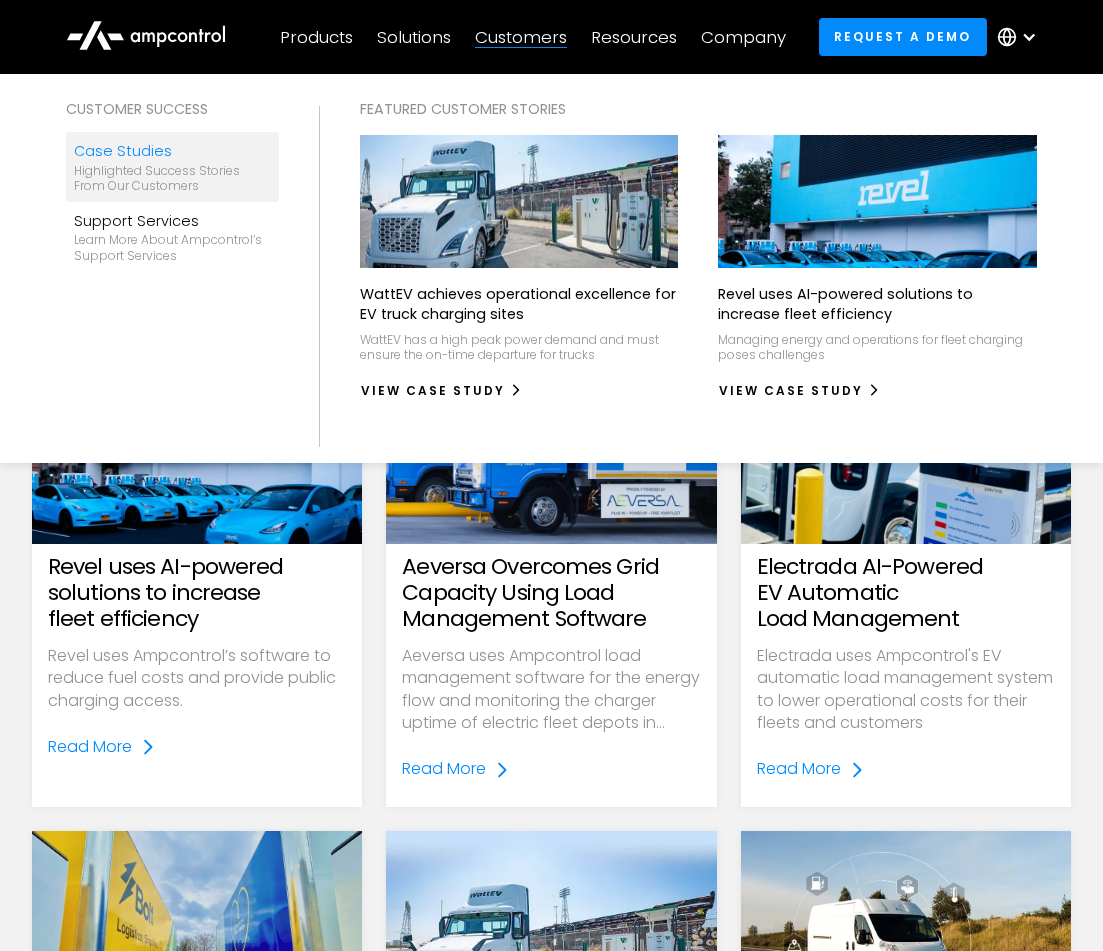 click on "WattEV achieves operational excellence for EV truck charging sites" at bounding box center [519, 304] 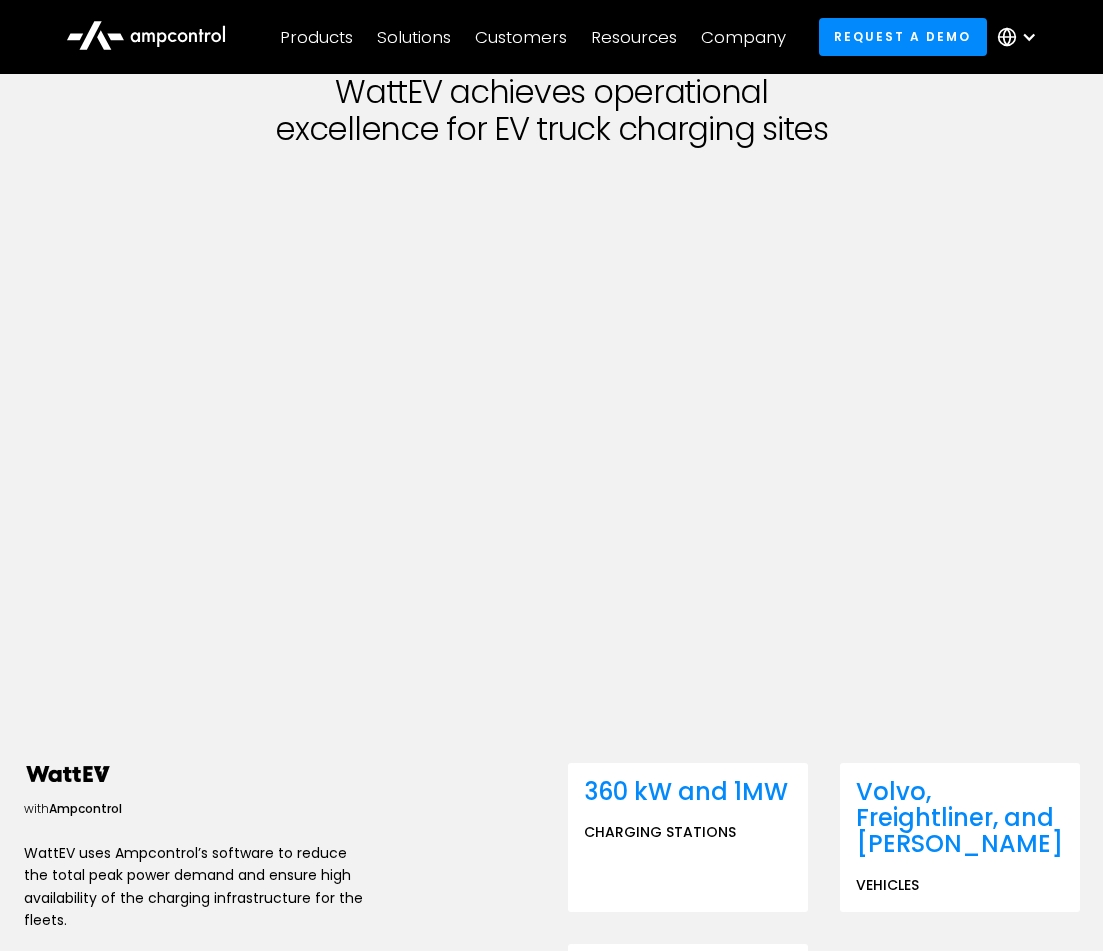 scroll, scrollTop: 0, scrollLeft: 0, axis: both 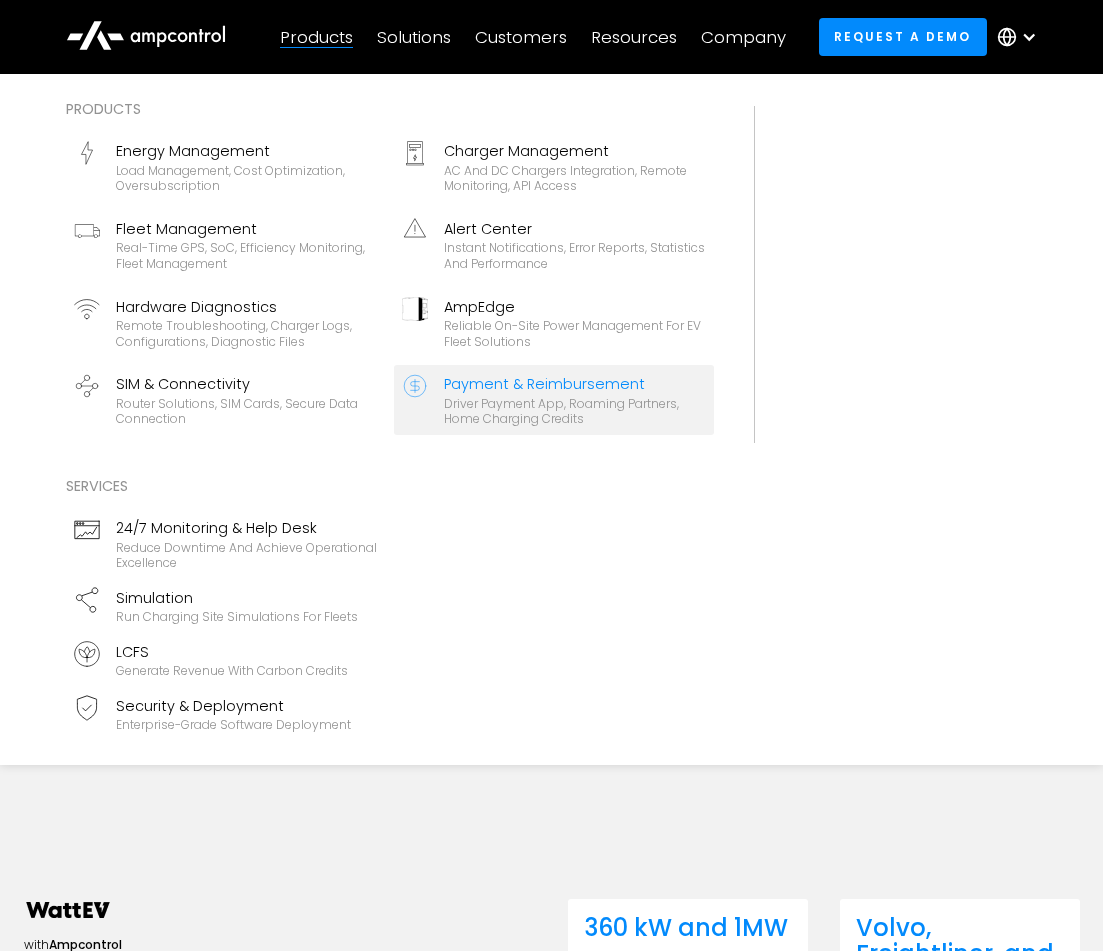 click on "Driver Payment App, Roaming Partners, Home Charging Credits" at bounding box center (575, 411) 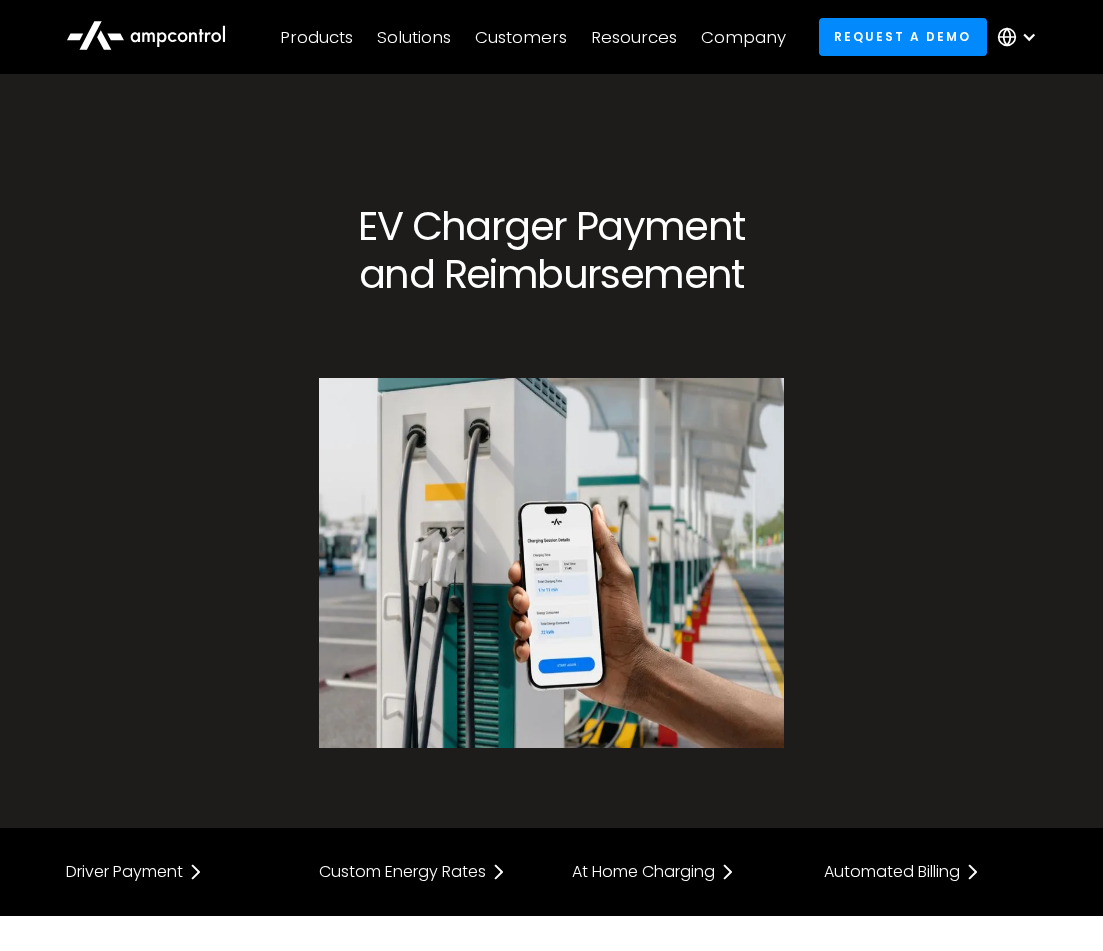 scroll, scrollTop: 0, scrollLeft: 0, axis: both 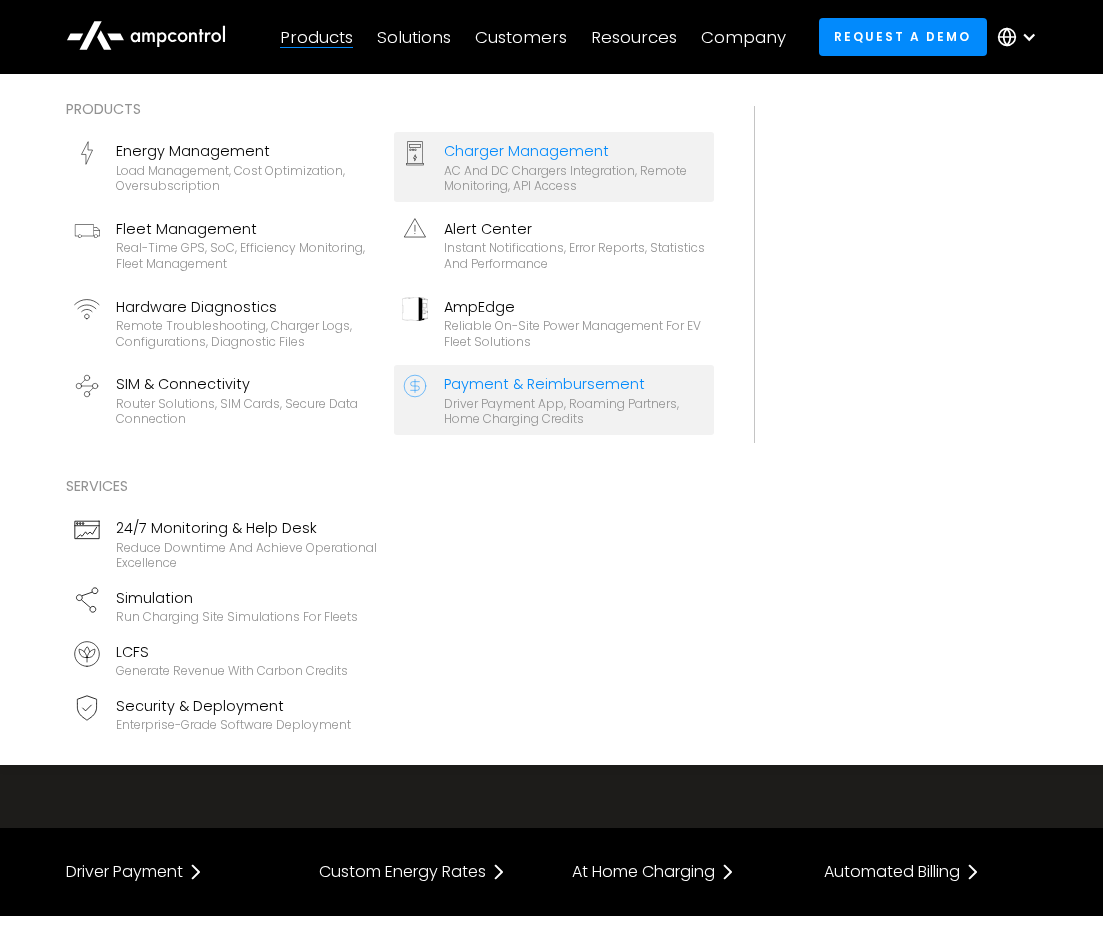 click on "AC and DC chargers integration, remote monitoring, API access" at bounding box center [575, 178] 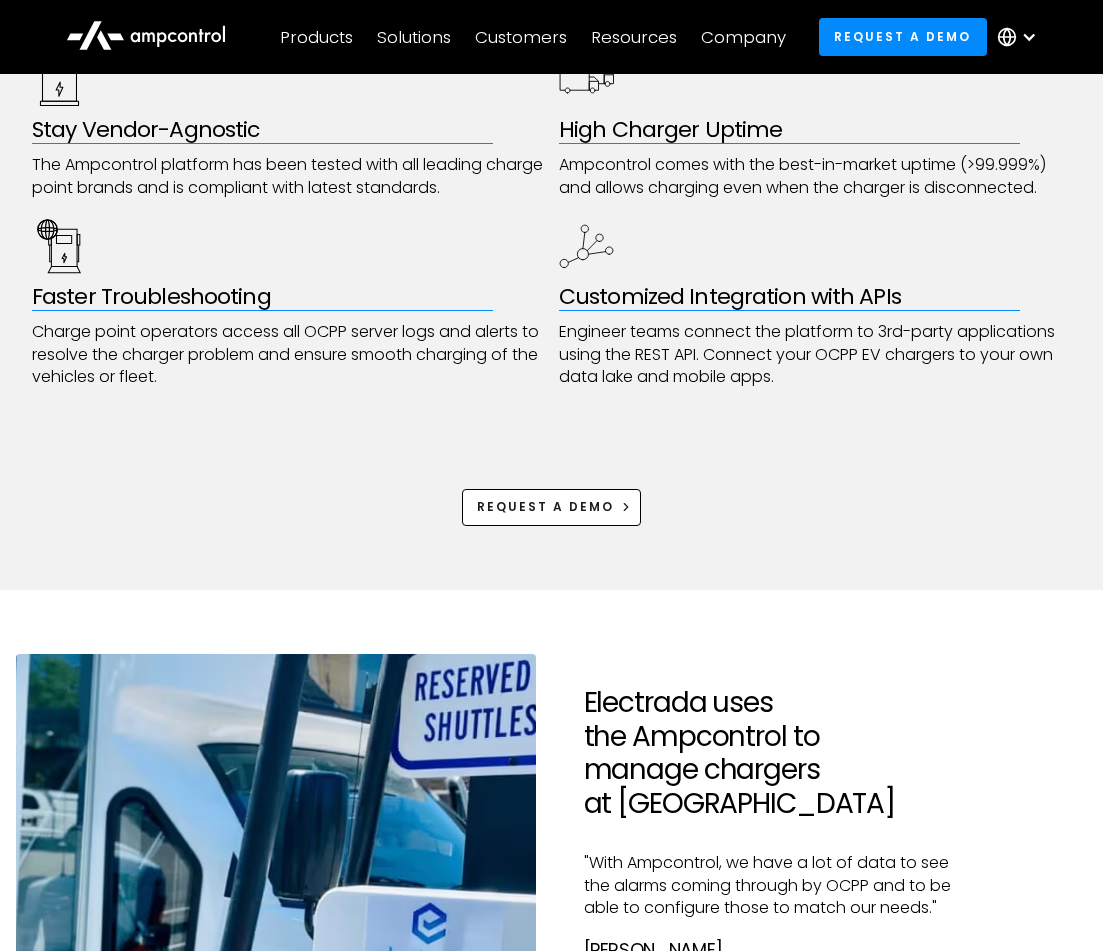 scroll, scrollTop: 1164, scrollLeft: 0, axis: vertical 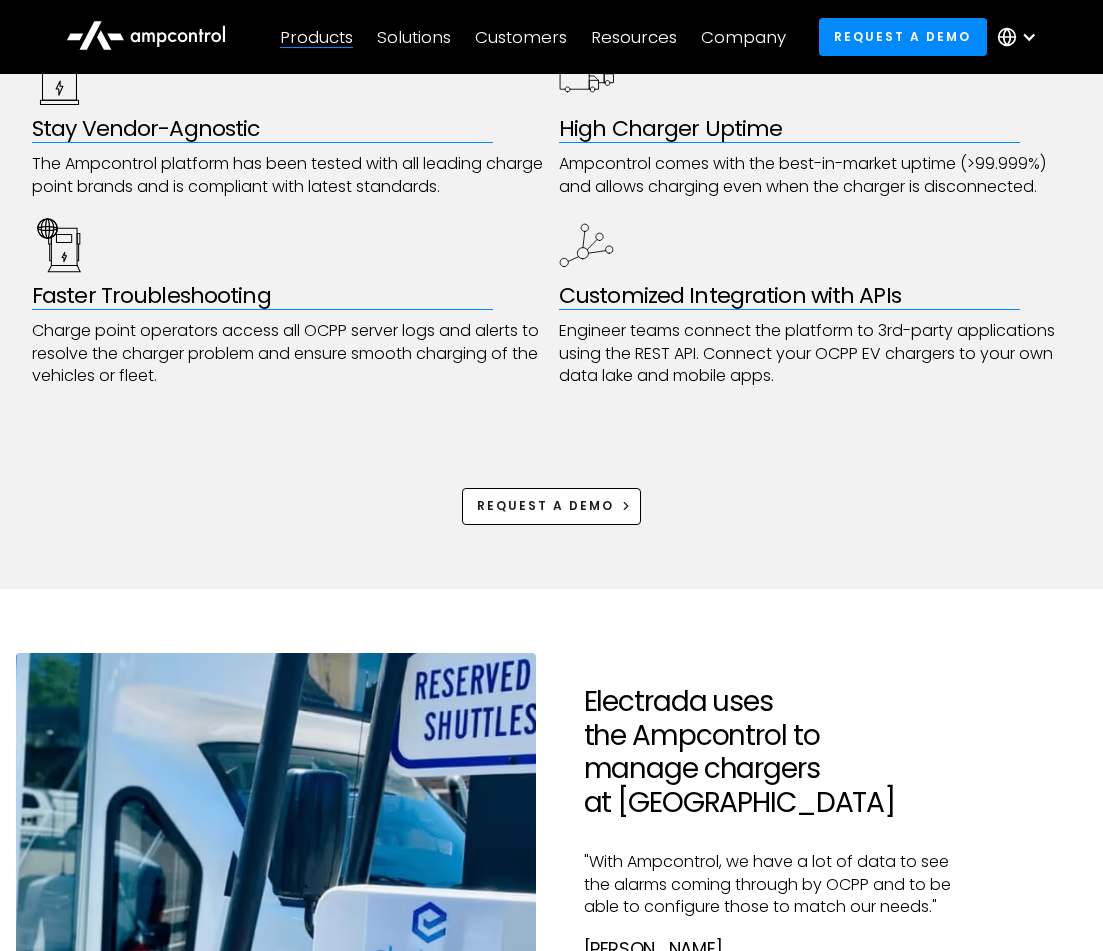 click on "Products
Products
Energy Management Load management, cost optimization, oversubscription
Charger Management AC and DC chargers integration, remote monitoring, API access
Fleet Management Real-time GPS, SoC, efficiency monitoring, fleet management
Alert Center Instant notifications, error reports, statistics and performance
Hardware Diagnostics Remote troubleshooting, charger logs, configurations, diagnostic files
AmpEdge Reliable On-site Power Management for EV Fleet Solutions SIM & Connectivity Router Solutions, SIM Cards, Secure Data Connection Payment & Reimbursement Driver Payment App, Roaming Partners, Home Charging Credits Services
24/7 Monitoring & Help Desk Reduce downtime and achieve operational excellence
Simulation Run charging site simulations for fleets
LCFS Generate revenue with carbon credits
Security & Deployment Enterprise-grade software deployment" at bounding box center (316, 37) 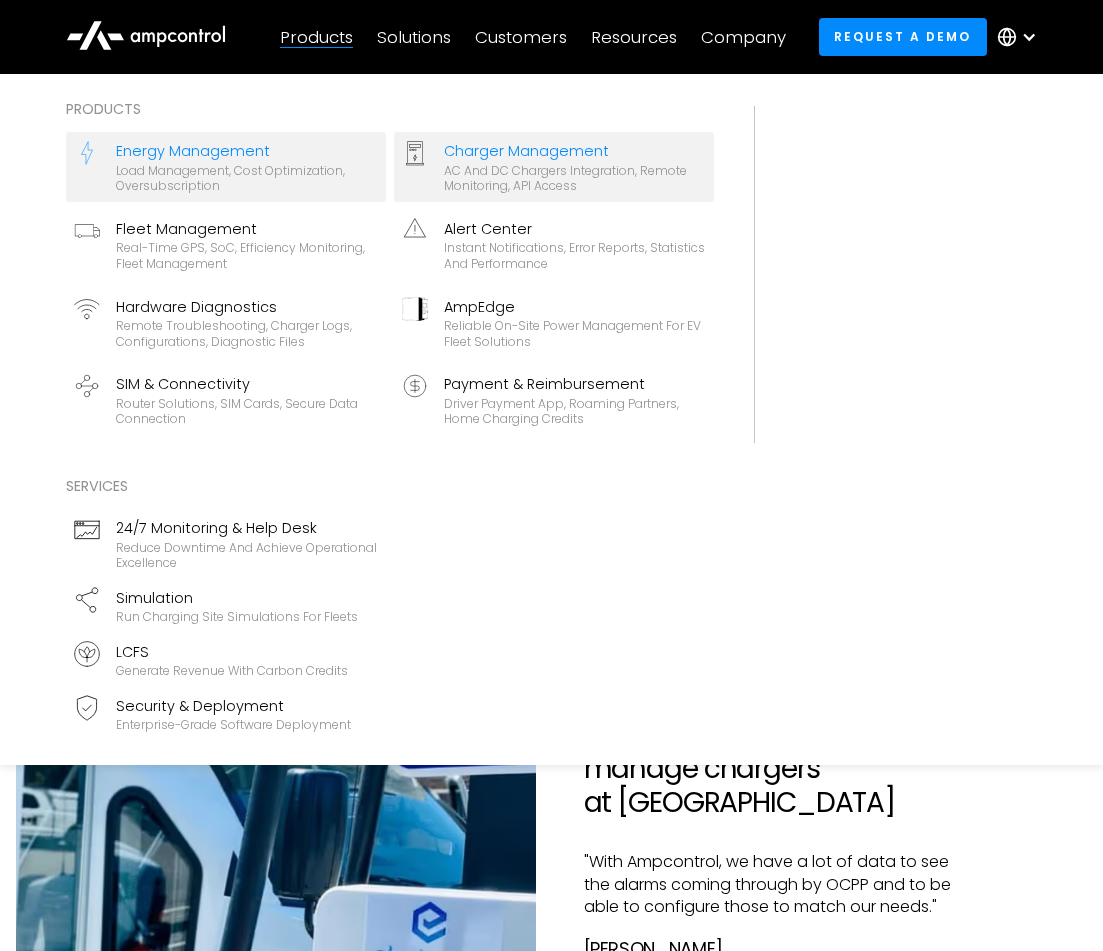 click on "Energy Management" at bounding box center [247, 151] 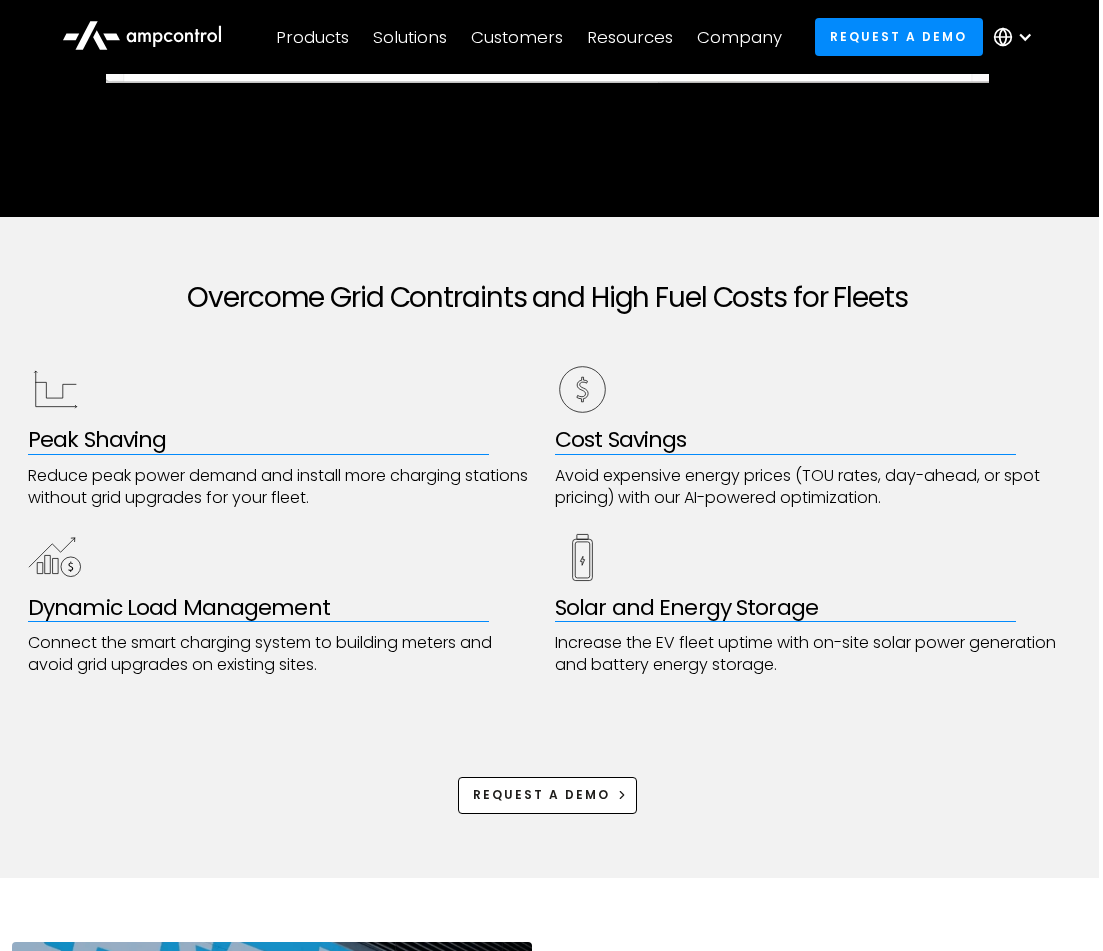 scroll, scrollTop: 4583, scrollLeft: 4, axis: both 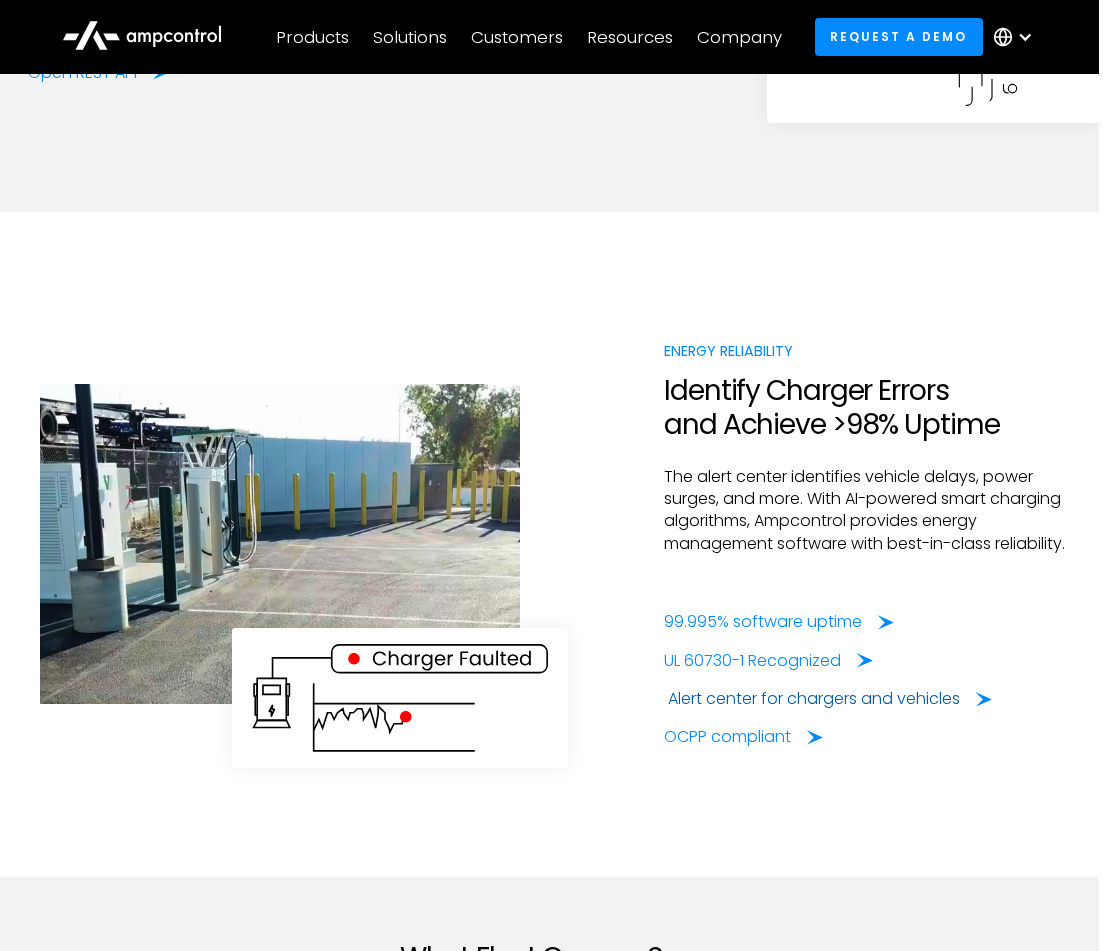 click on "Alert center for chargers and vehicles" at bounding box center [814, 699] 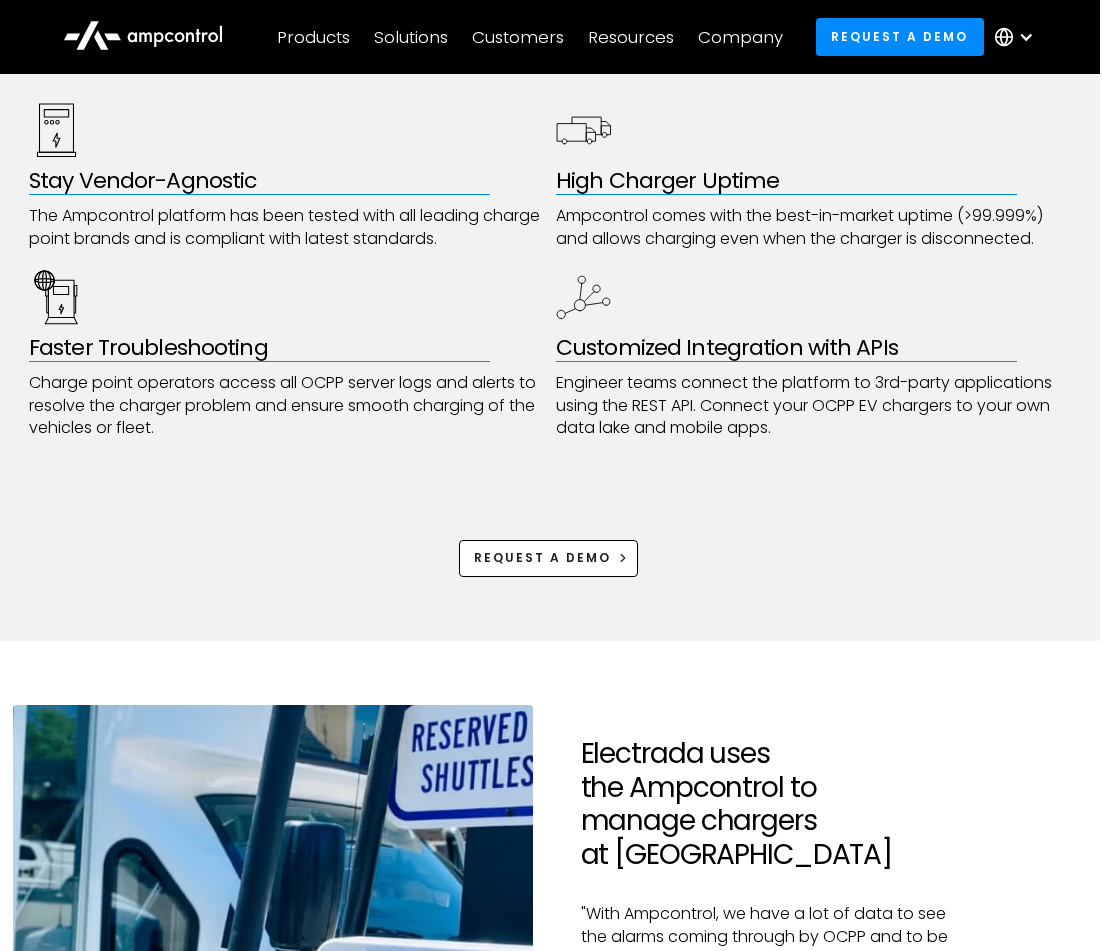 scroll, scrollTop: 1116, scrollLeft: 3, axis: both 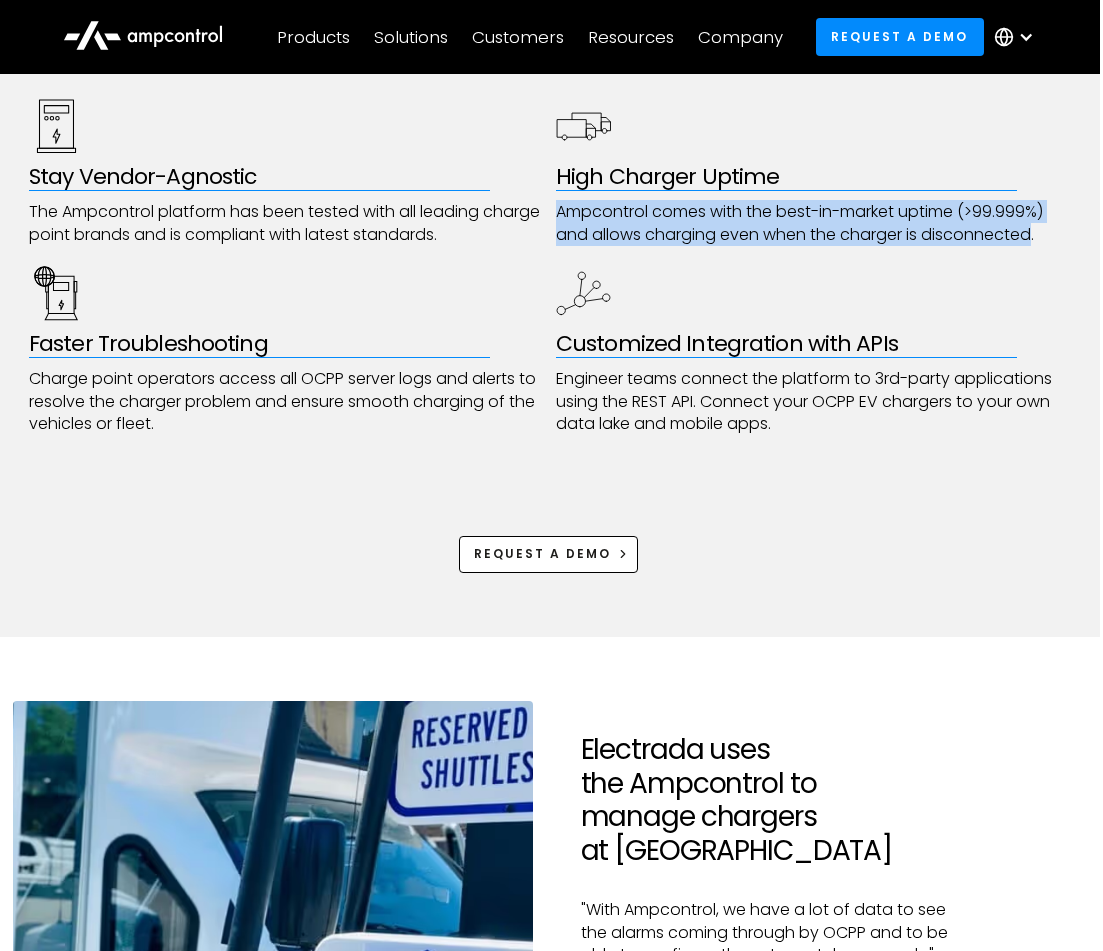 drag, startPoint x: 1034, startPoint y: 240, endPoint x: 557, endPoint y: 219, distance: 477.46204 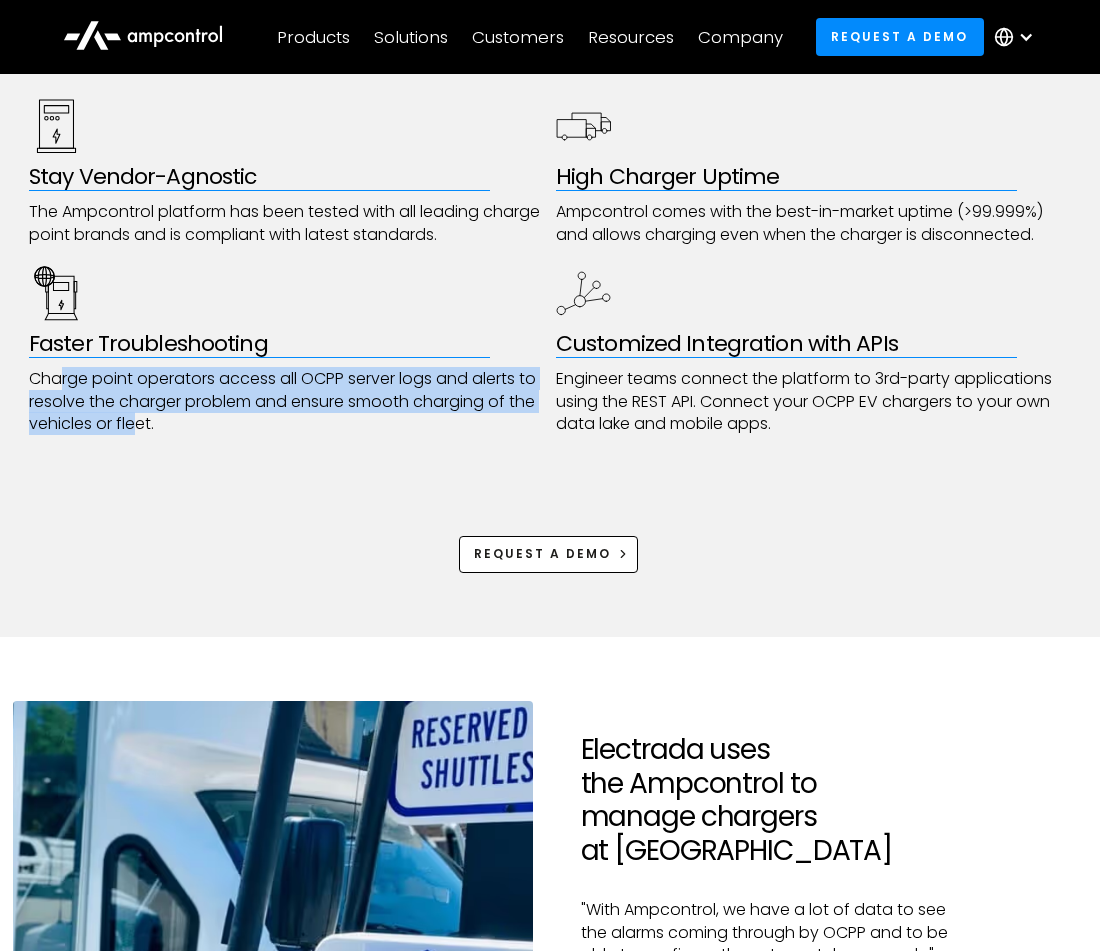 drag, startPoint x: 169, startPoint y: 423, endPoint x: 59, endPoint y: 386, distance: 116.05602 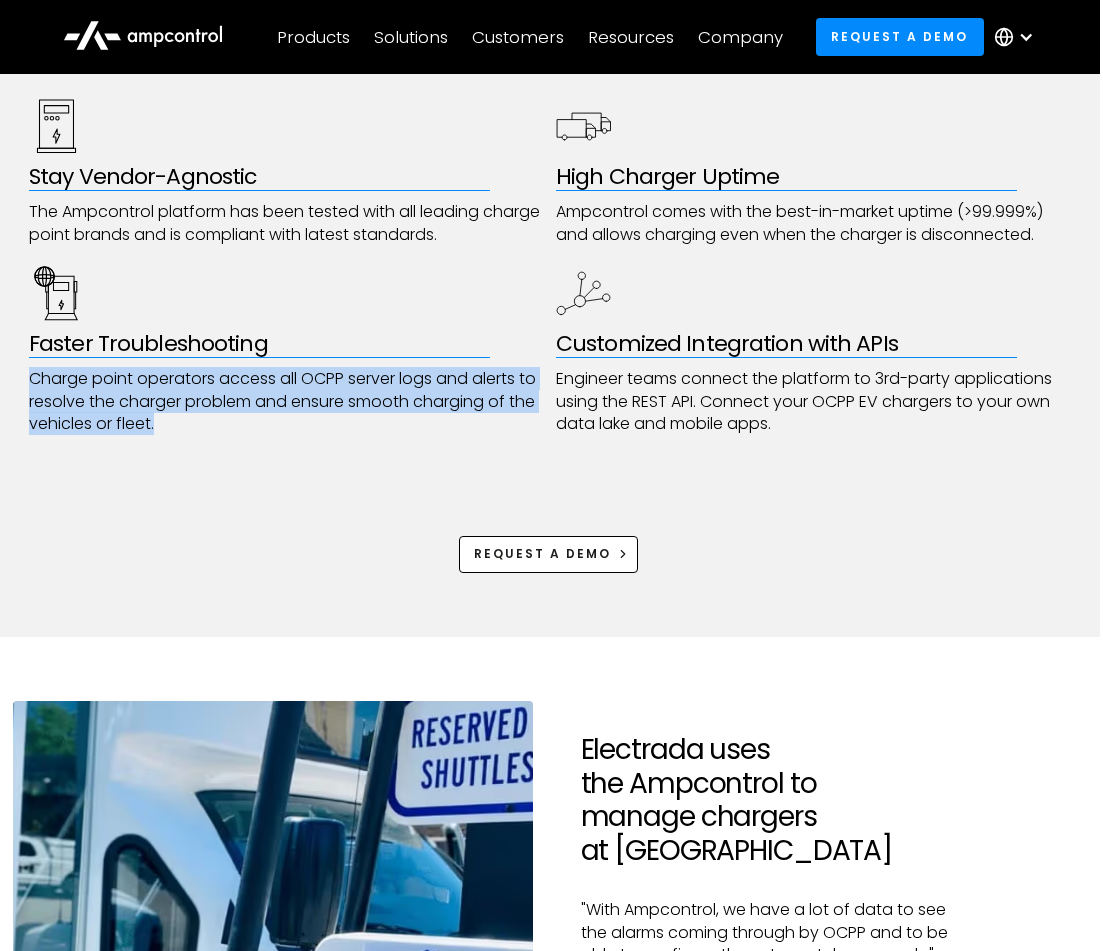 drag, startPoint x: 27, startPoint y: 381, endPoint x: 240, endPoint y: 422, distance: 216.91013 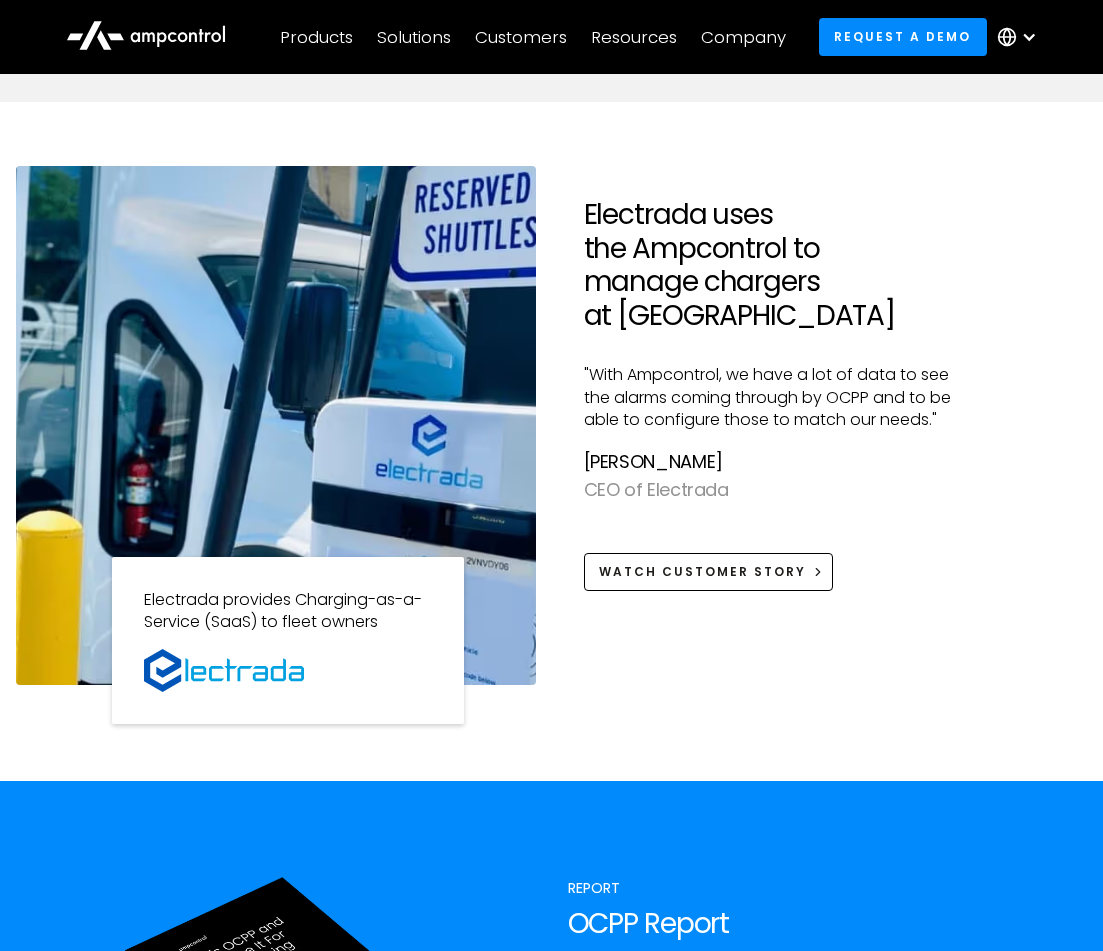scroll, scrollTop: 1652, scrollLeft: 0, axis: vertical 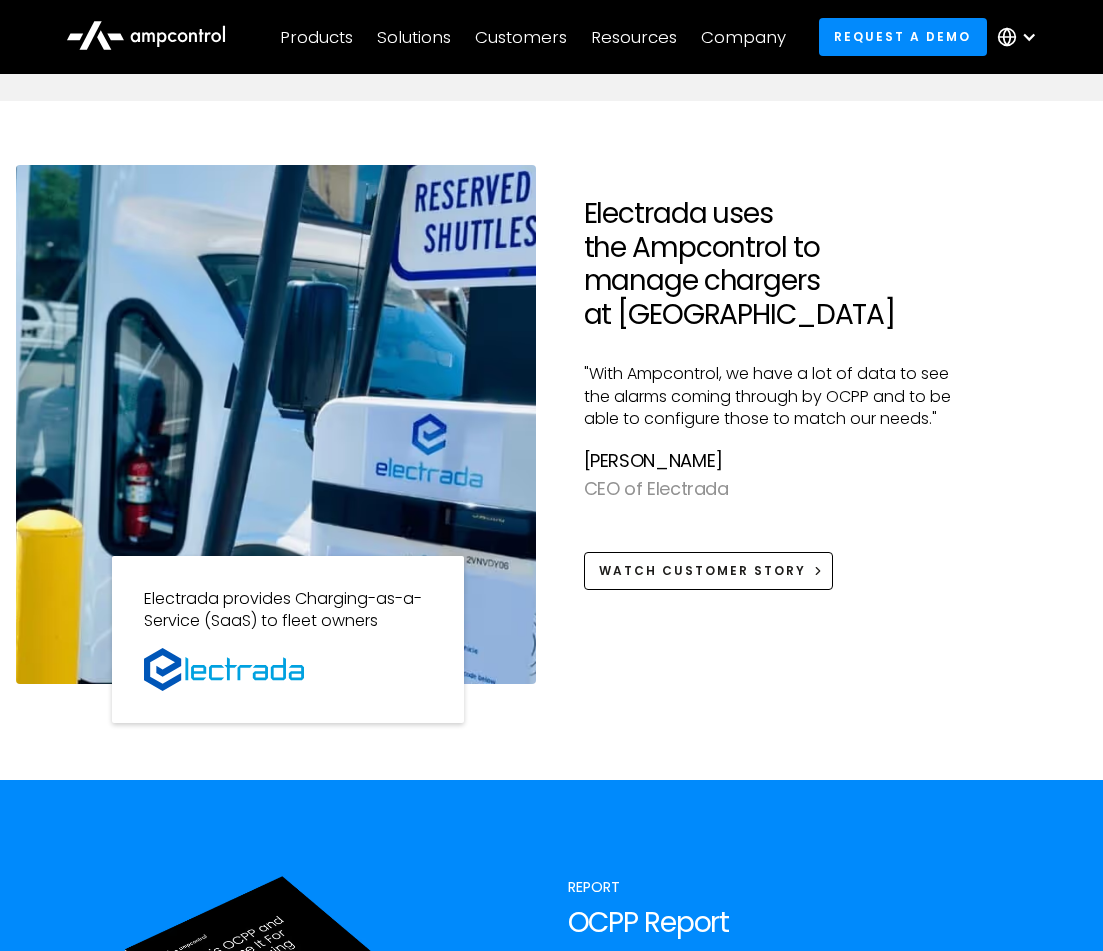 click on "Electrada uses the Ampcontrol to manage chargers at Vanderbilt University" at bounding box center [776, 264] 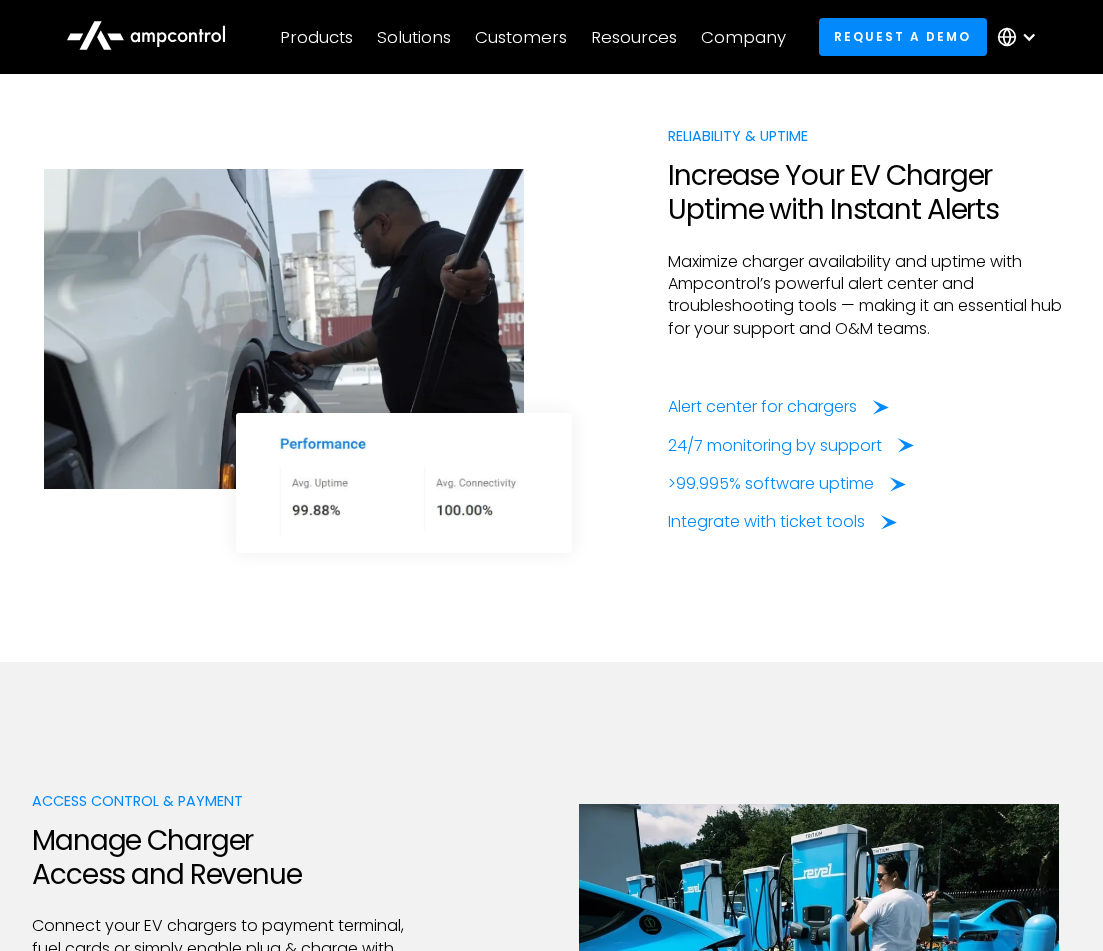 scroll, scrollTop: 3566, scrollLeft: 0, axis: vertical 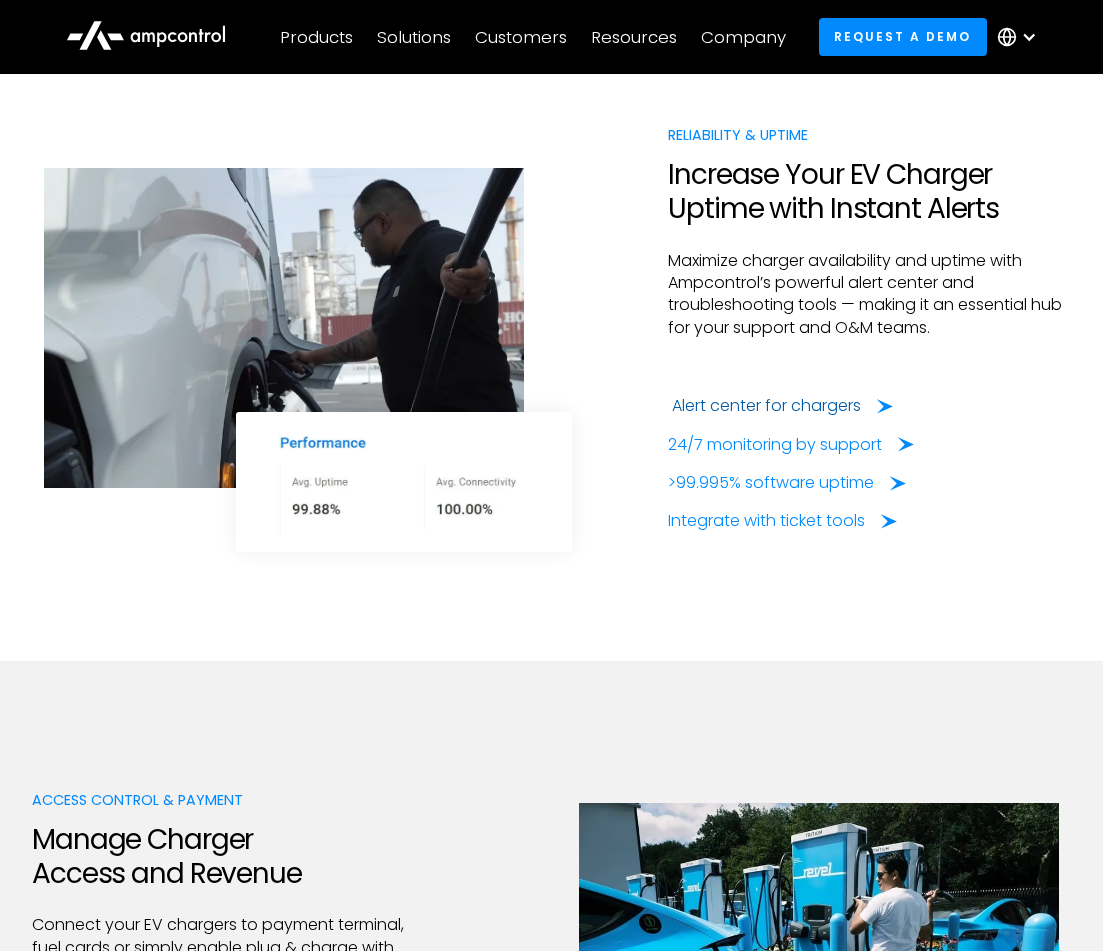 click on "Alert center for chargers" at bounding box center (766, 406) 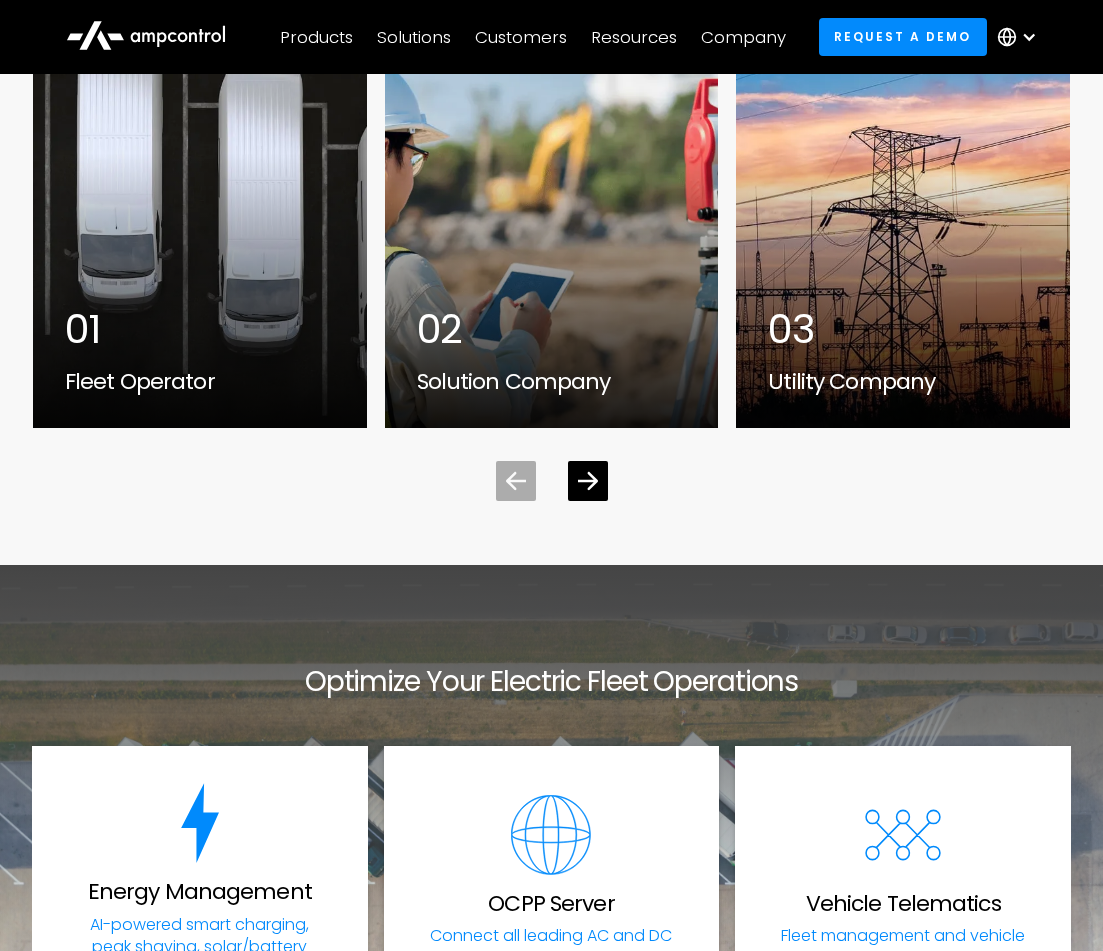 scroll, scrollTop: 6579, scrollLeft: 0, axis: vertical 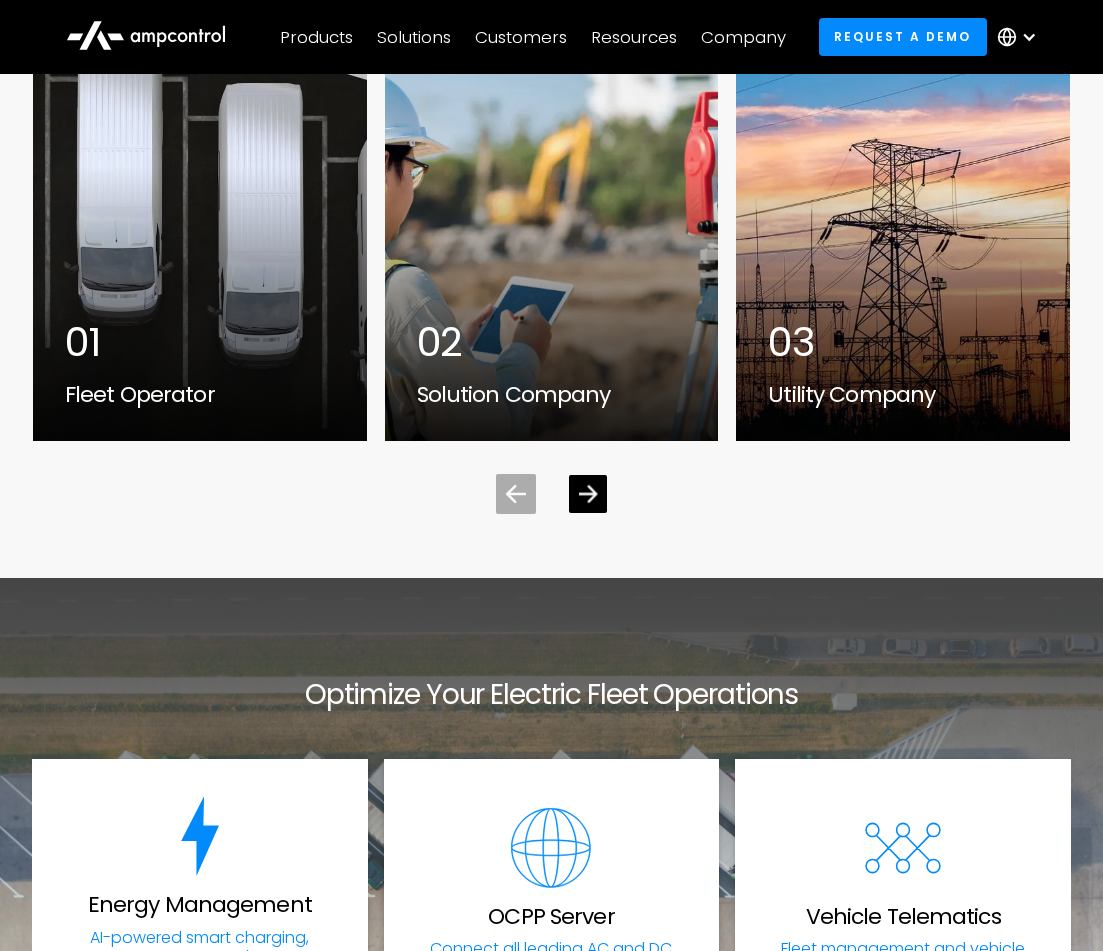 click 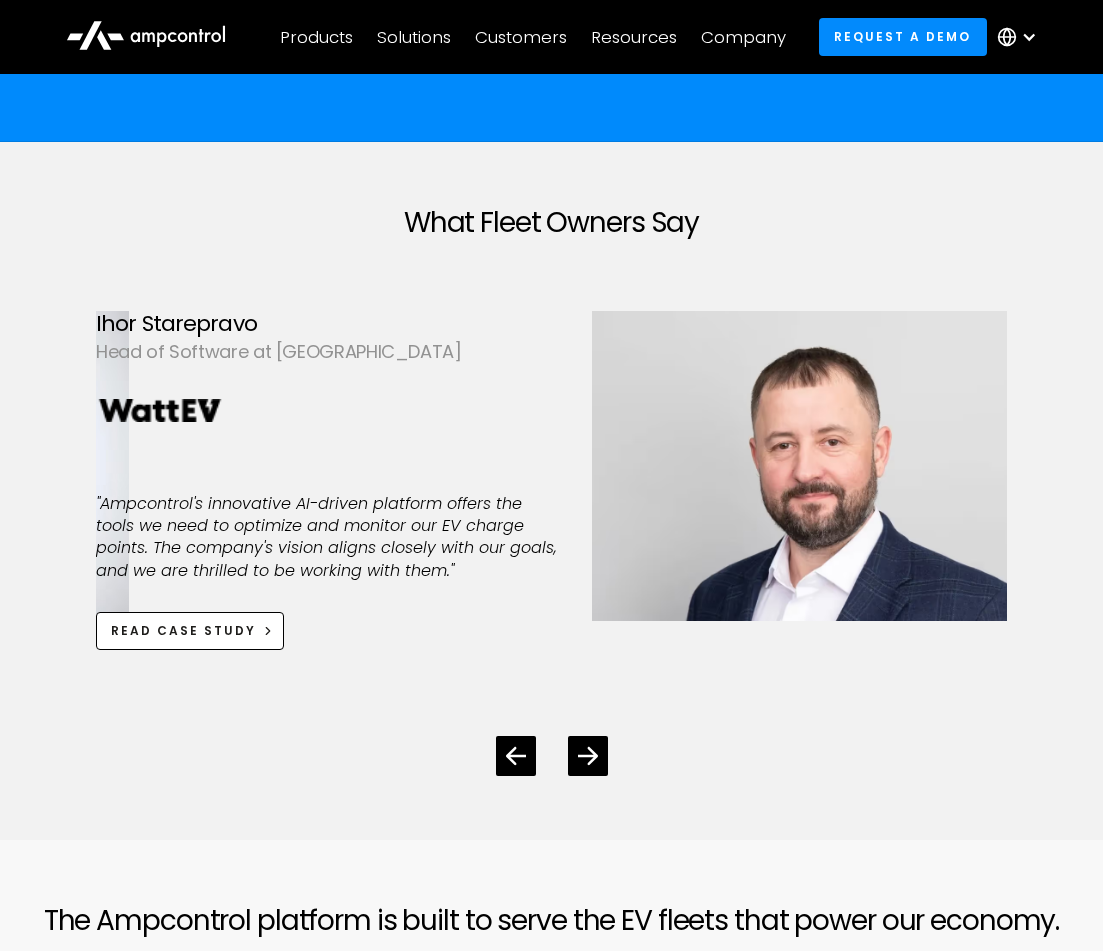 scroll, scrollTop: 5187, scrollLeft: 0, axis: vertical 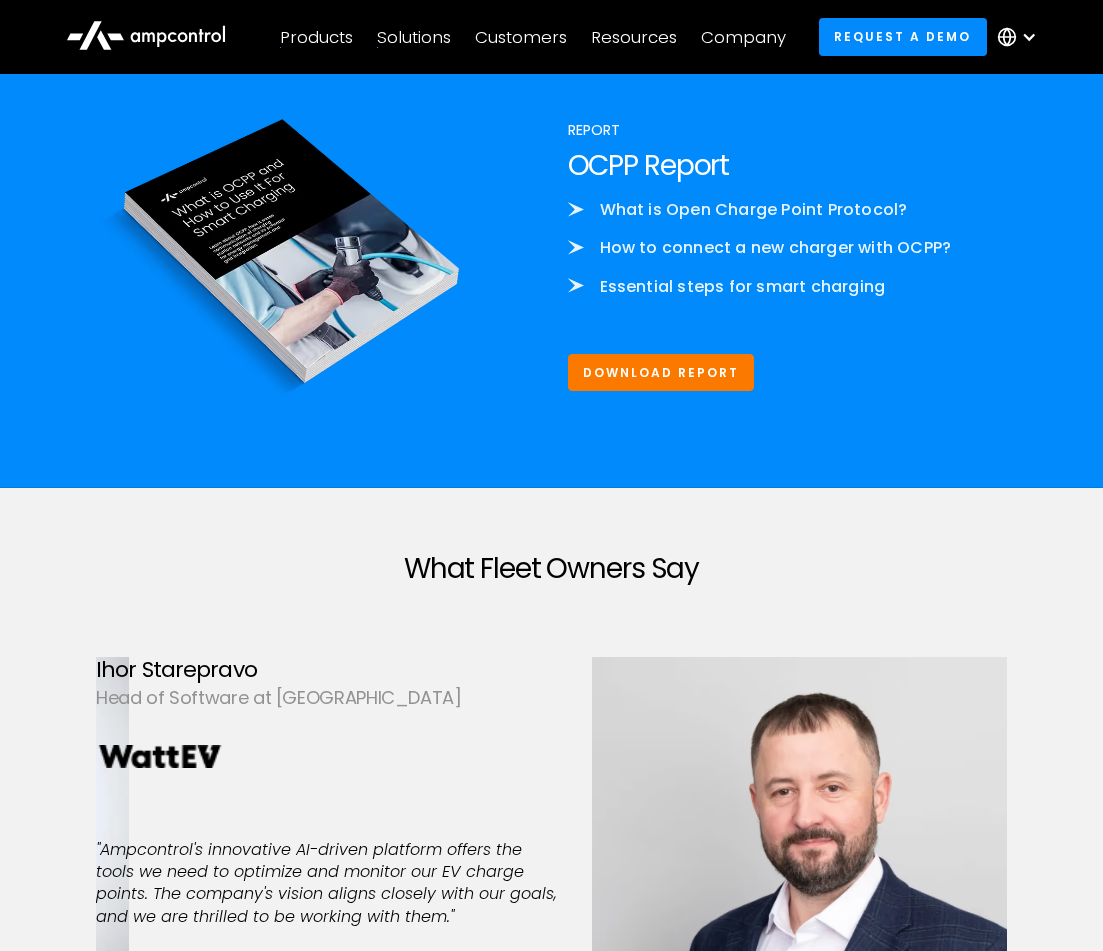 click on "Products" at bounding box center [316, 37] 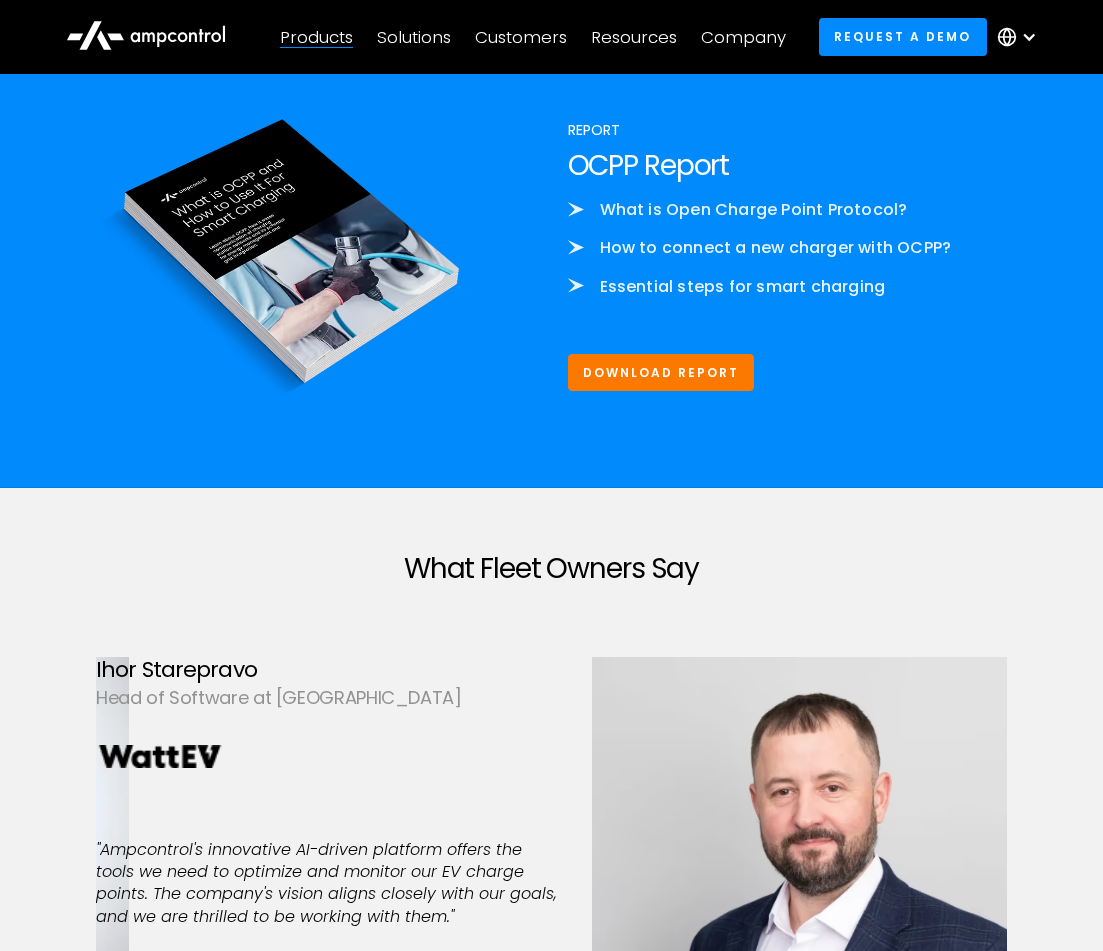 click on "Products" at bounding box center (316, 37) 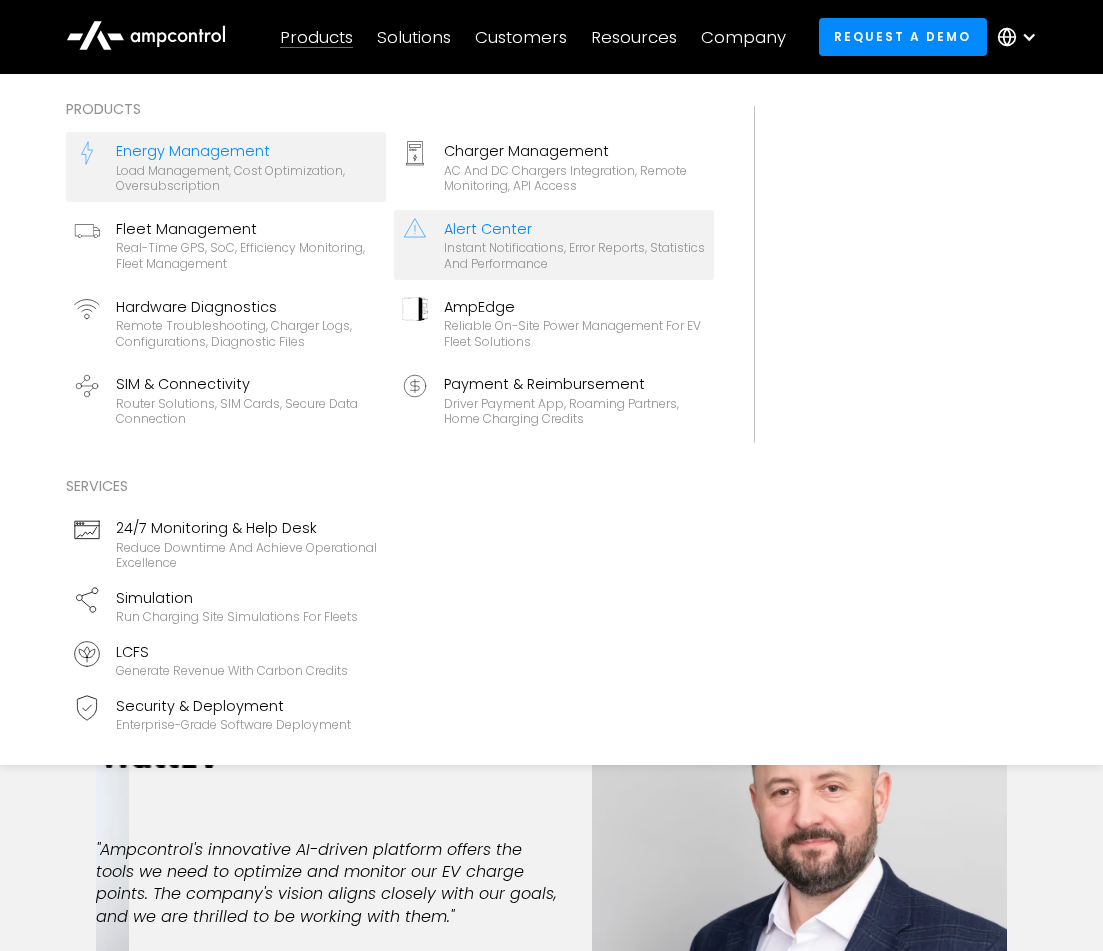 click on "Load management, cost optimization, oversubscription" at bounding box center (247, 178) 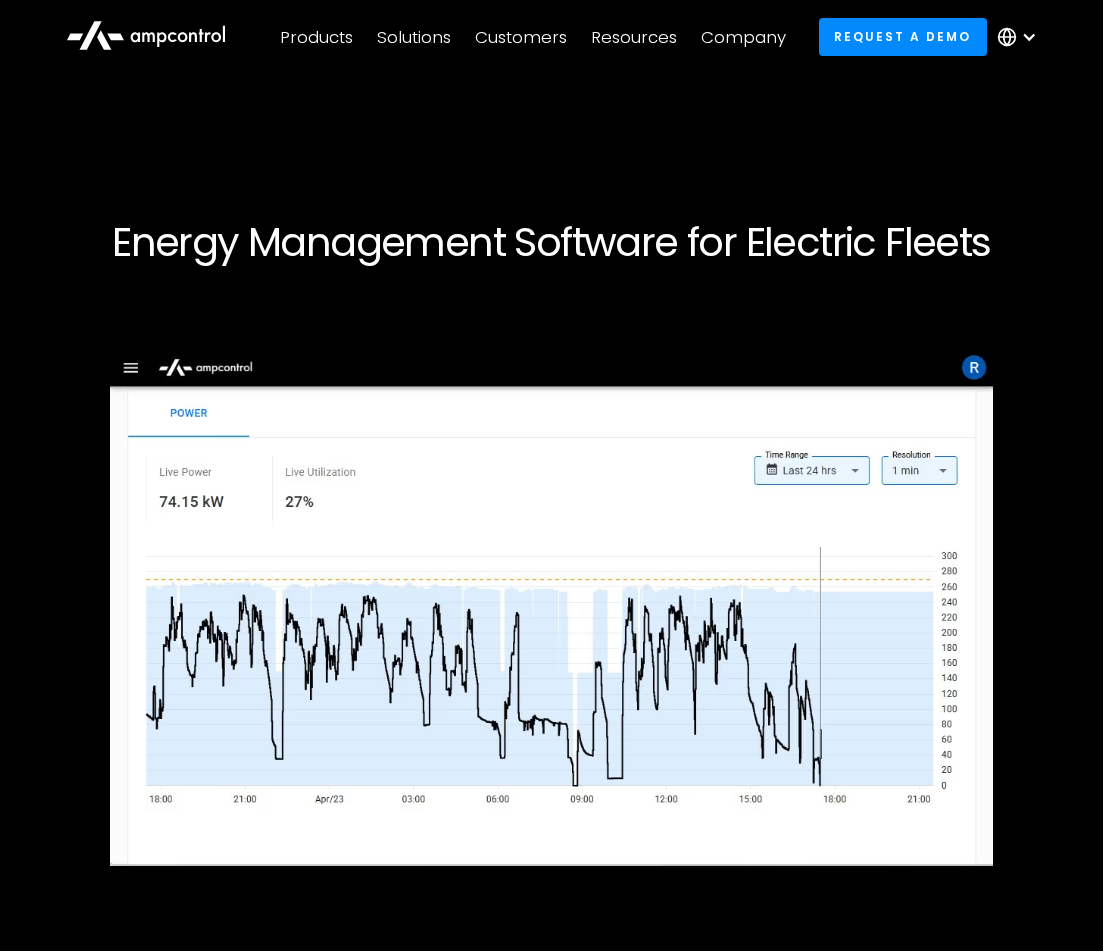 scroll, scrollTop: 0, scrollLeft: 0, axis: both 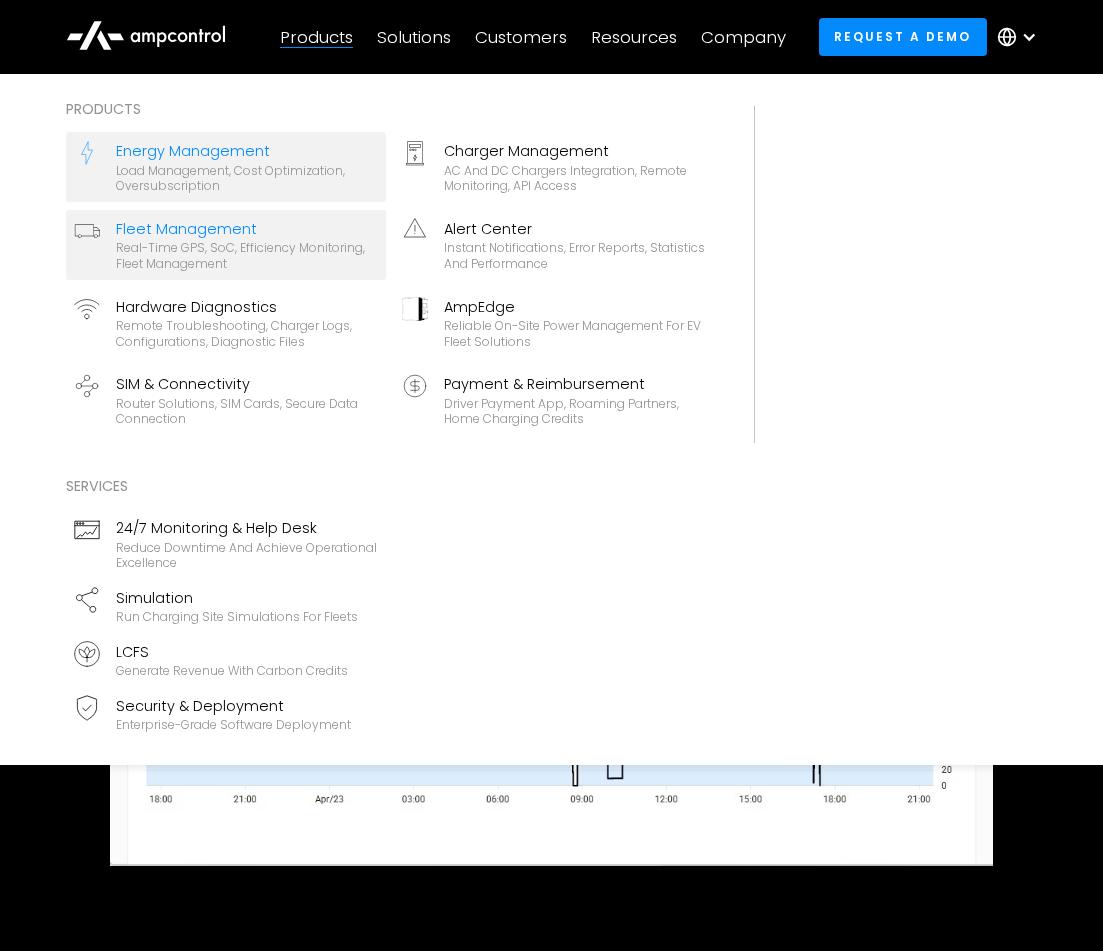 click on "Real-time GPS, SoC, efficiency monitoring, fleet management" at bounding box center (247, 255) 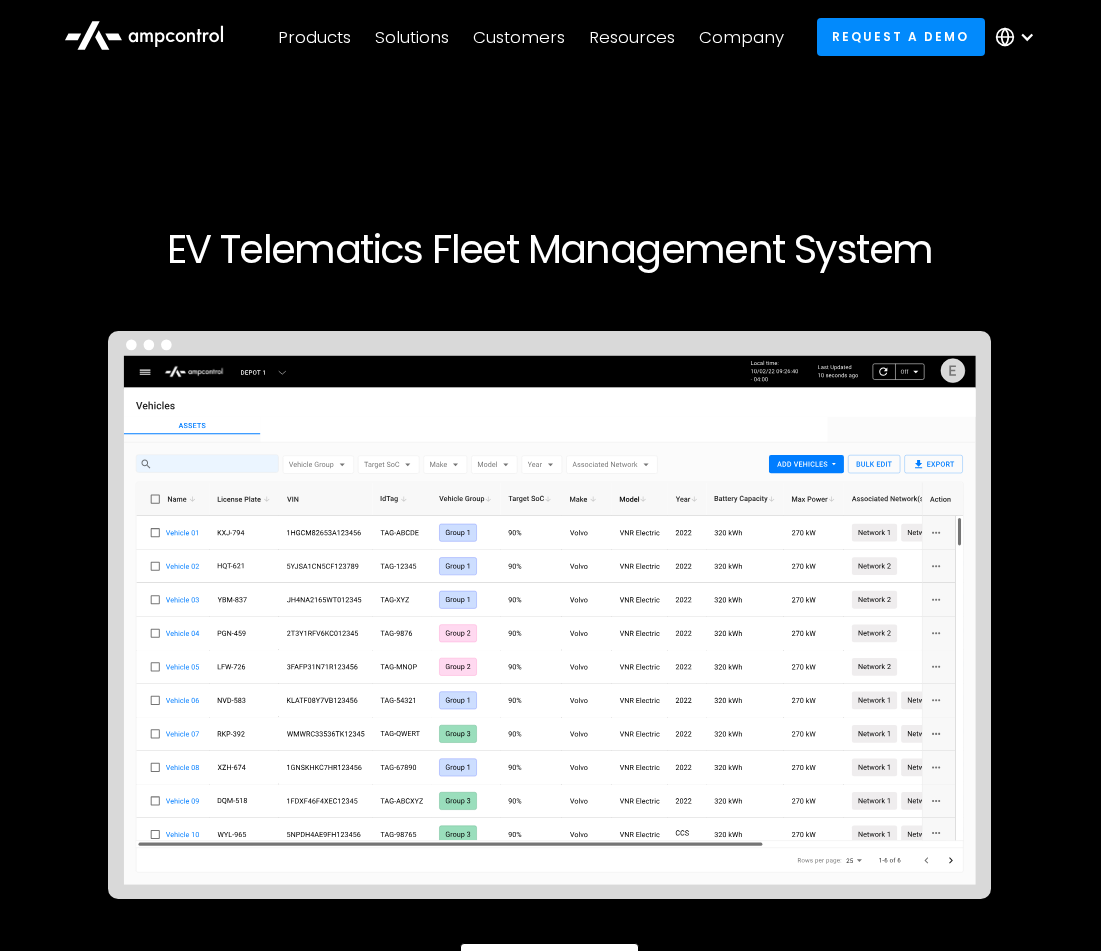 scroll, scrollTop: 0, scrollLeft: 2, axis: horizontal 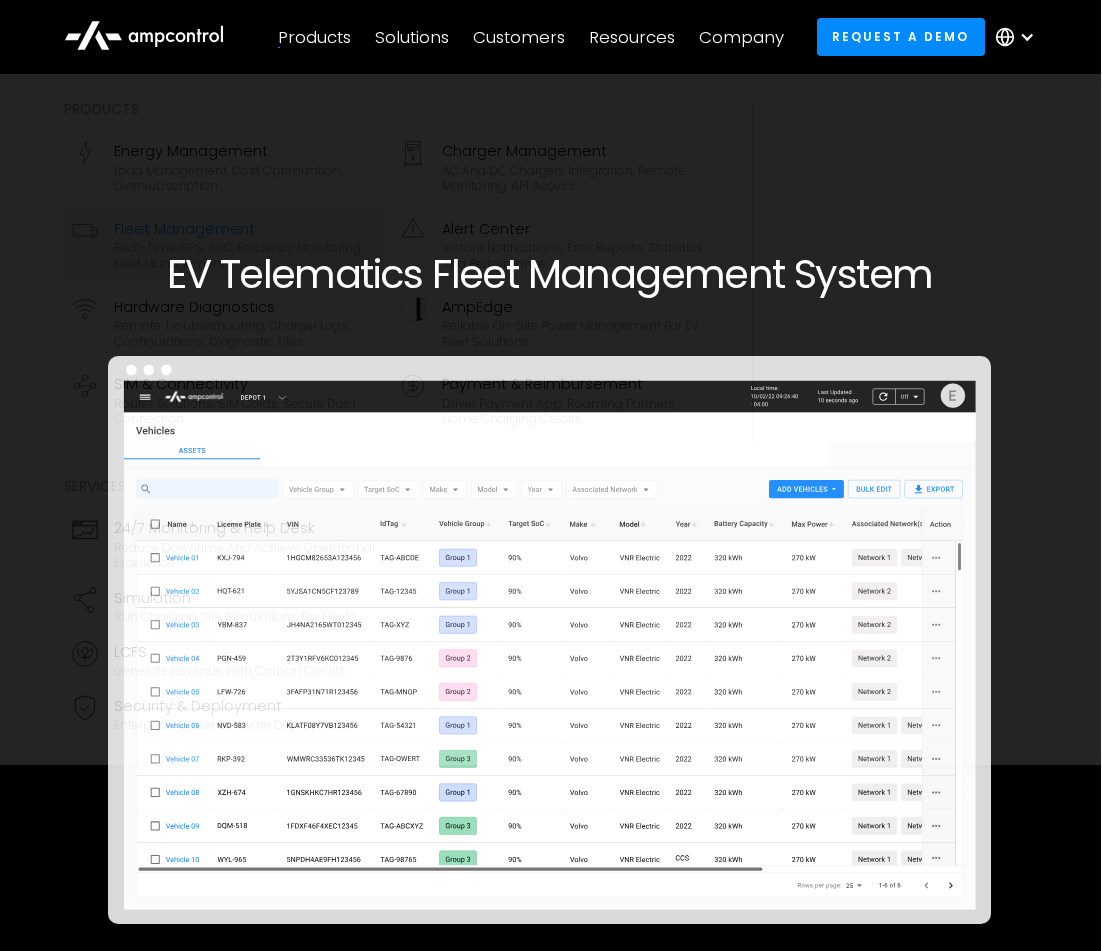 click on "Products" at bounding box center (314, 37) 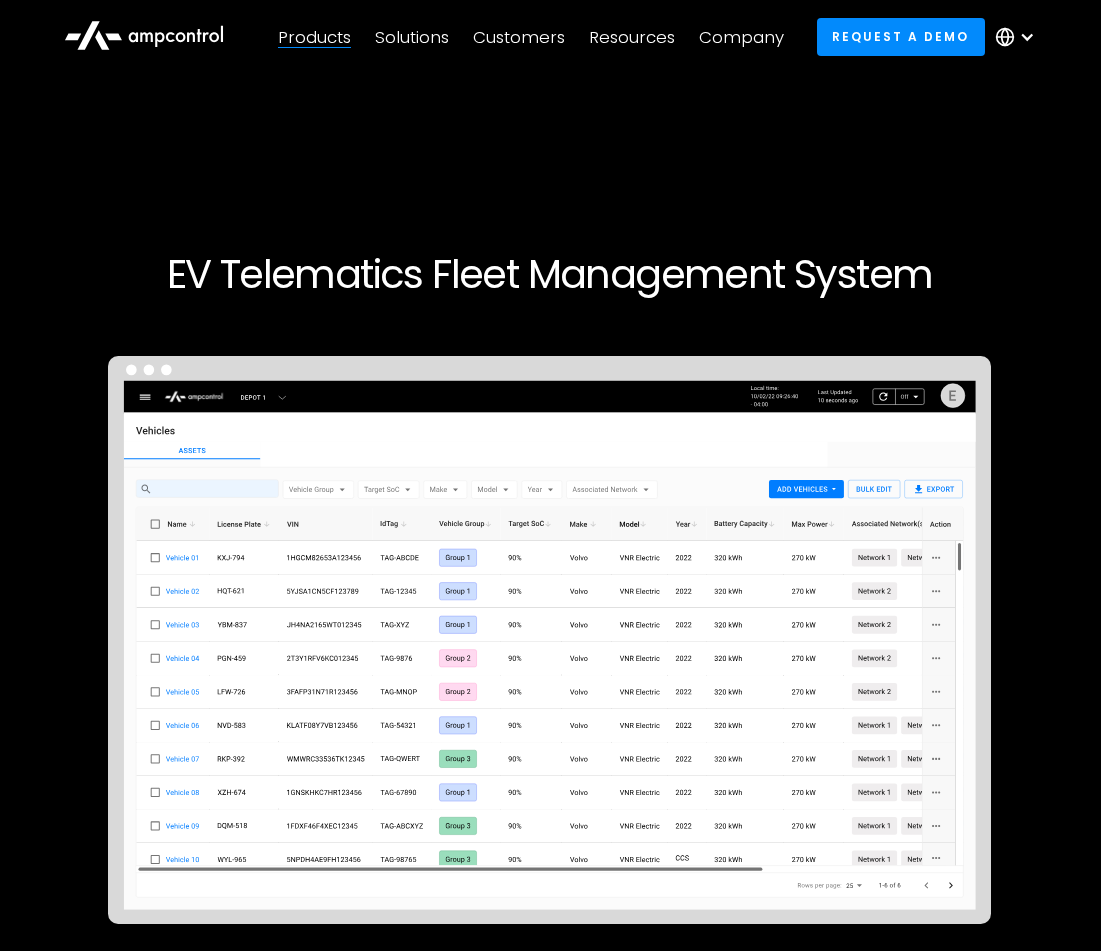 click on "Products" at bounding box center (314, 37) 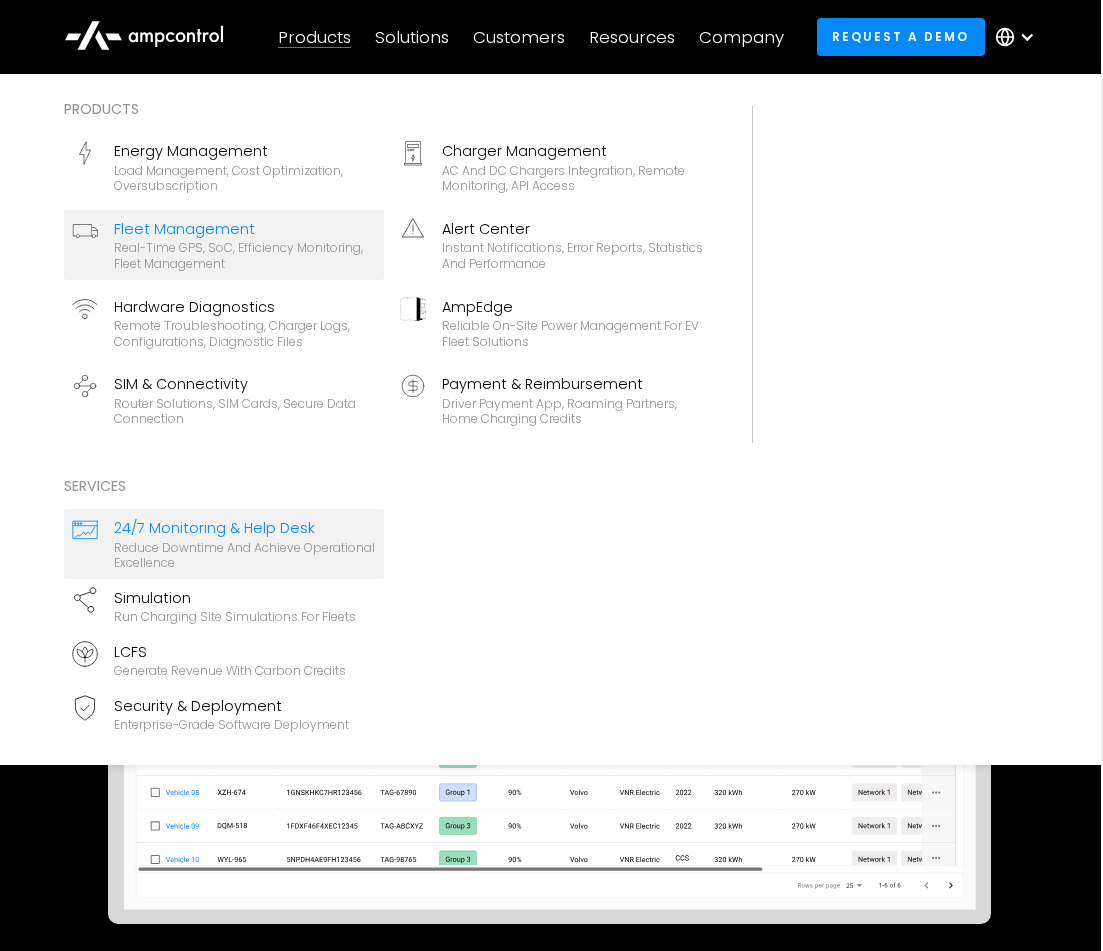 click on "Reduce downtime and achieve operational excellence" at bounding box center [245, 555] 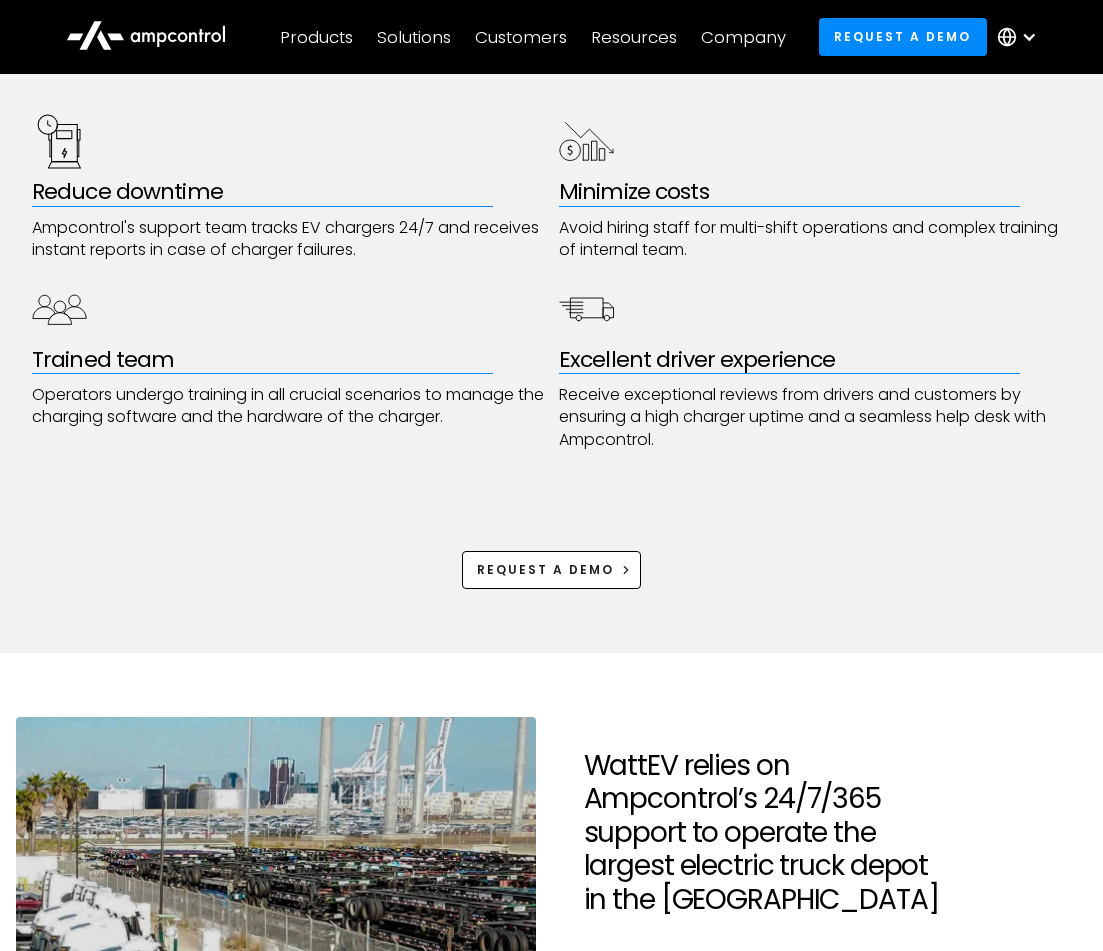 scroll, scrollTop: 0, scrollLeft: 0, axis: both 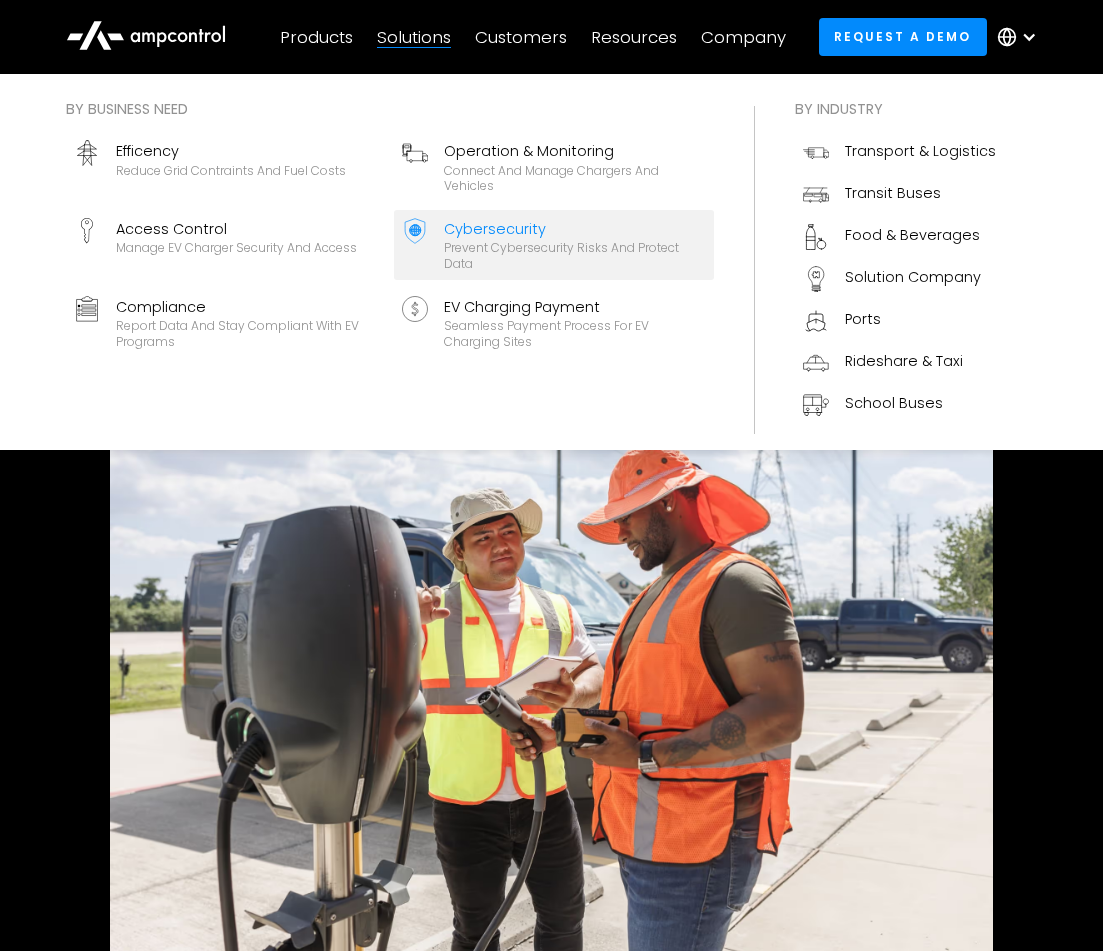 click on "Prevent cybersecurity risks and protect data" at bounding box center (575, 255) 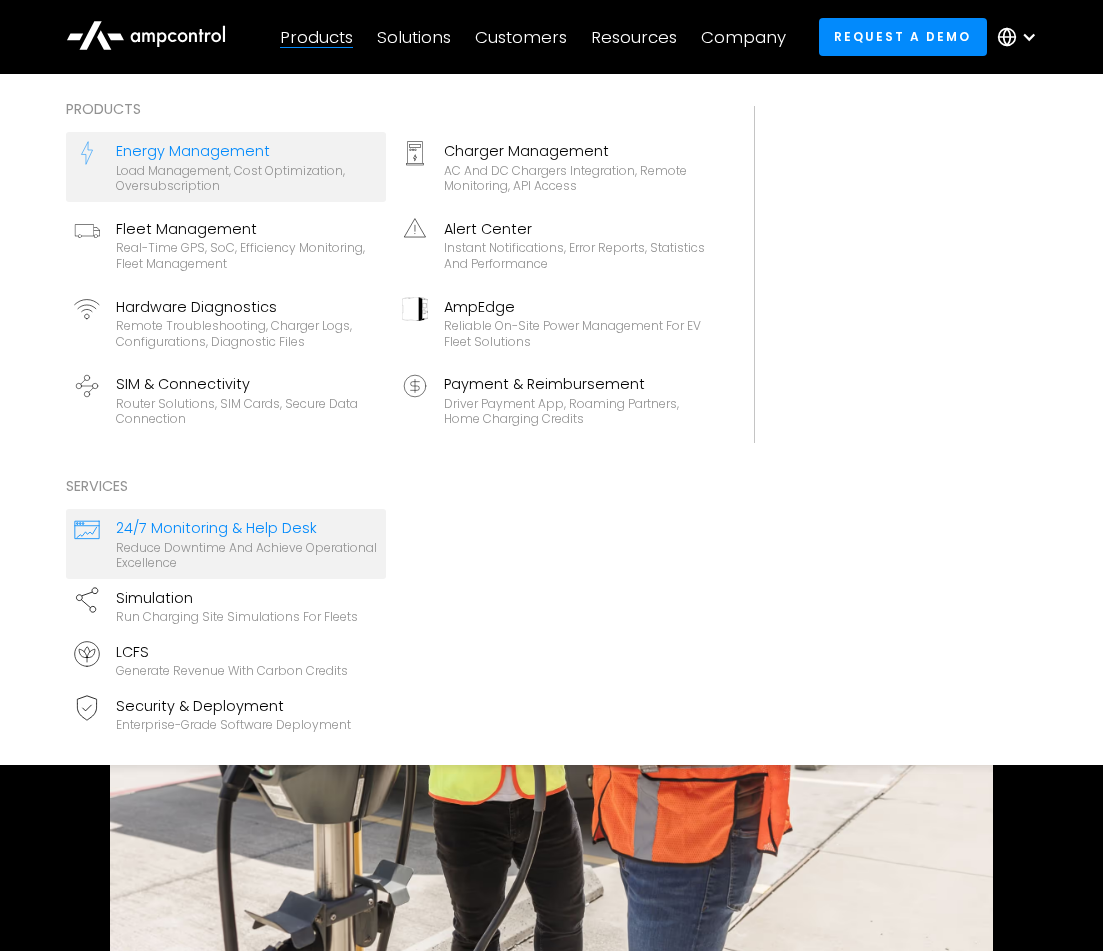 click on "Load management, cost optimization, oversubscription" at bounding box center [247, 178] 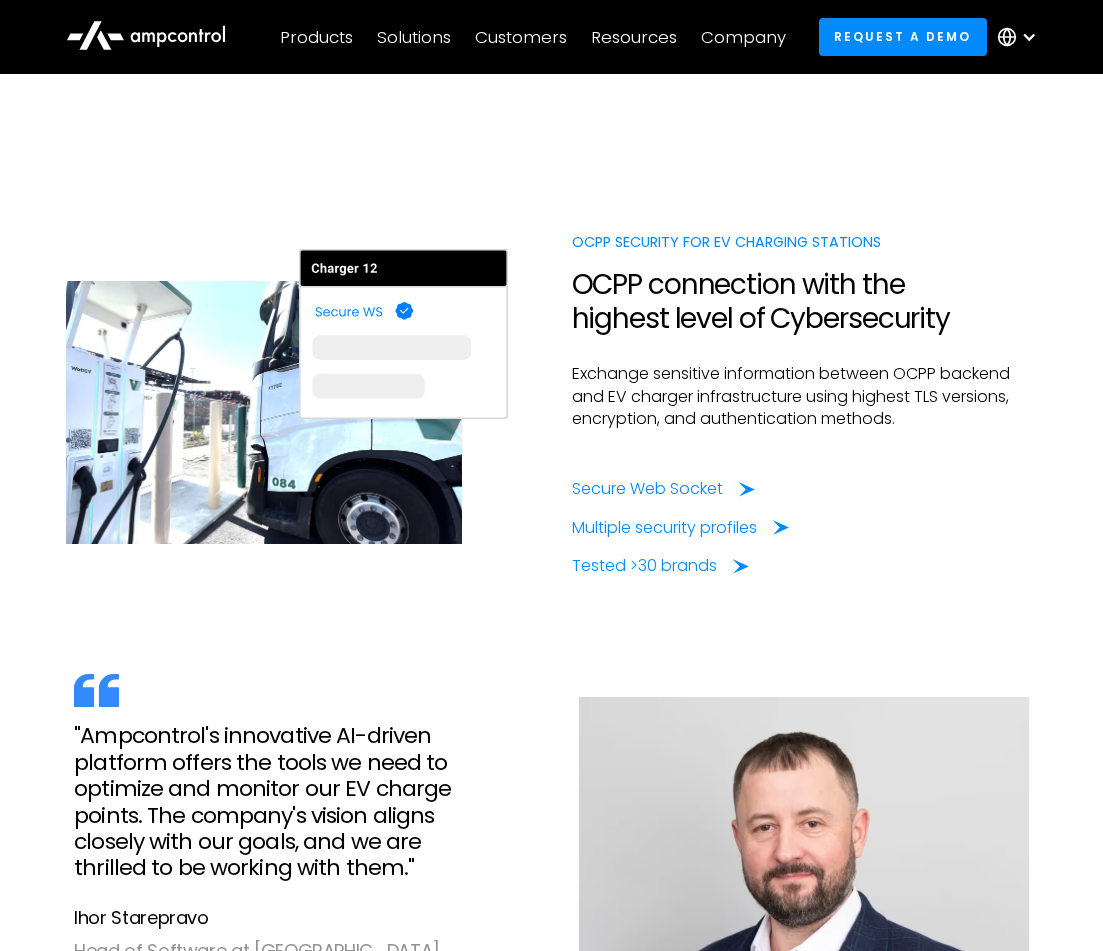 scroll, scrollTop: 1821, scrollLeft: 0, axis: vertical 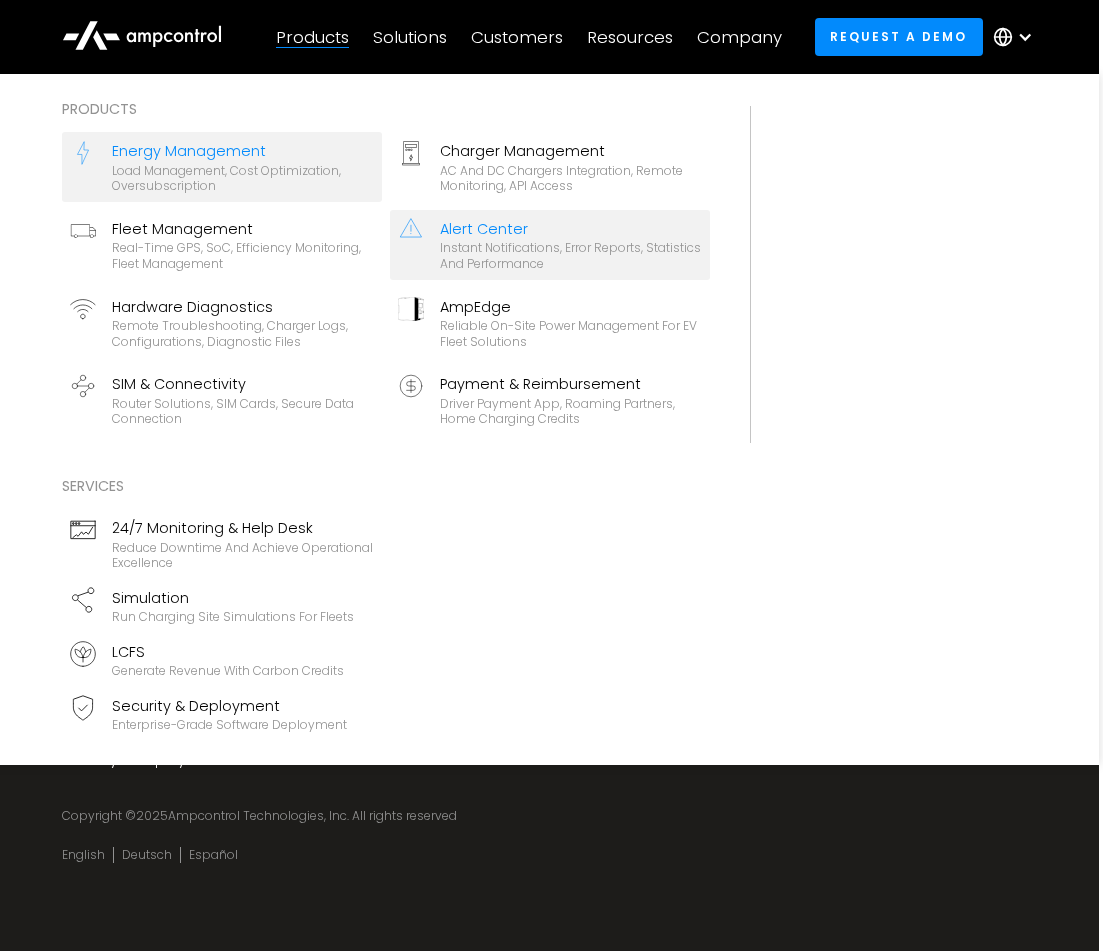 click on "Instant notifications, error reports, statistics and performance" at bounding box center (571, 255) 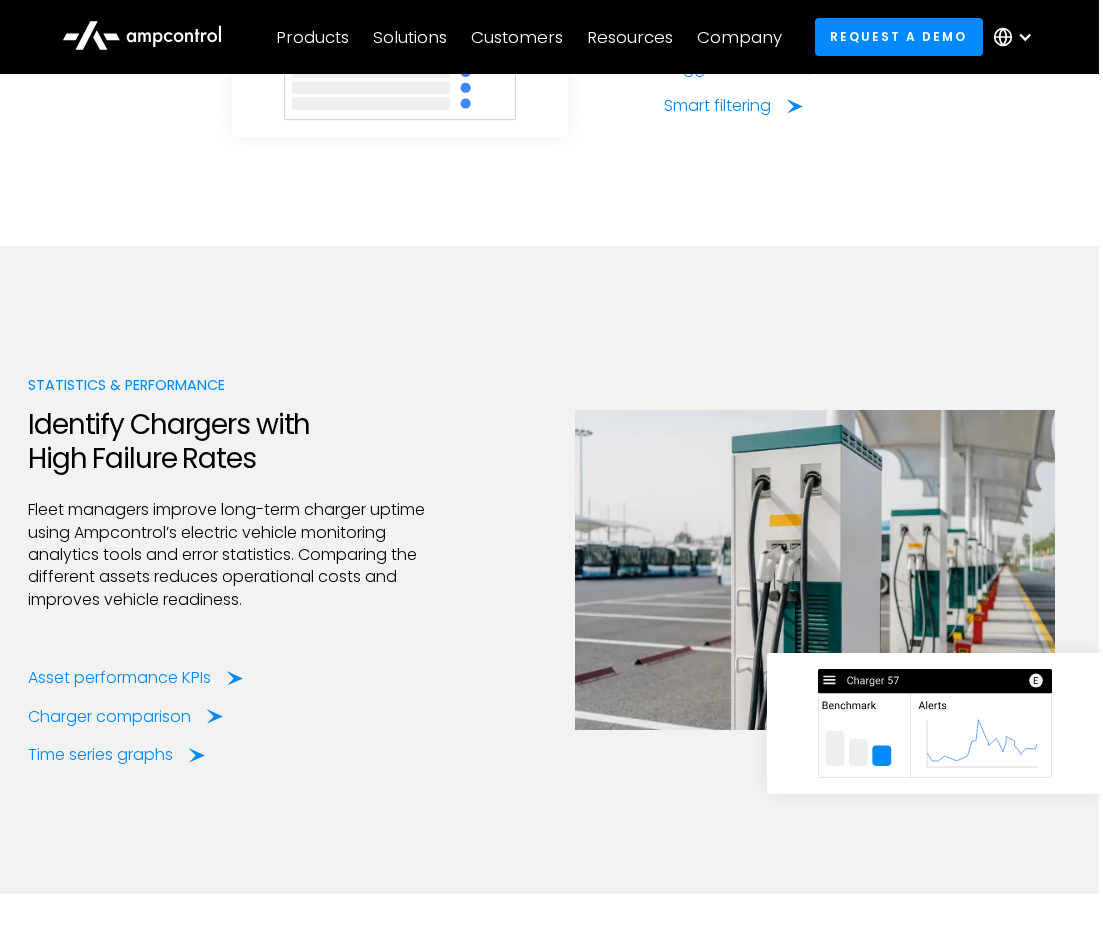scroll, scrollTop: 3513, scrollLeft: 4, axis: both 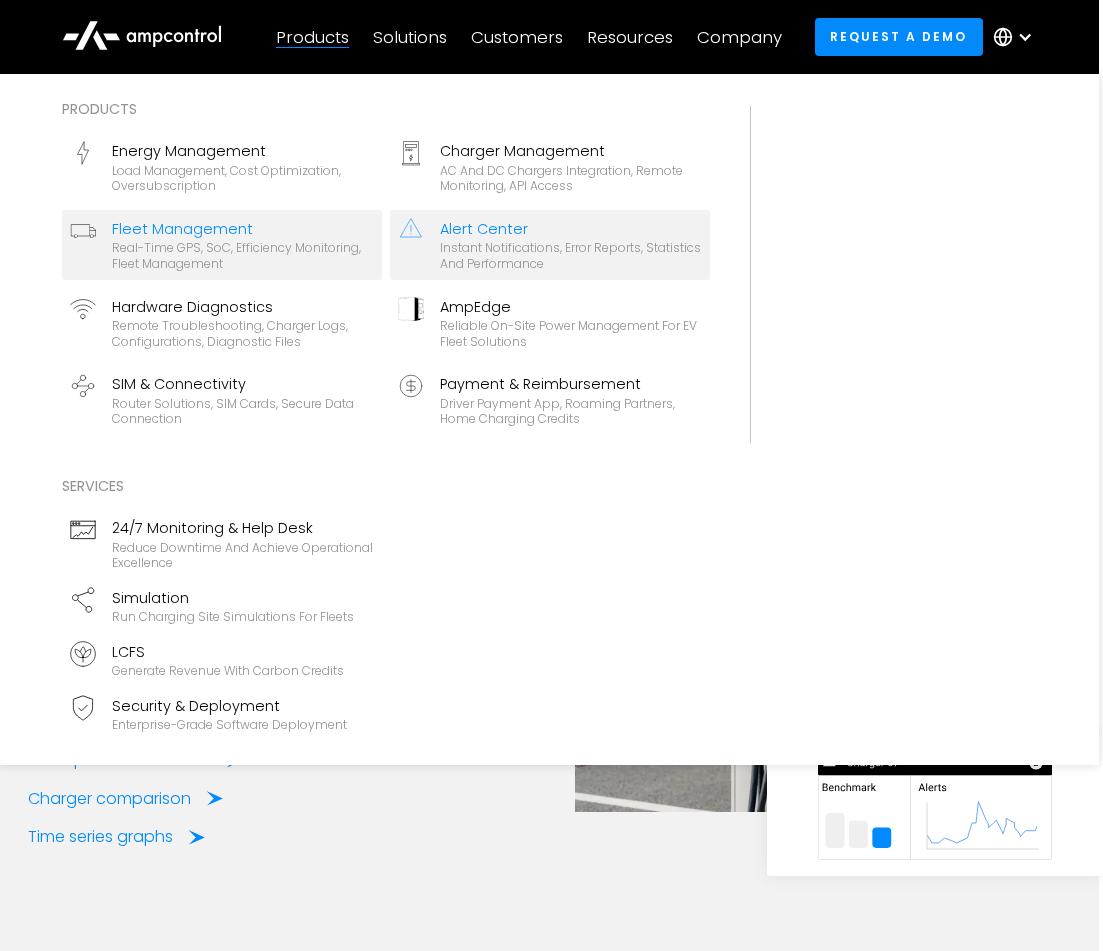 click on "Real-time GPS, SoC, efficiency monitoring, fleet management" at bounding box center [243, 255] 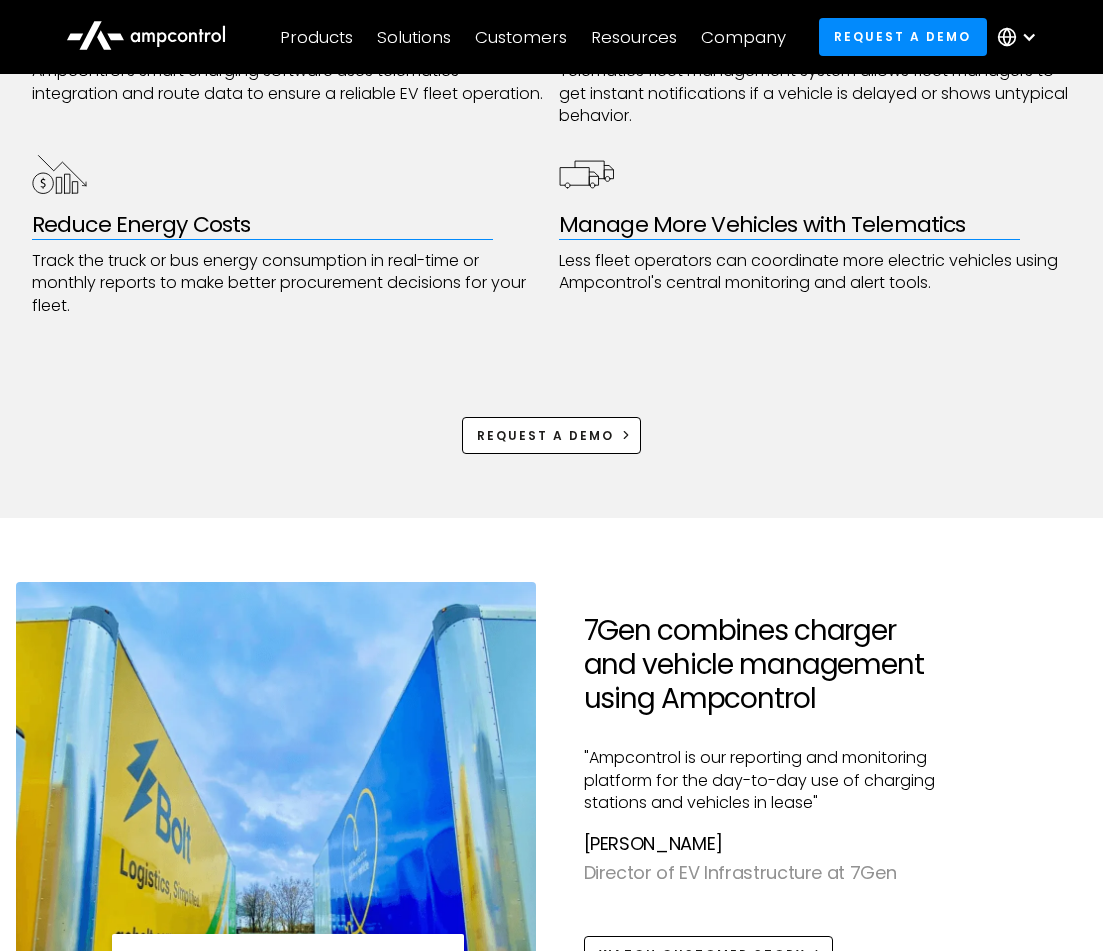 scroll, scrollTop: 935, scrollLeft: 0, axis: vertical 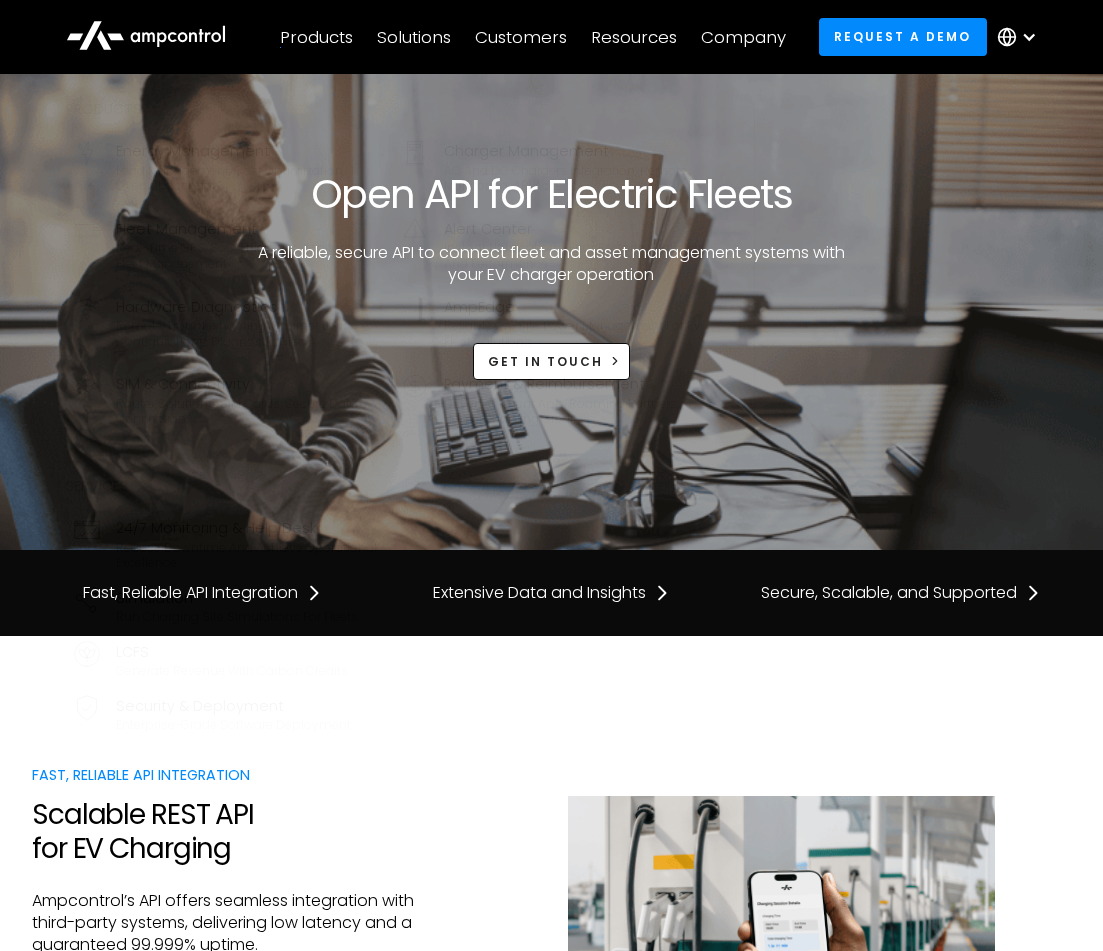 click on "Products" at bounding box center (316, 37) 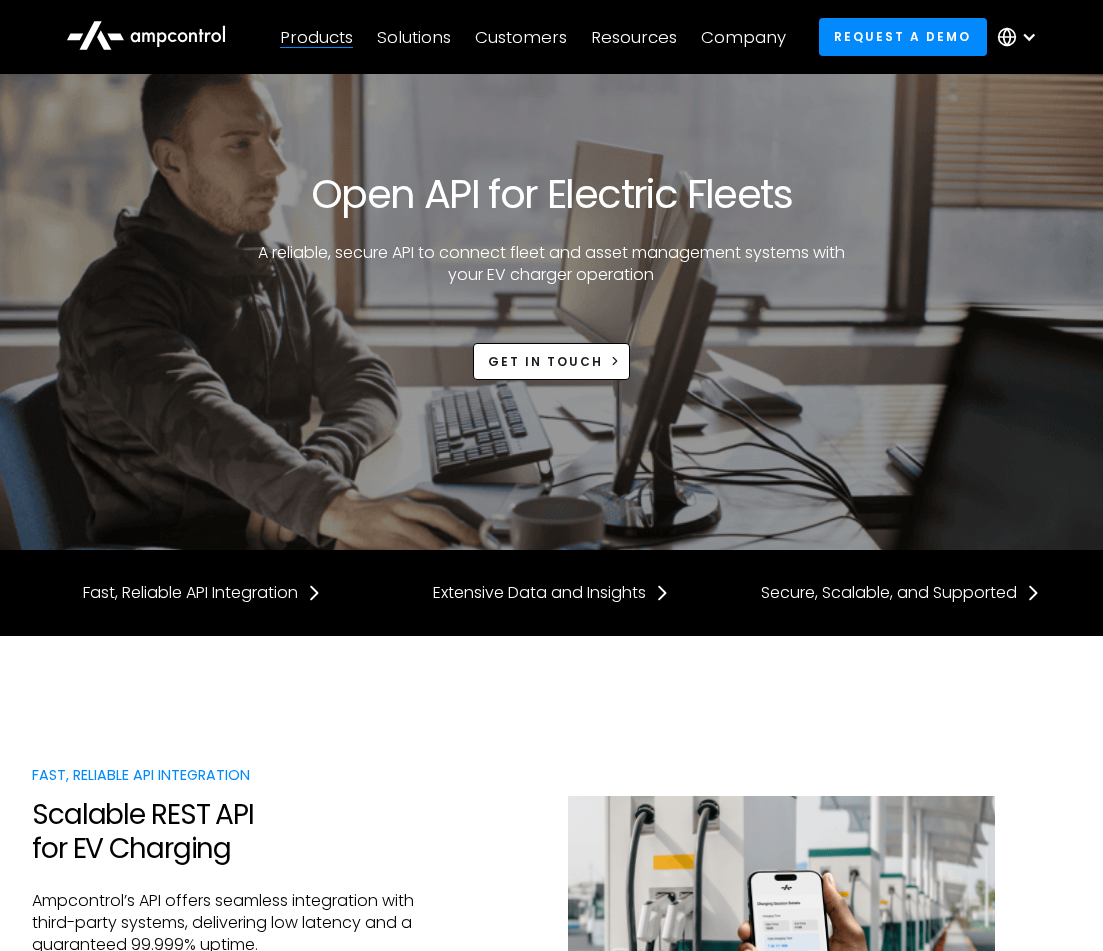 click on "Products" at bounding box center [316, 37] 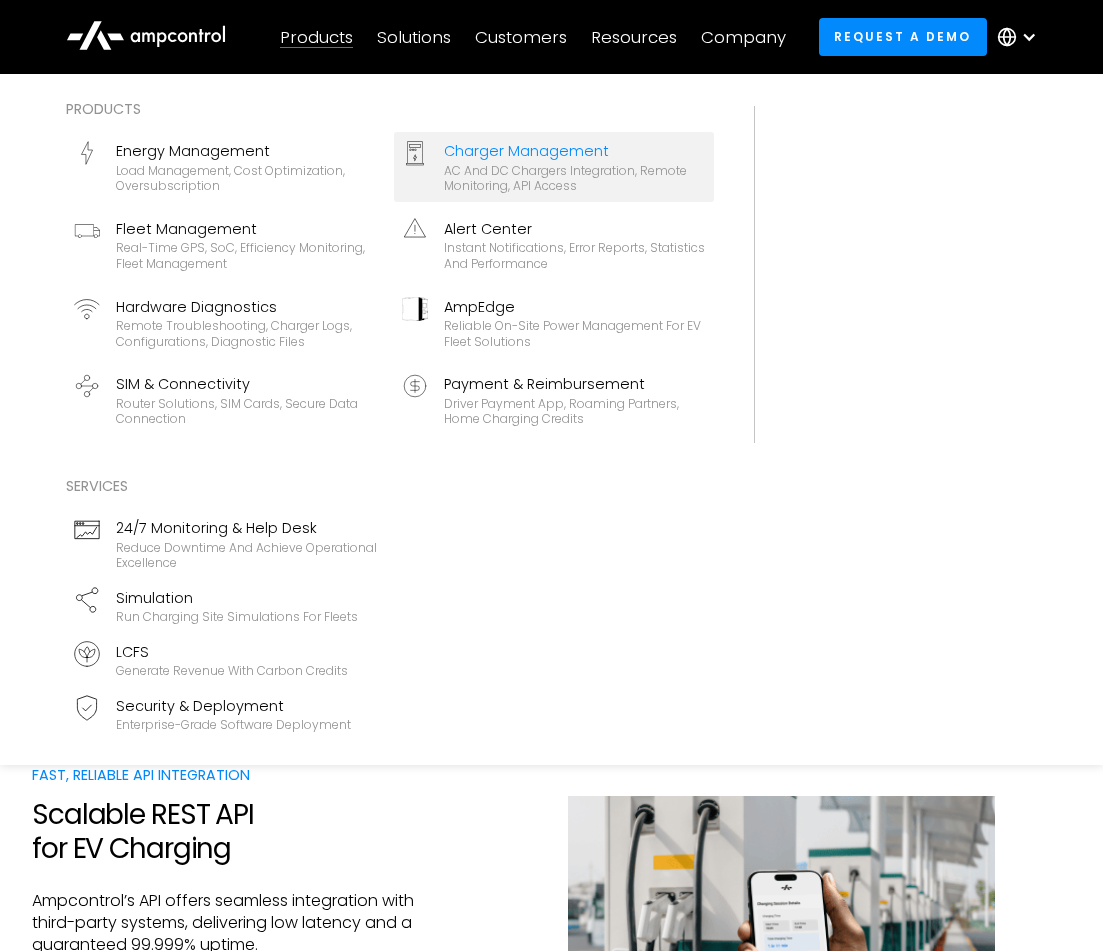 click on "AC and DC chargers integration, remote monitoring, API access" at bounding box center (575, 178) 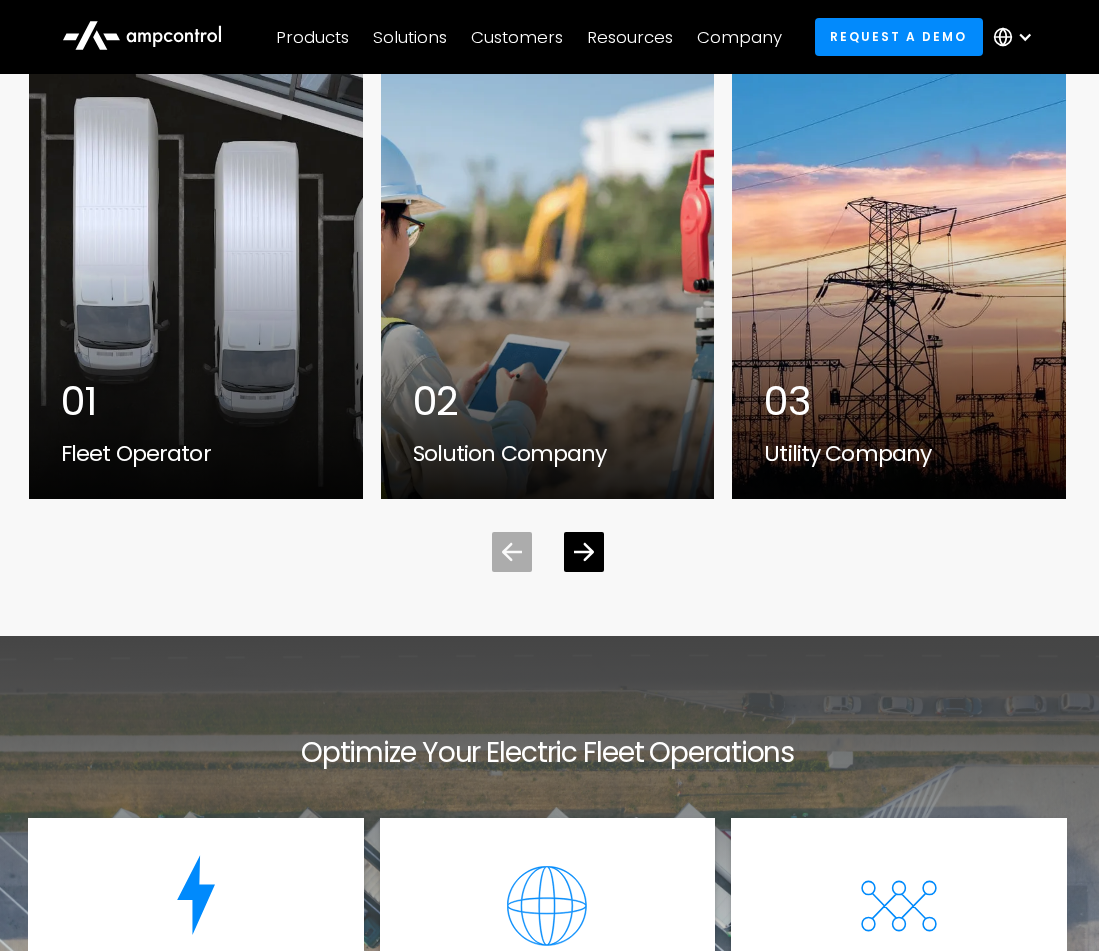 scroll, scrollTop: 6863, scrollLeft: 4, axis: both 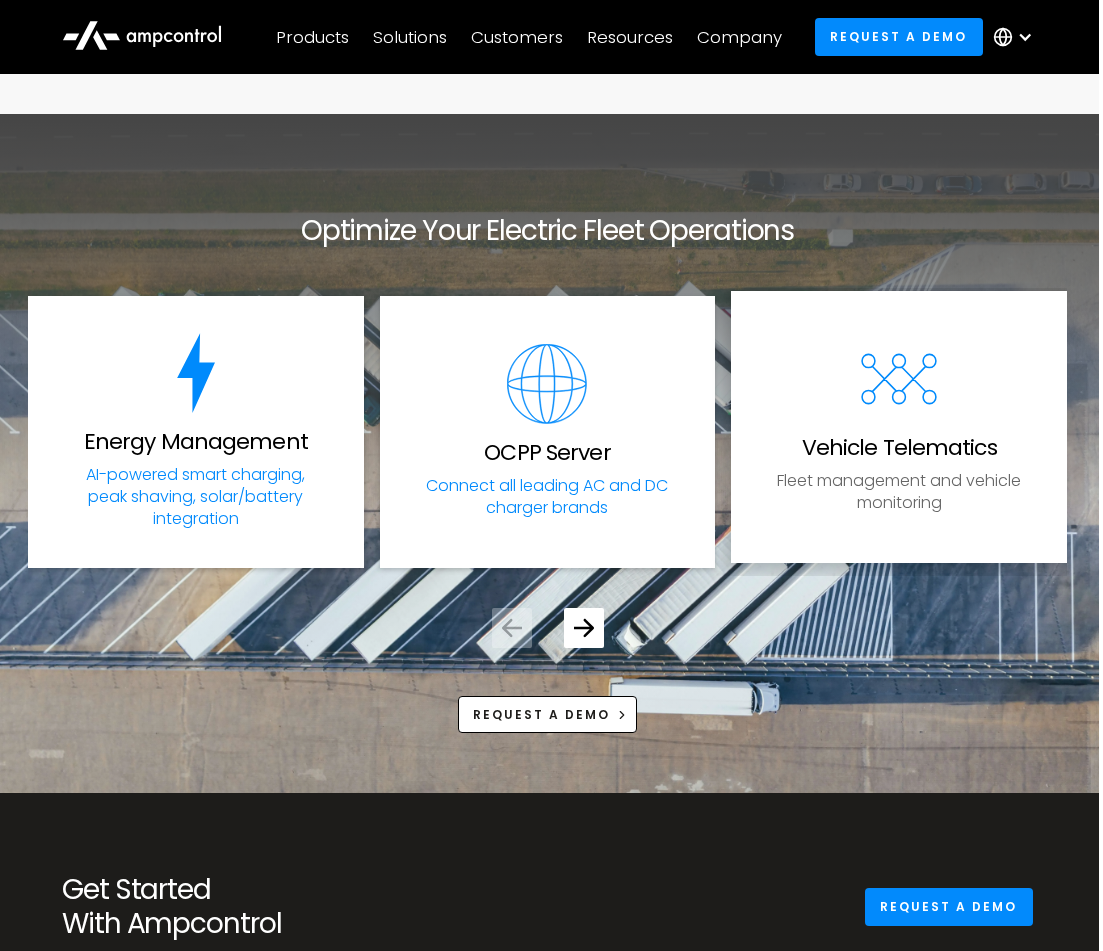 click on "Fleet management and vehicle monitoring" at bounding box center [899, 492] 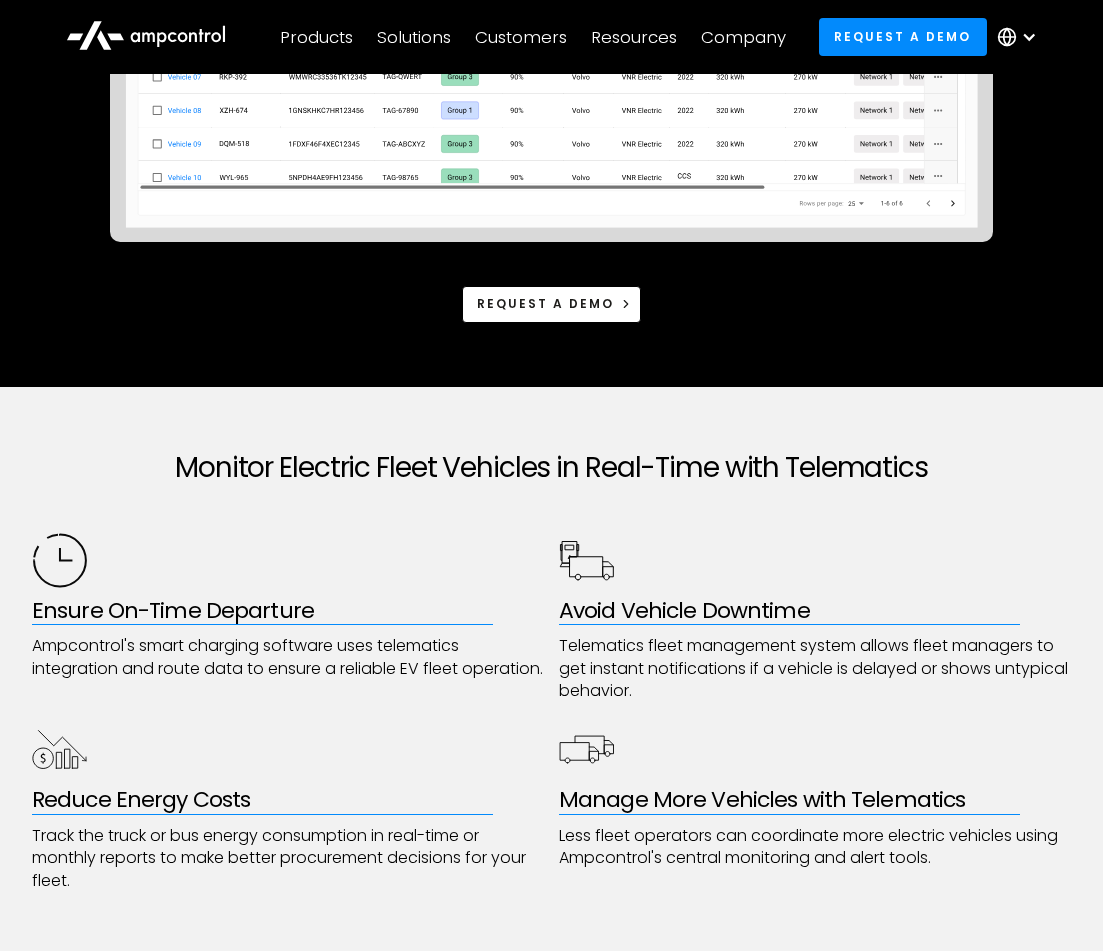 scroll, scrollTop: 670, scrollLeft: 0, axis: vertical 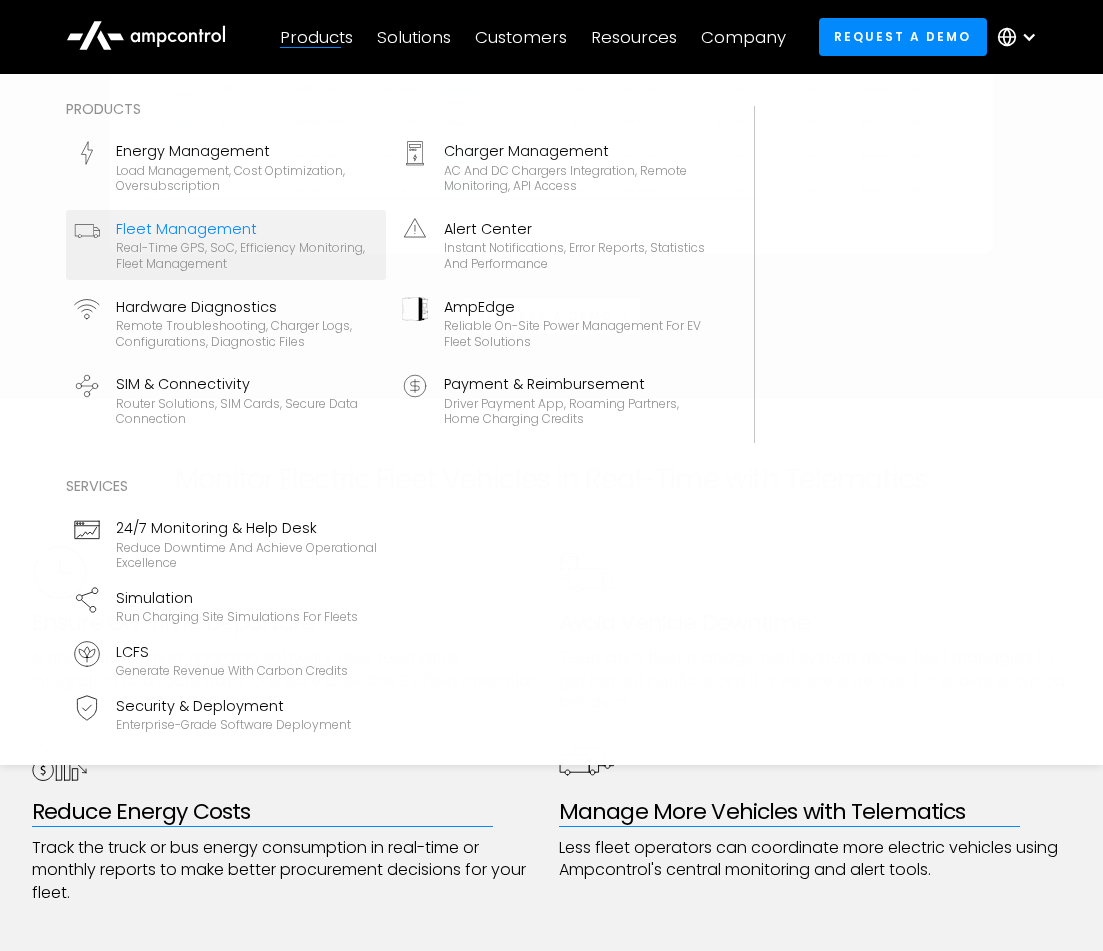 click on "Products" at bounding box center [316, 37] 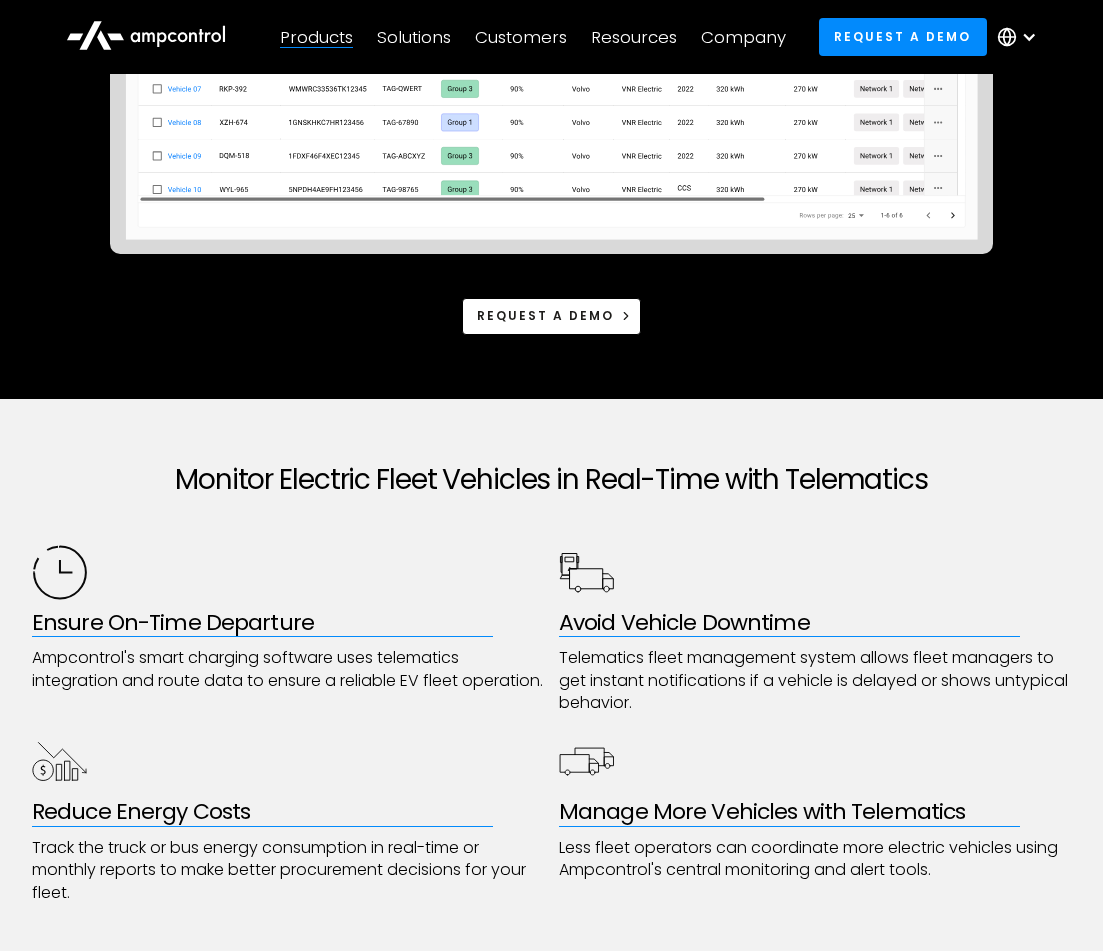 click on "Products" at bounding box center [316, 37] 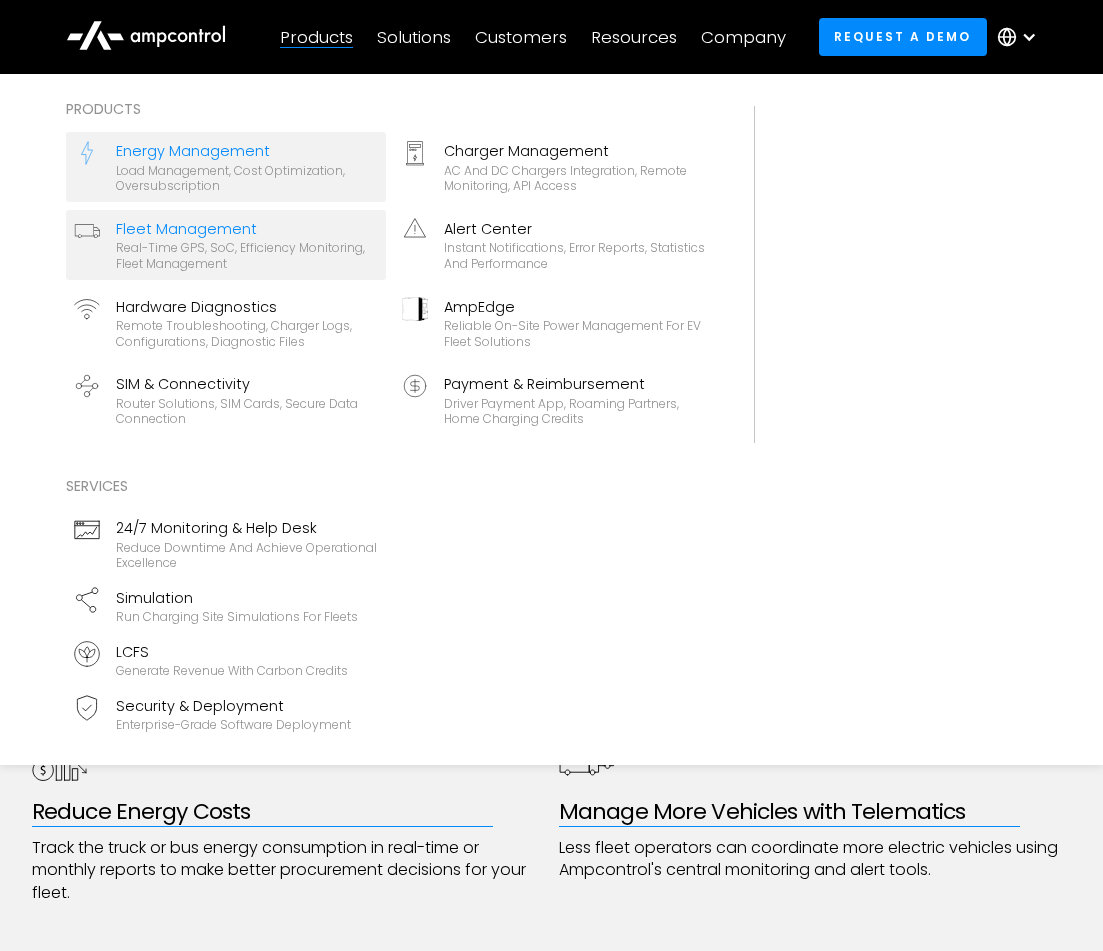 click on "Load management, cost optimization, oversubscription" at bounding box center [247, 178] 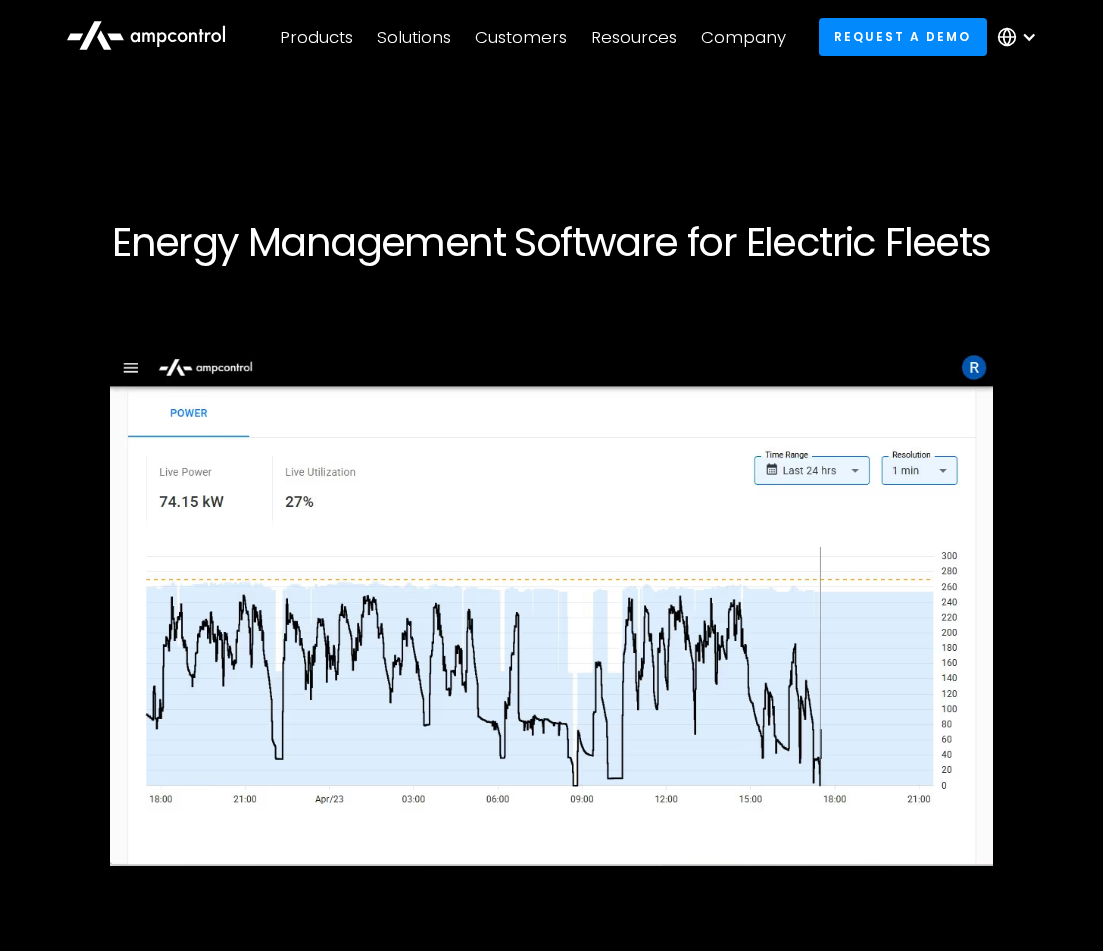 scroll, scrollTop: 0, scrollLeft: 0, axis: both 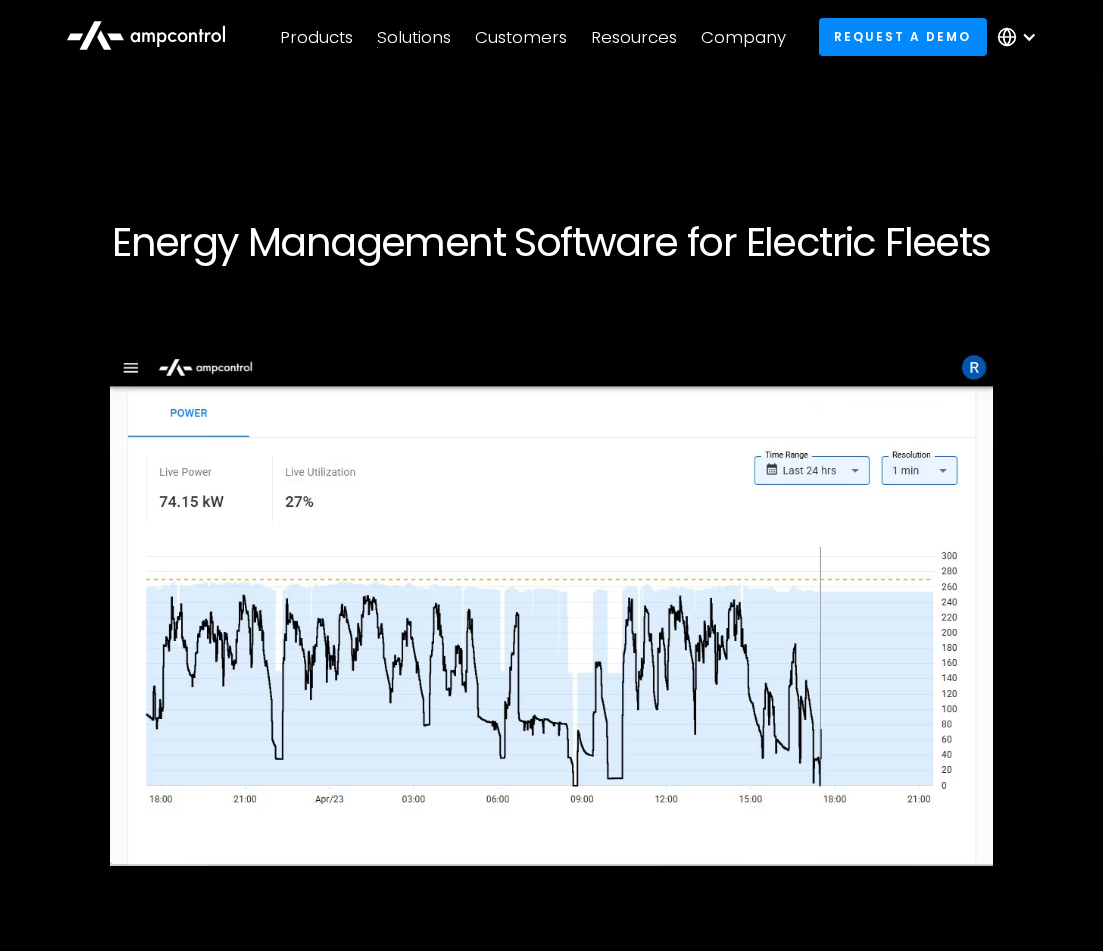 click on "Solutions" at bounding box center [414, 37] 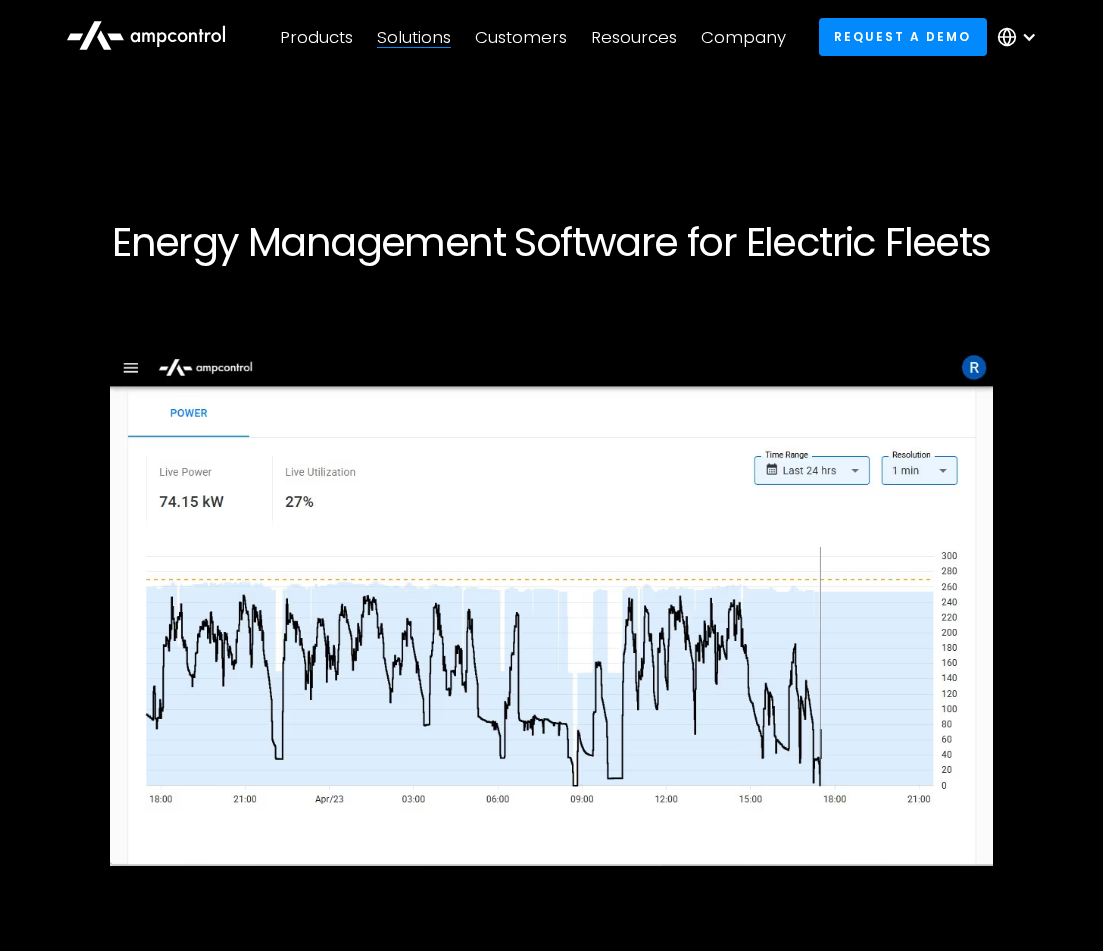 click on "Solutions" at bounding box center (414, 37) 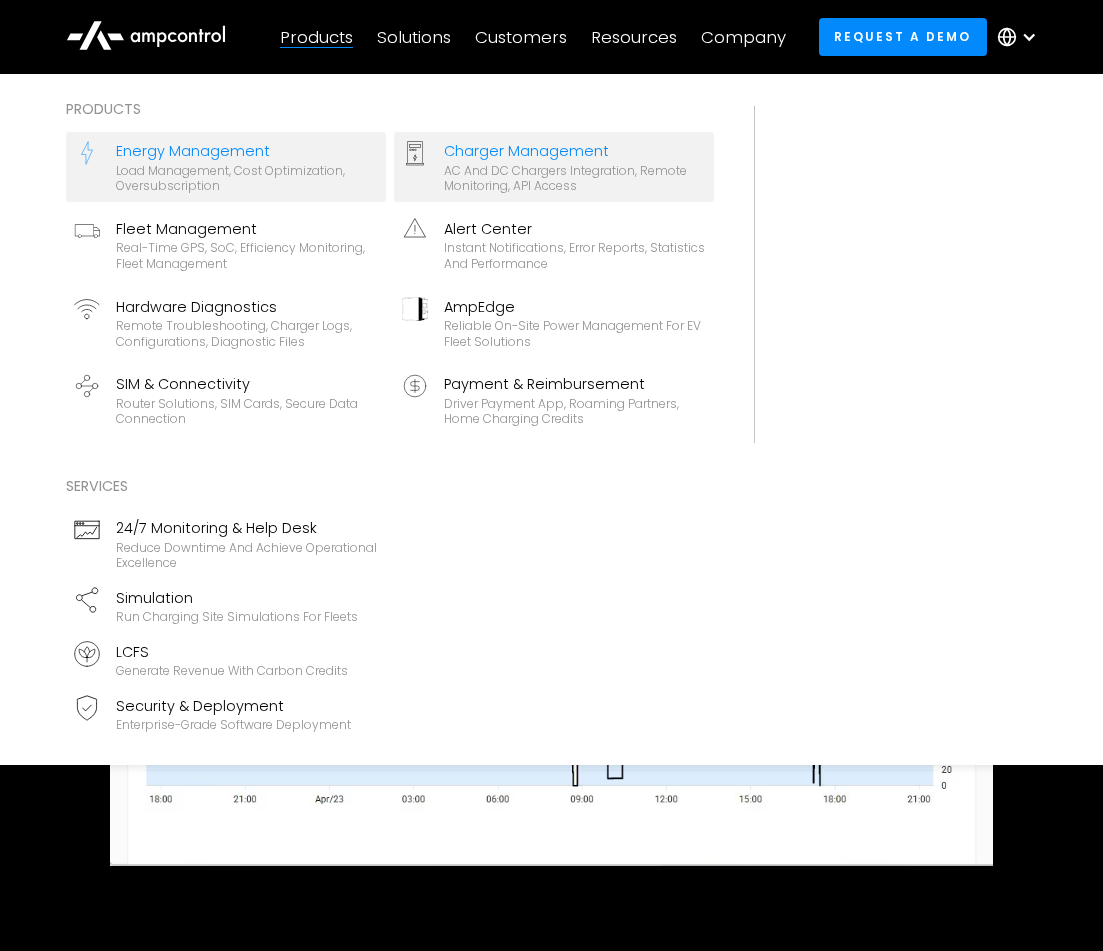 click on "AC and DC chargers integration, remote monitoring, API access" at bounding box center [575, 178] 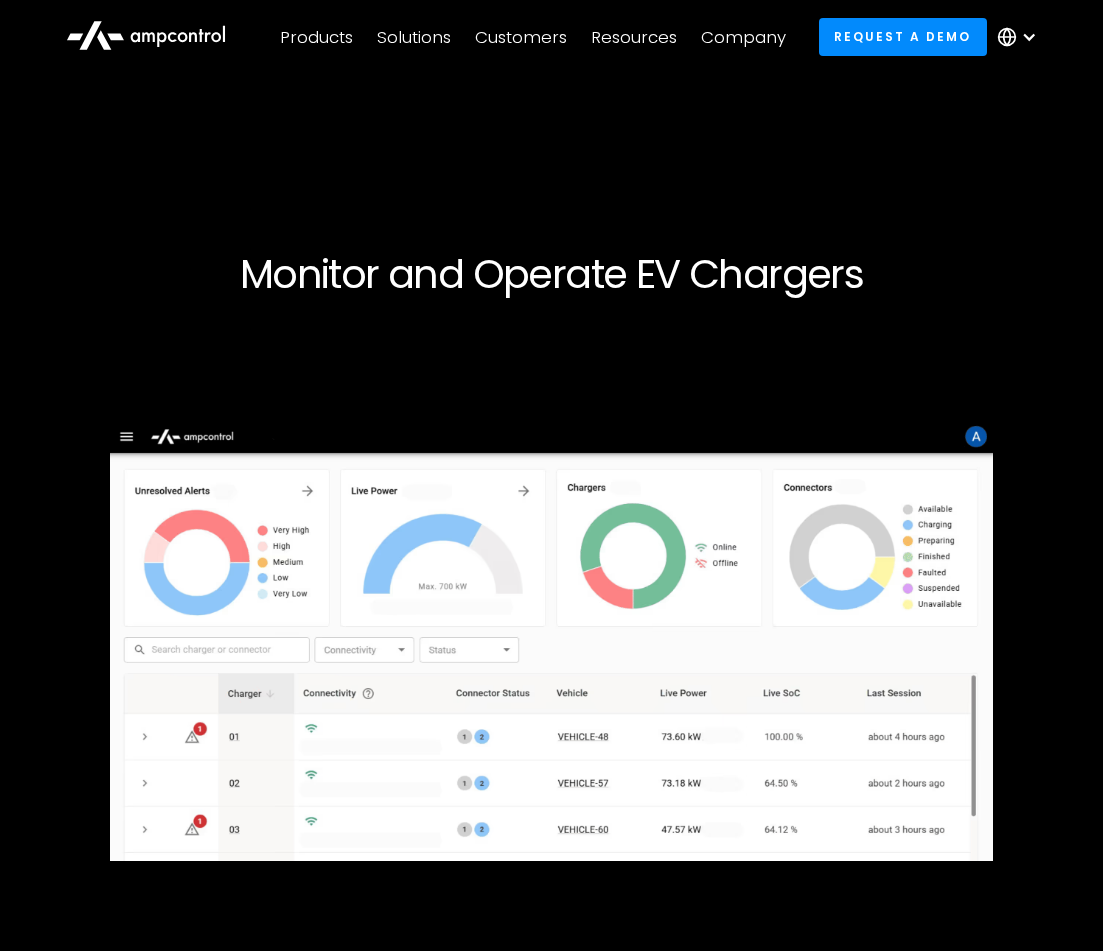 scroll, scrollTop: 0, scrollLeft: 0, axis: both 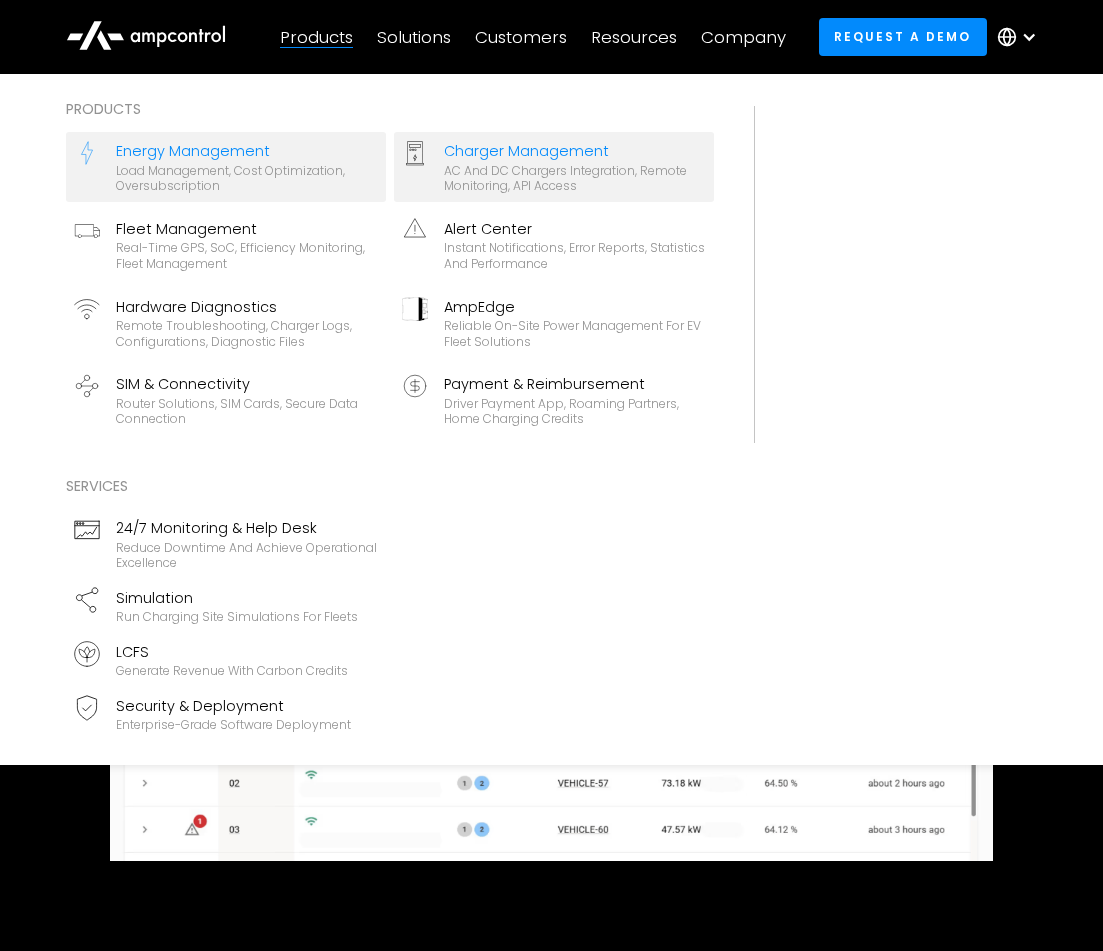 click on "Load management, cost optimization, oversubscription" at bounding box center [247, 178] 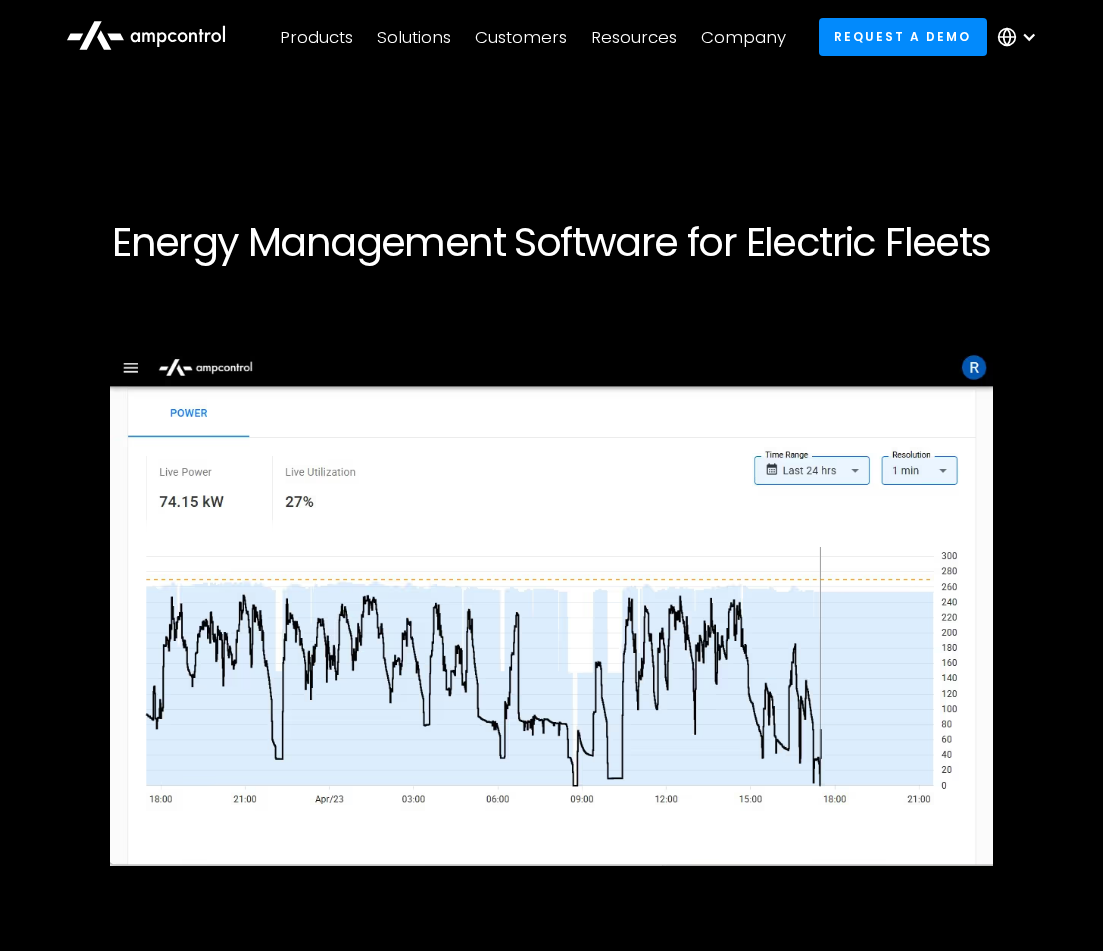 scroll, scrollTop: 605, scrollLeft: 0, axis: vertical 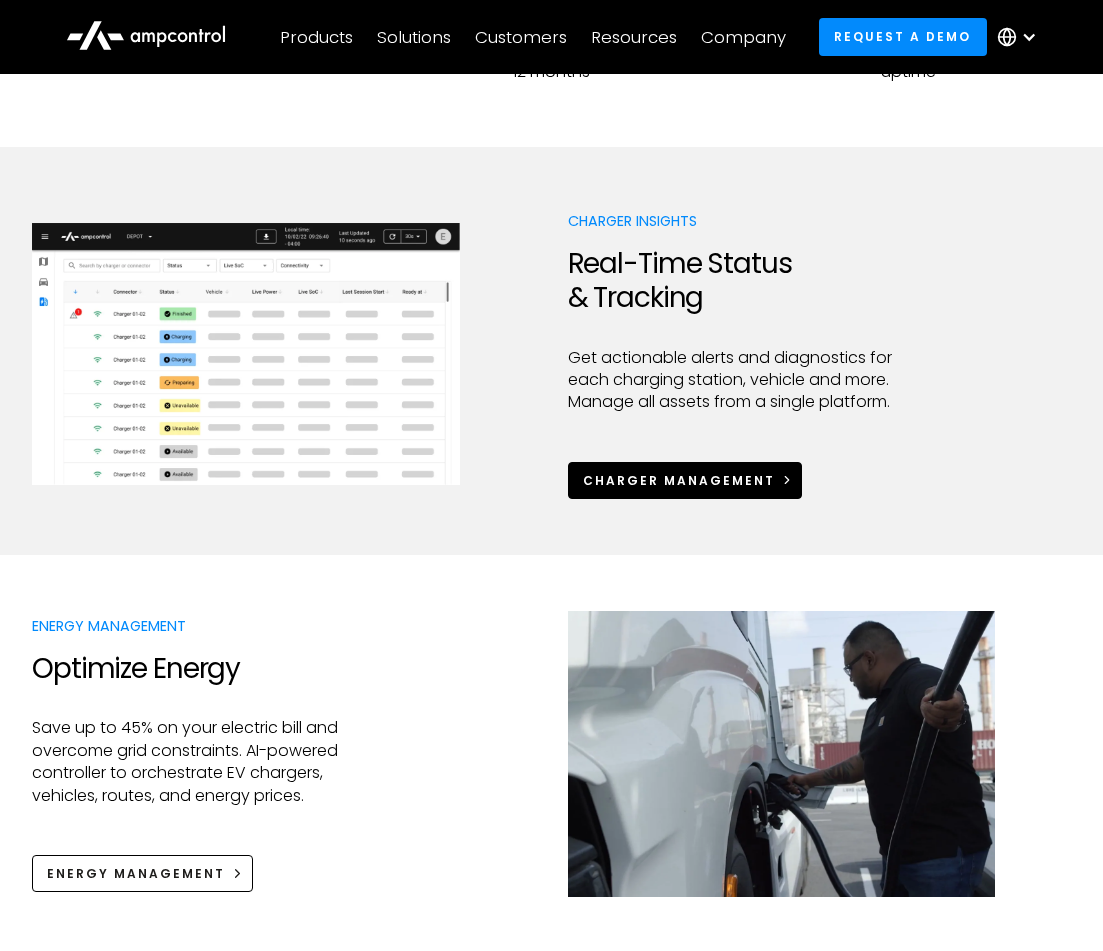 click on "Charger Management" at bounding box center (679, 481) 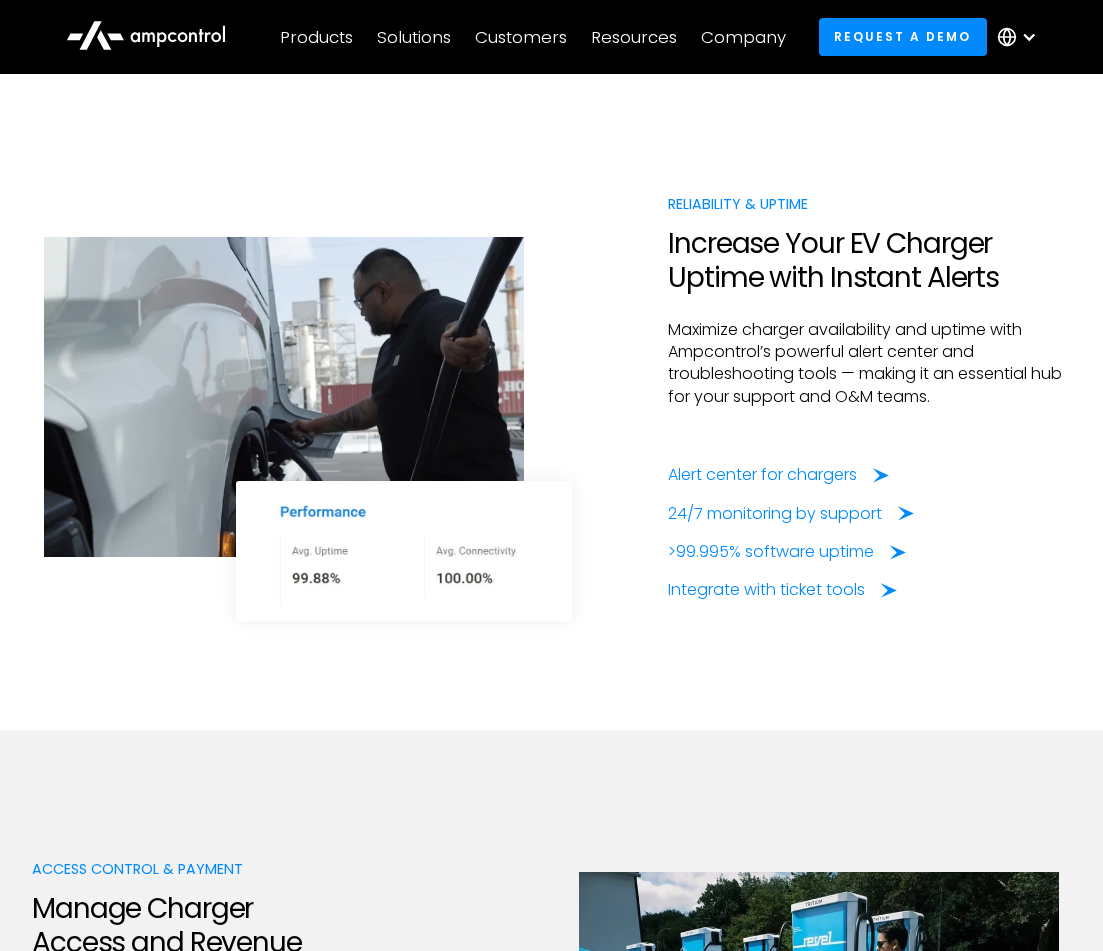 scroll, scrollTop: 3514, scrollLeft: 0, axis: vertical 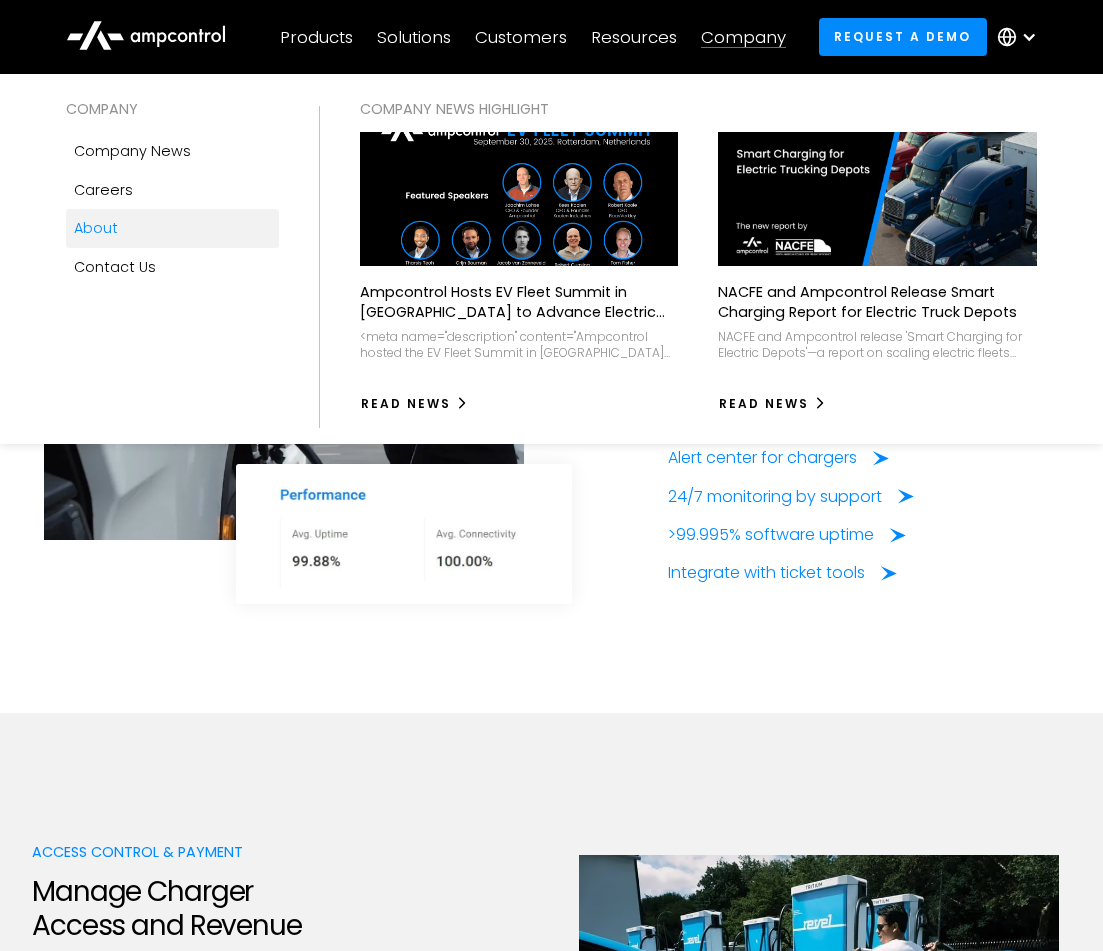 click on "About" at bounding box center (96, 228) 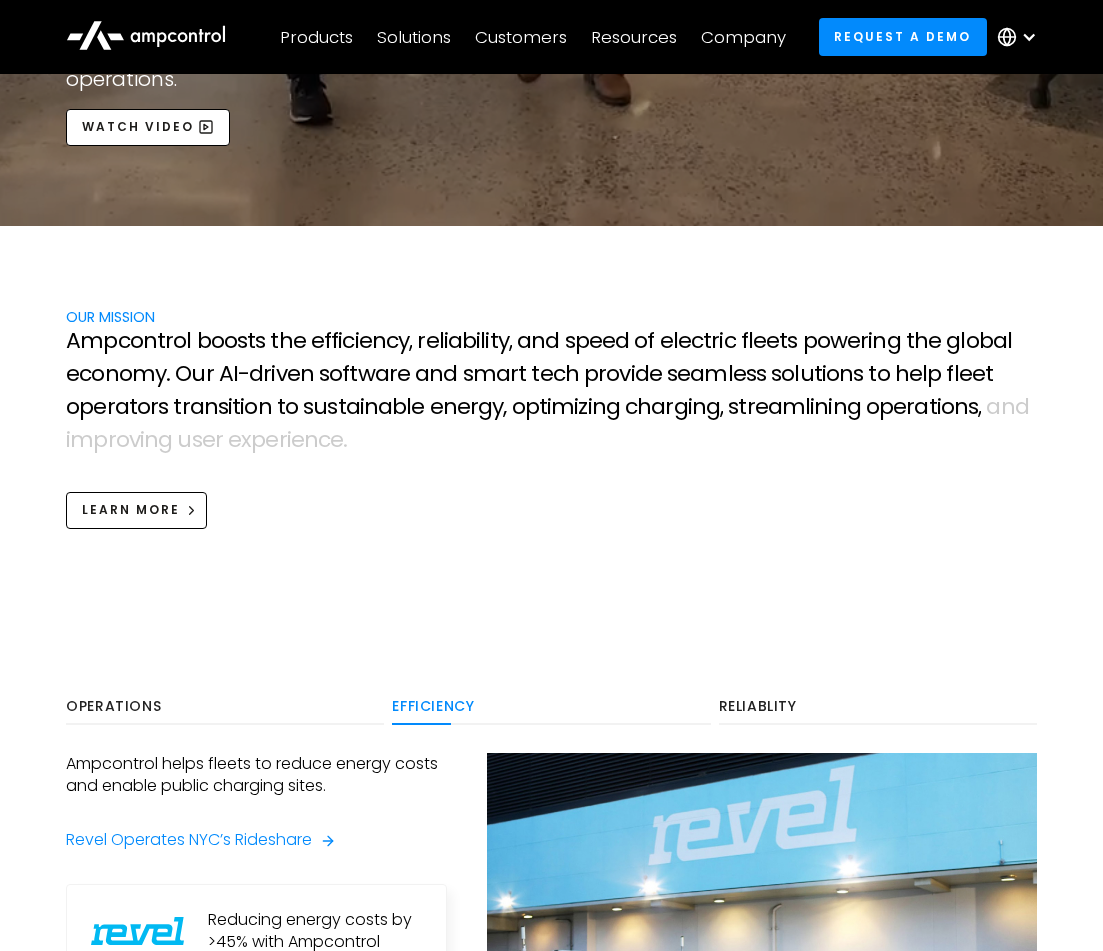 scroll, scrollTop: 800, scrollLeft: 0, axis: vertical 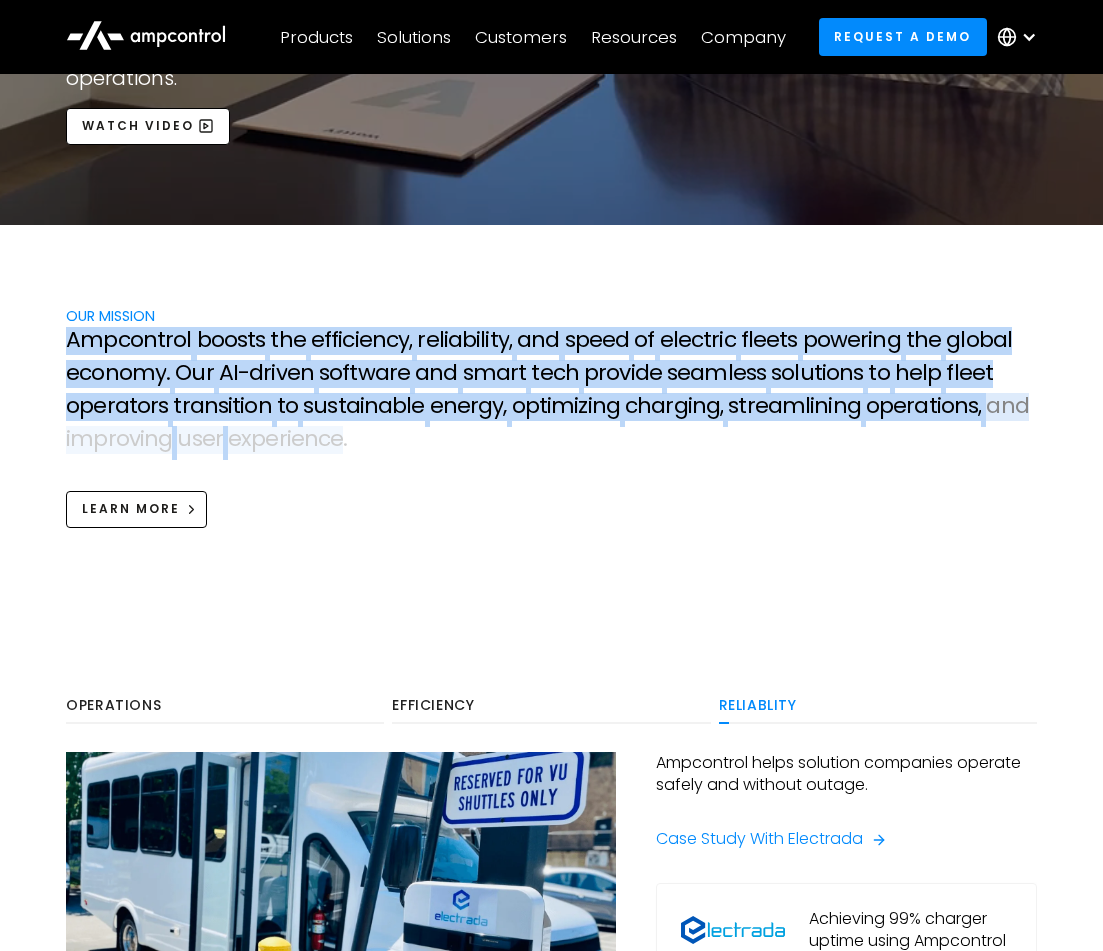 drag, startPoint x: 58, startPoint y: 344, endPoint x: 338, endPoint y: 442, distance: 296.6547 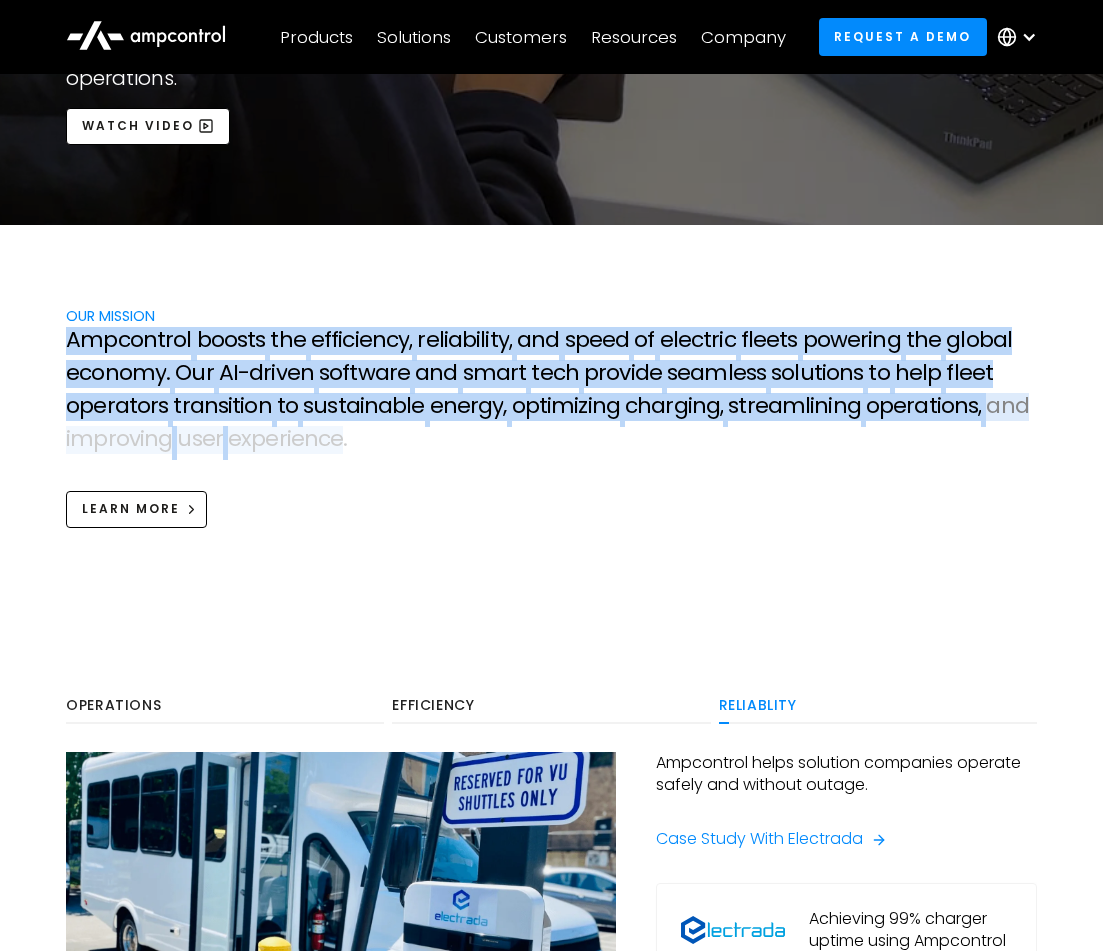 click on "OUR MISSION A m p c o n t r o l   b o o s t s   t h e   e f f i c i e n c y ,   r e l i a b i l i t y ,   a n d   s p e e d   o f   e l e c t r i c   f l e e t s   p o w e r i n g   t h e   g l o b a l   e c o n o m y .   O u r   A I - d r i v e n   s o f t w a r e   a n d   s m a r t   t e c h   p r o v i d e   s e a m l e s s   s o l u t i o n s   t o   h e l p   f l e e t   o p e r a t o r s   t r a n s i t i o n   t o   s u s t a i n a b l e   e n e r g y ,   o p t i m i z i n g   c h a r g i n g ,   s t r e a m l i n i n g   o p e r a t i o n s ,   a n d   i m p r o v i n g   u s e r   e x p e r i e n c e . Learn more" at bounding box center [551, 416] 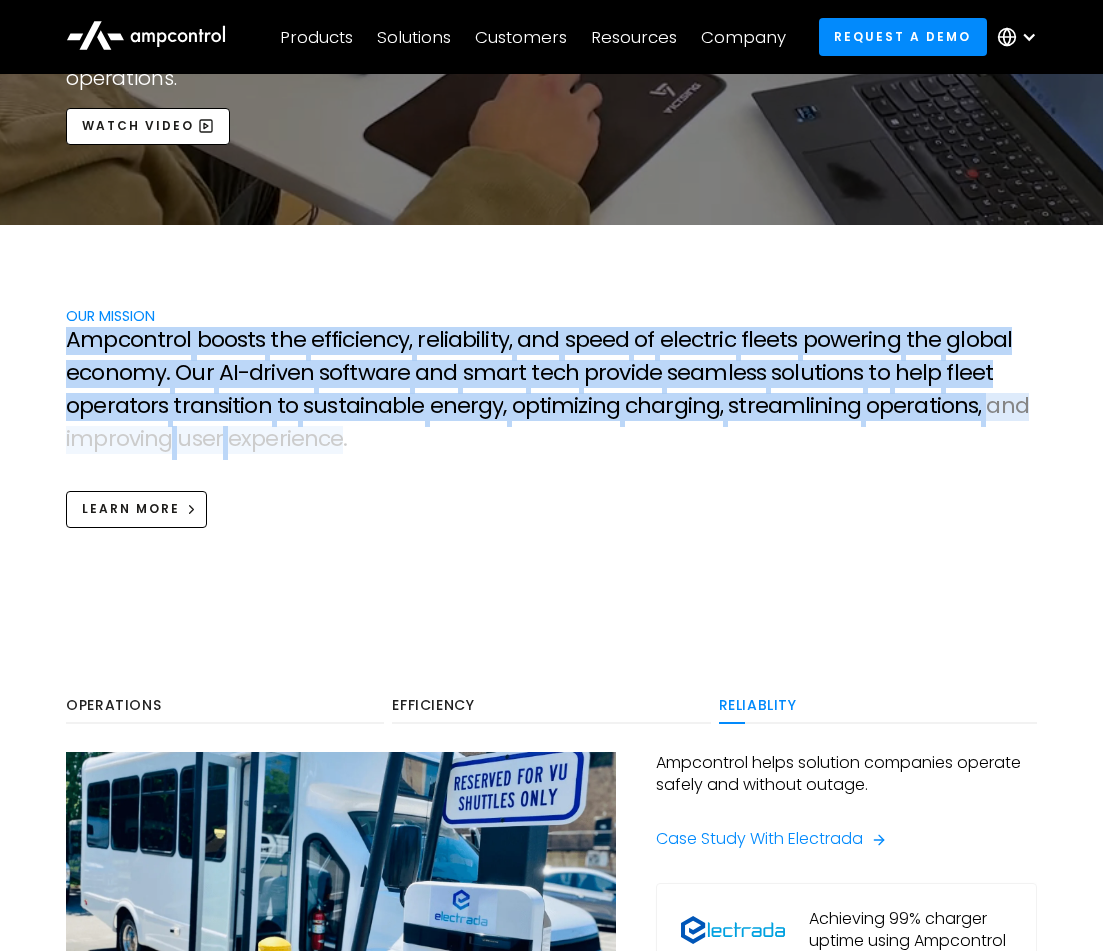 copy on "A m p c o n t r o l   b o o s t s   t h e   e f f i c i e n c y ,   r e l i a b i l i t y ,   a n d   s p e e d   o f   e l e c t r i c   f l e e t s   p o w e r i n g   t h e   g l o b a l   e c o n o m y .   O u r   A I - d r i v e n   s o f t w a r e   a n d   s m a r t   t e c h   p r o v i d e   s e a m l e s s   s o l u t i o n s   t o   h e l p   f l e e t   o p e r a t o r s   t r a n s i t i o n   t o   s u s t a i n a b l e   e n e r g y ,   o p t i m i z i n g   c h a r g i n g ,   s t r e a m l i n i n g   o p e r a t i o n s ,   a n d   i m p r o v i n g   u s e r   e x p e r i e n c e" 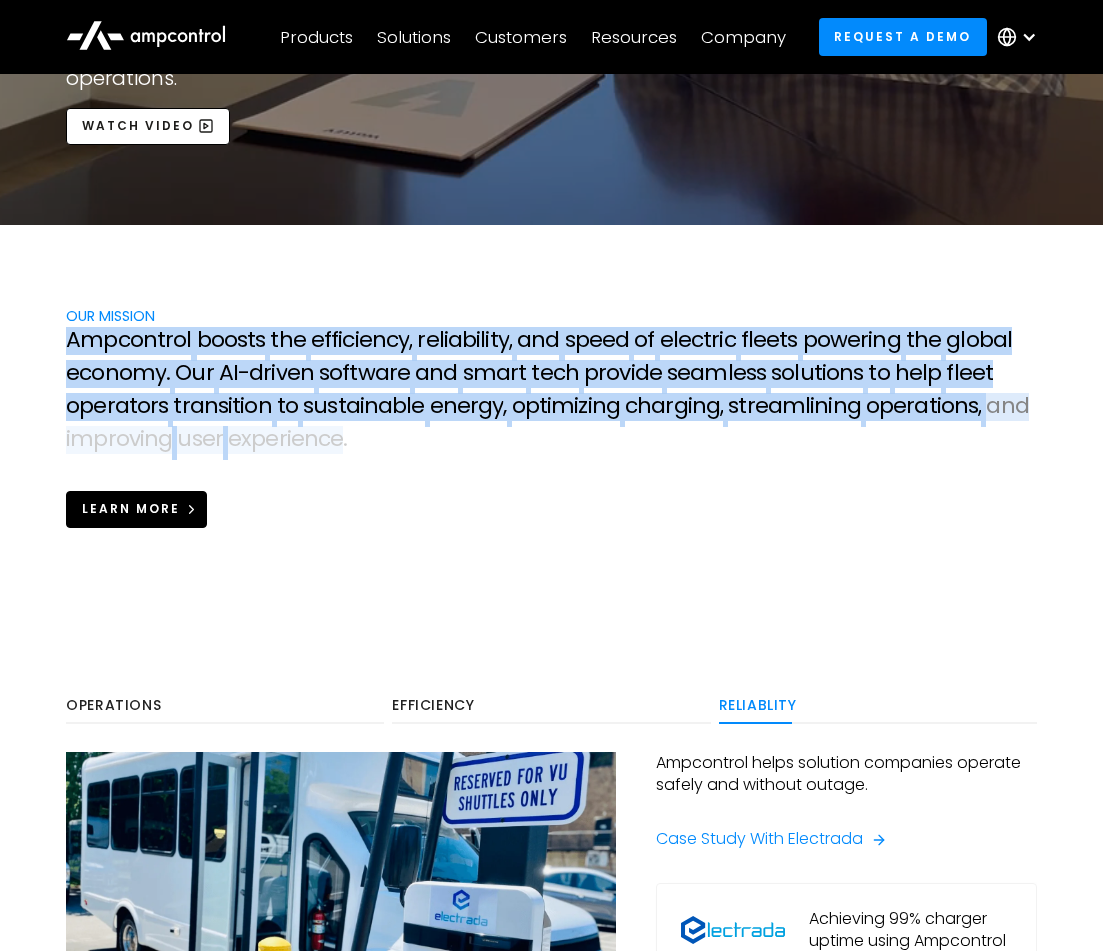 click on "Learn more" at bounding box center (131, 509) 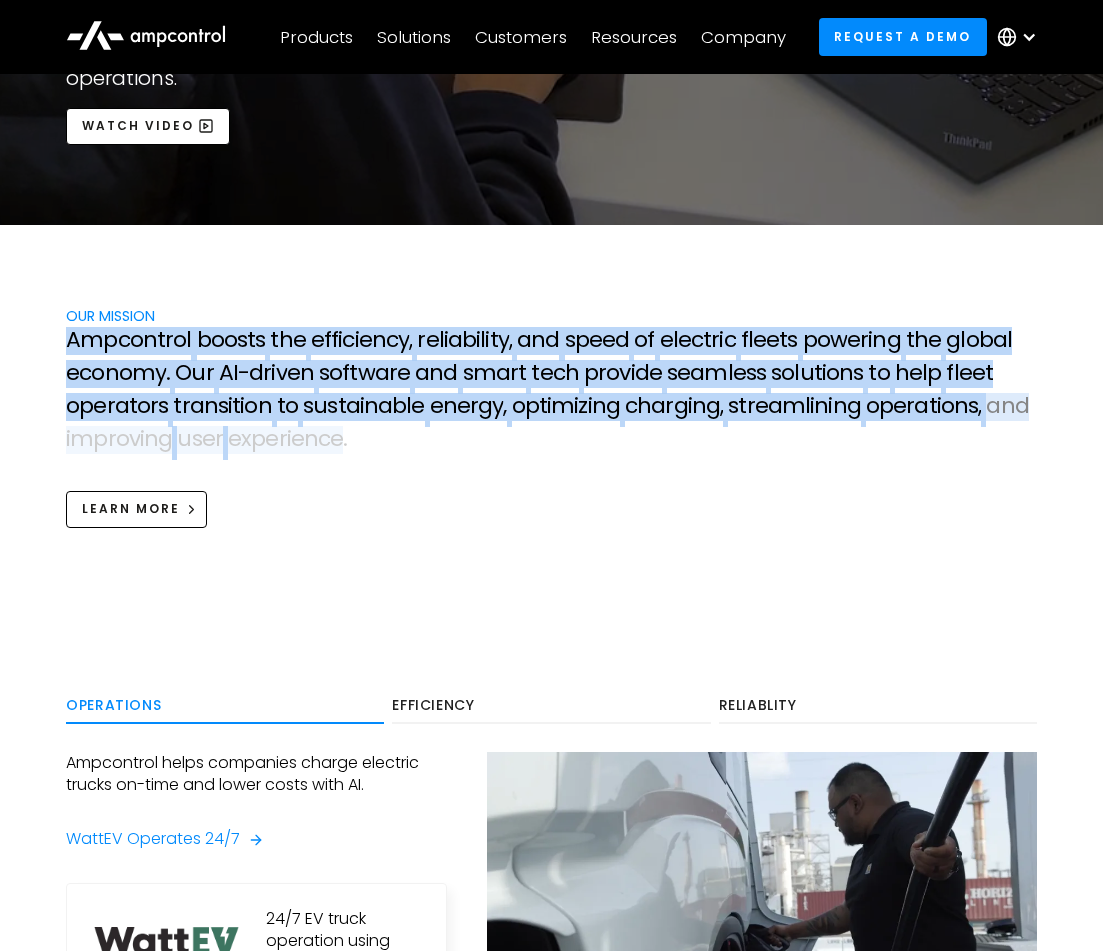 copy on "A m p c o n t r o l   b o o s t s   t h e   e f f i c i e n c y ,   r e l i a b i l i t y ,   a n d   s p e e d   o f   e l e c t r i c   f l e e t s   p o w e r i n g   t h e   g l o b a l   e c o n o m y .   O u r   A I - d r i v e n   s o f t w a r e   a n d   s m a r t   t e c h   p r o v i d e   s e a m l e s s   s o l u t i o n s   t o   h e l p   f l e e t   o p e r a t o r s   t r a n s i t i o n   t o   s u s t a i n a b l e   e n e r g y ,   o p t i m i z i n g   c h a r g i n g ,   s t r e a m l i n i n g   o p e r a t i o n s ,   a n d   i m p r o v i n g   u s e r   e x p e r i e n c e" 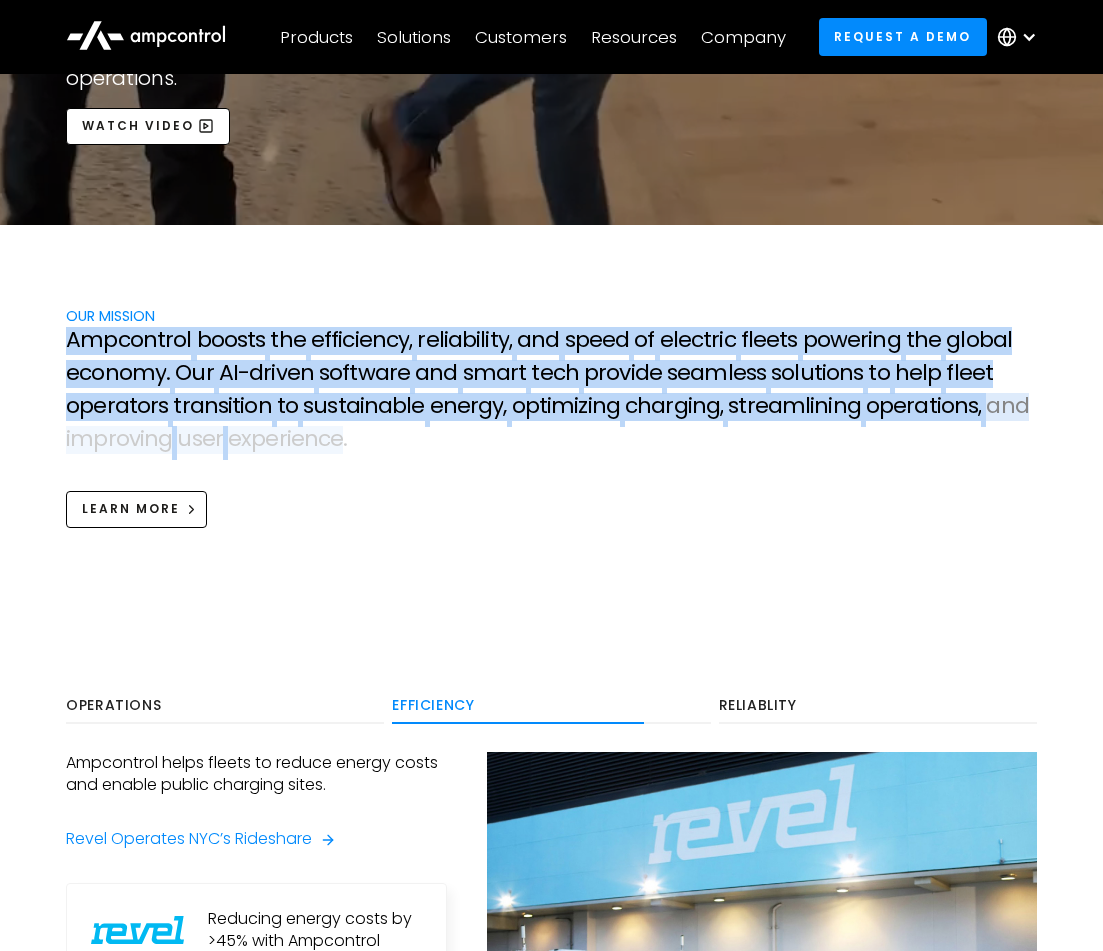 click on "s" at bounding box center [792, 340] 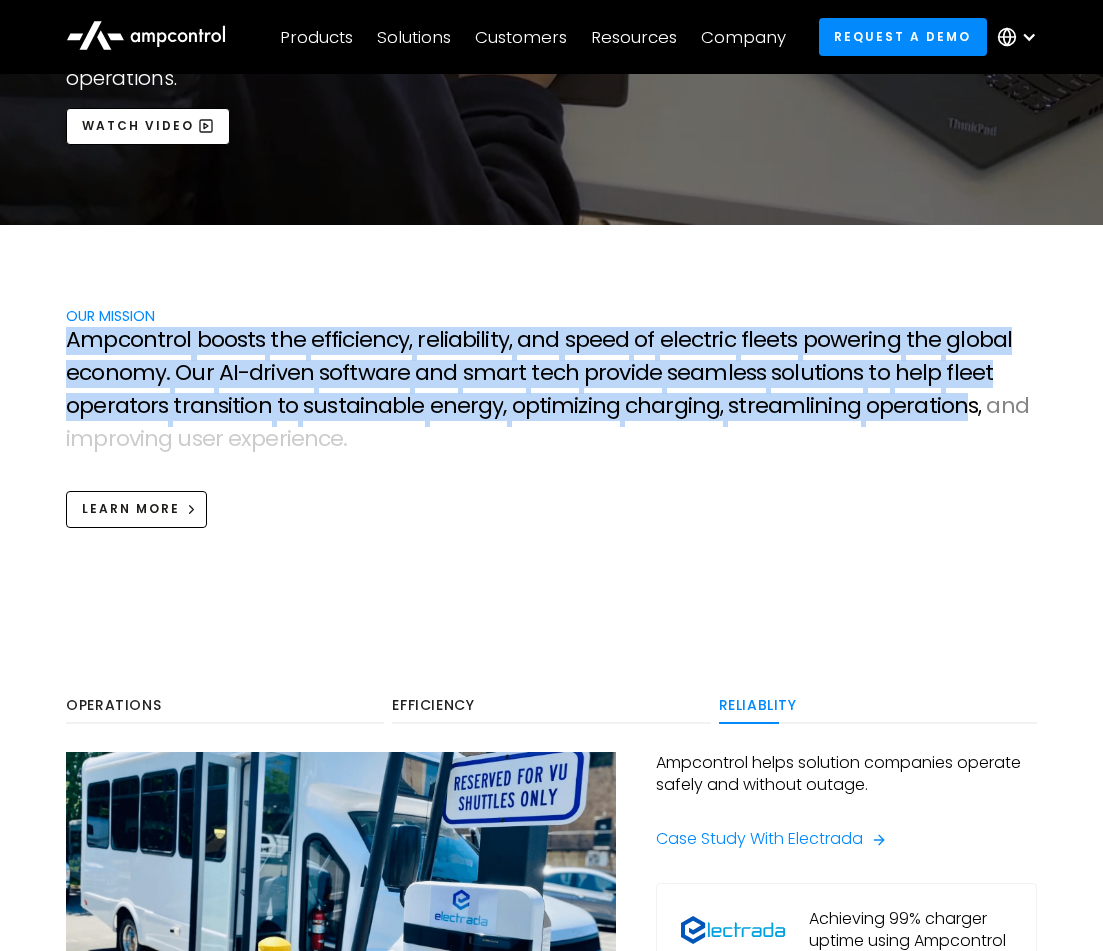drag, startPoint x: 69, startPoint y: 342, endPoint x: 938, endPoint y: 398, distance: 870.8025 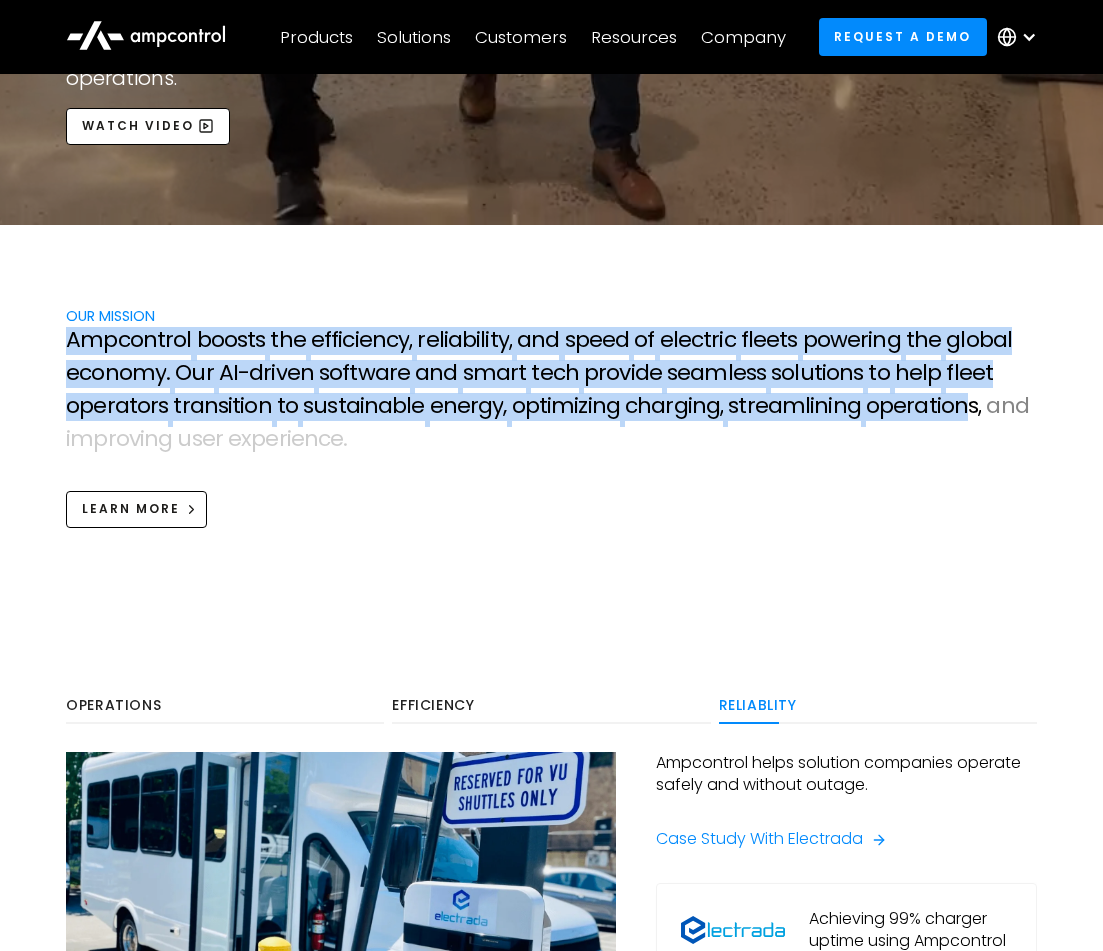 click on "A m p c o n t r o l   b o o s t s   t h e   e f f i c i e n c y ,   r e l i a b i l i t y ,   a n d   s p e e d   o f   e l e c t r i c   f l e e t s   p o w e r i n g   t h e   g l o b a l   e c o n o m y .   O u r   A I - d r i v e n   s o f t w a r e   a n d   s m a r t   t e c h   p r o v i d e   s e a m l e s s   s o l u t i o n s   t o   h e l p   f l e e t   o p e r a t o r s   t r a n s i t i o n   t o   s u s t a i n a b l e   e n e r g y ,   o p t i m i z i n g   c h a r g i n g ,   s t r e a m l i n i n g   o p e r a t i o n s ,   a n d   i m p r o v i n g   u s e r   e x p e r i e n c e ." at bounding box center (551, 392) 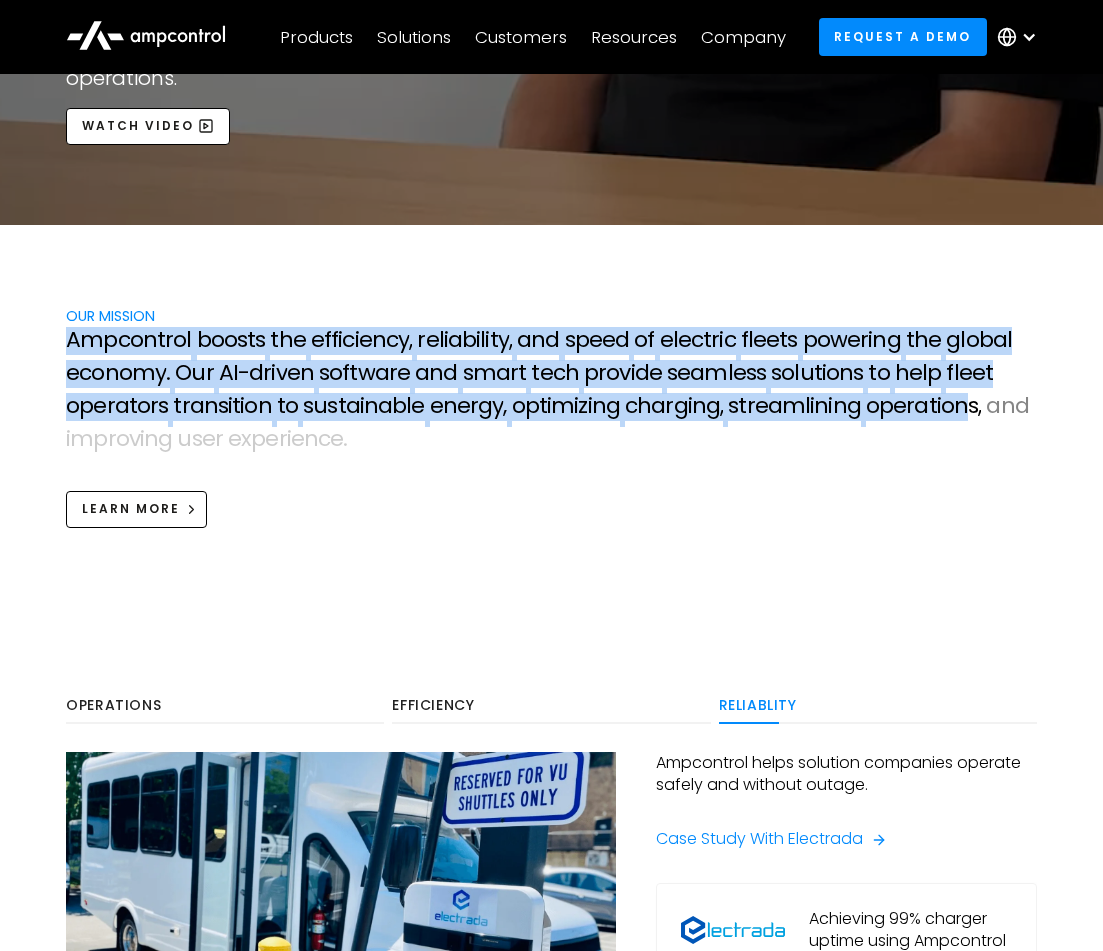 copy on "A m p c o n t r o l   b o o s t s   t h e   e f f i c i e n c y ,   r e l i a b i l i t y ,   a n d   s p e e d   o f   e l e c t r i c   f l e e t s   p o w e r i n g   t h e   g l o b a l   e c o n o m y .   O u r   A I - d r i v e n   s o f t w a r e   a n d   s m a r t   t e c h   p r o v i d e   s e a m l e s s   s o l u t i o n s   t o   h e l p   f l e e t   o p e r a t o r s   t r a n s i t i o n   t o   s u s t a i n a b l e   e n e r g y ,   o p t i m i z i n g   c h a r g i n g ,   s t r e a m l i n i n g   o p e r a t i o n" 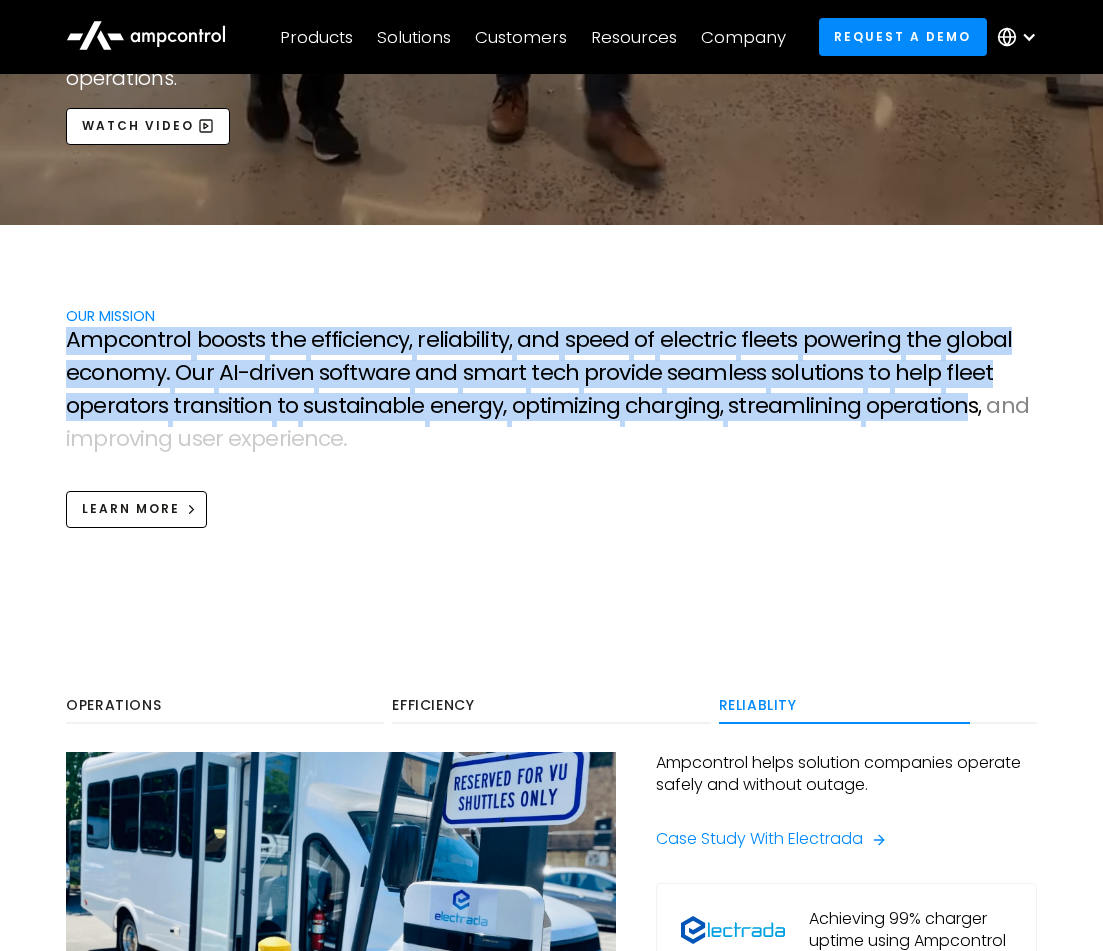 click on "o" at bounding box center (787, 373) 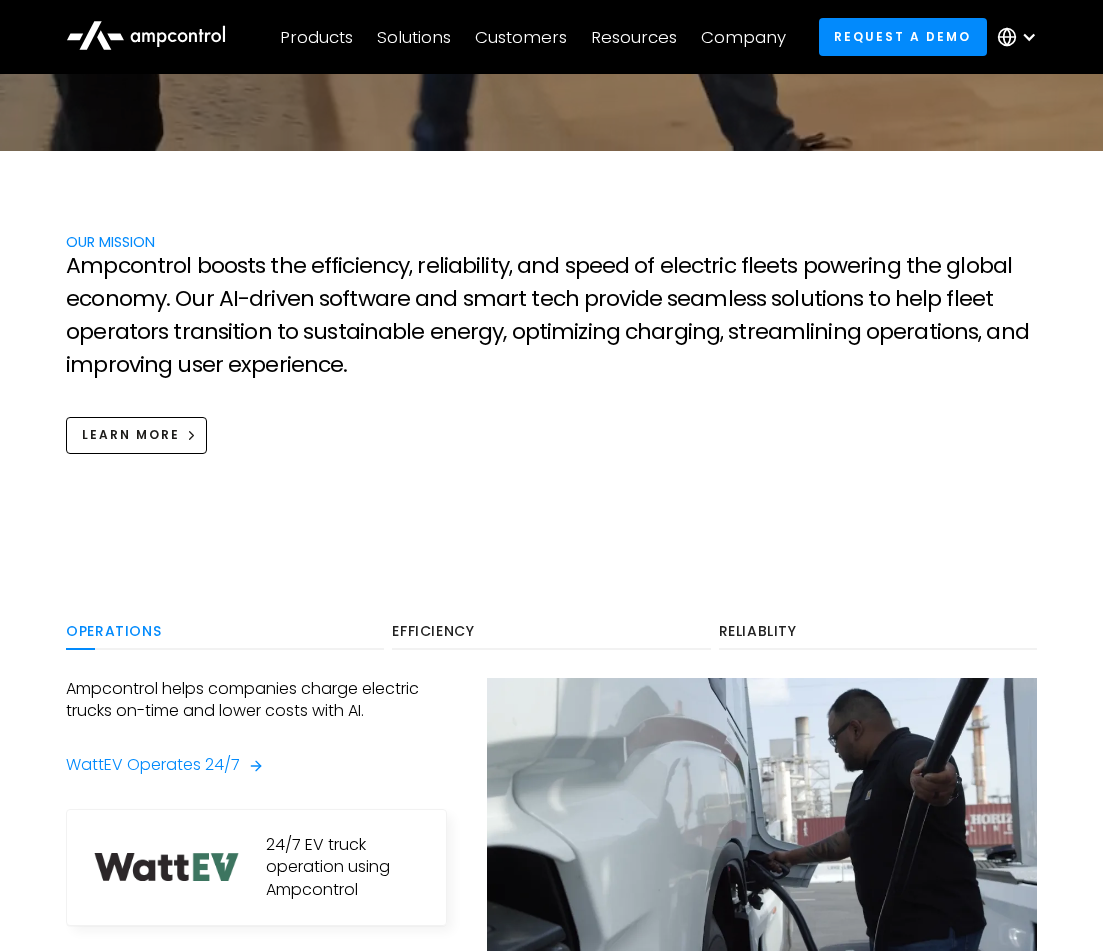 scroll, scrollTop: 883, scrollLeft: 0, axis: vertical 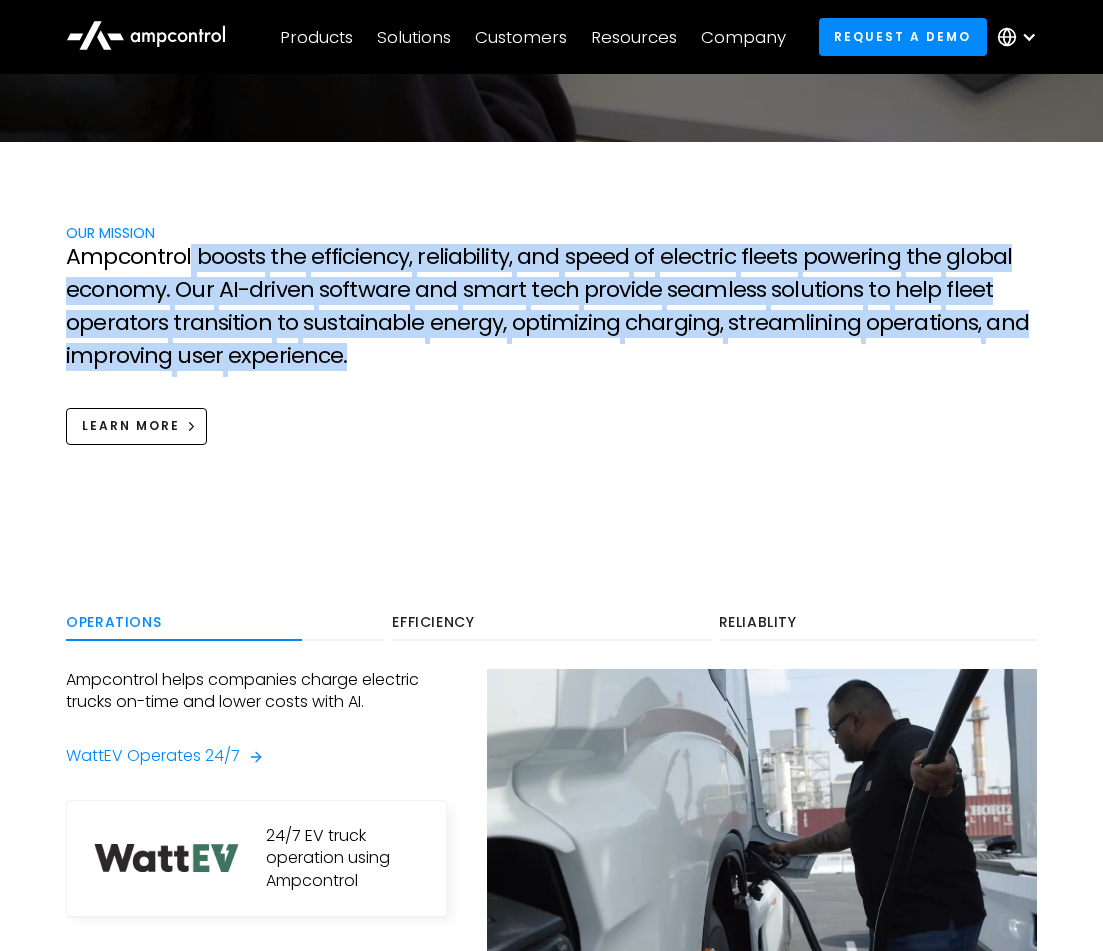 drag, startPoint x: 341, startPoint y: 357, endPoint x: 190, endPoint y: 258, distance: 180.56024 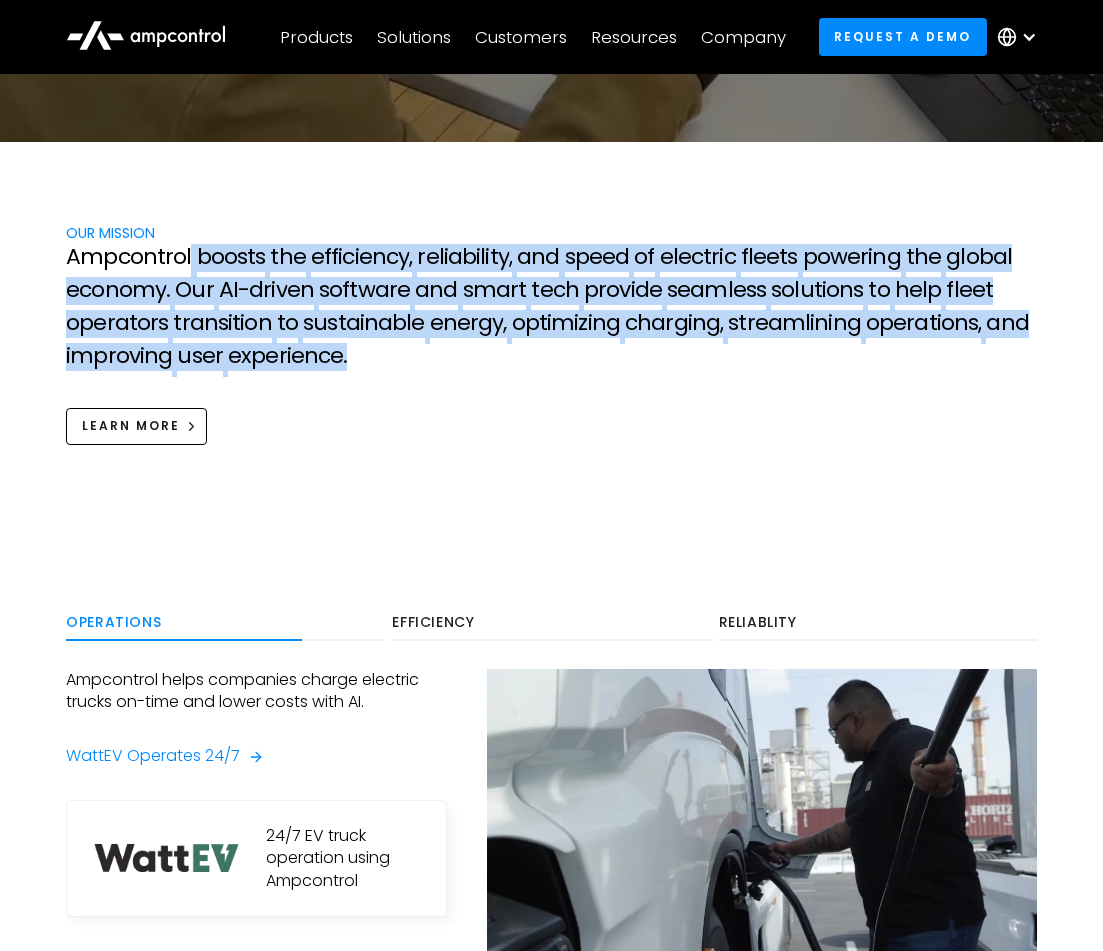 click on "A m p c o n t r o l   b o o s t s   t h e   e f f i c i e n c y ,   r e l i a b i l i t y ,   a n d   s p e e d   o f   e l e c t r i c   f l e e t s   p o w e r i n g   t h e   g l o b a l   e c o n o m y .   O u r   A I - d r i v e n   s o f t w a r e   a n d   s m a r t   t e c h   p r o v i d e   s e a m l e s s   s o l u t i o n s   t o   h e l p   f l e e t   o p e r a t o r s   t r a n s i t i o n   t o   s u s t a i n a b l e   e n e r g y ,   o p t i m i z i n g   c h a r g i n g ,   s t r e a m l i n i n g   o p e r a t i o n s ,   a n d   i m p r o v i n g   u s e r   e x p e r i e n c e ." at bounding box center (551, 309) 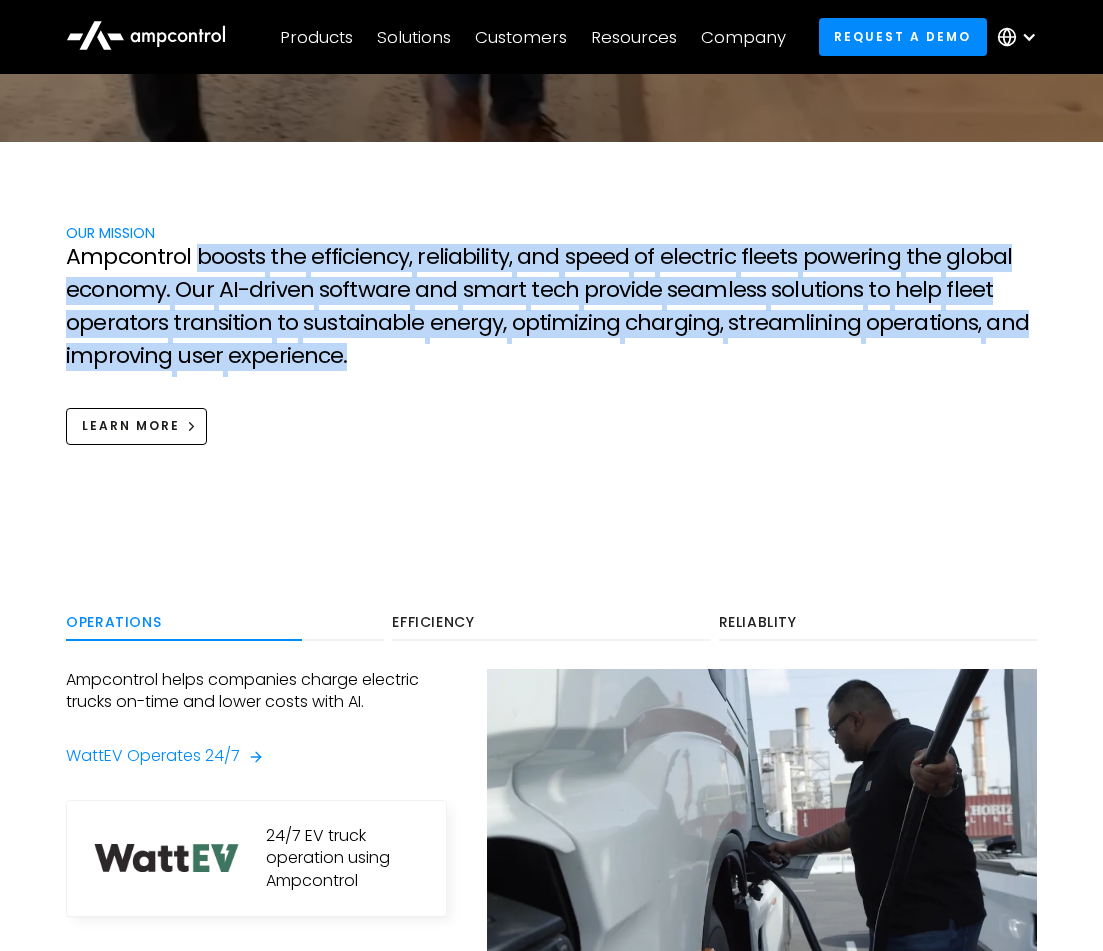copy on "b o o s t s   t h e   e f f i c i e n c y ,   r e l i a b i l i t y ,   a n d   s p e e d   o f   e l e c t r i c   f l e e t s   p o w e r i n g   t h e   g l o b a l   e c o n o m y .   O u r   A I - d r i v e n   s o f t w a r e   a n d   s m a r t   t e c h   p r o v i d e   s e a m l e s s   s o l u t i o n s   t o   h e l p   f l e e t   o p e r a t o r s   t r a n s i t i o n   t o   s u s t a i n a b l e   e n e r g y ,   o p t i m i z i n g   c h a r g i n g ,   s t r e a m l i n i n g   o p e r a t i o n s ,   a n d   i m p r o v i n g   u s e r   e x p e r i e n c e ." 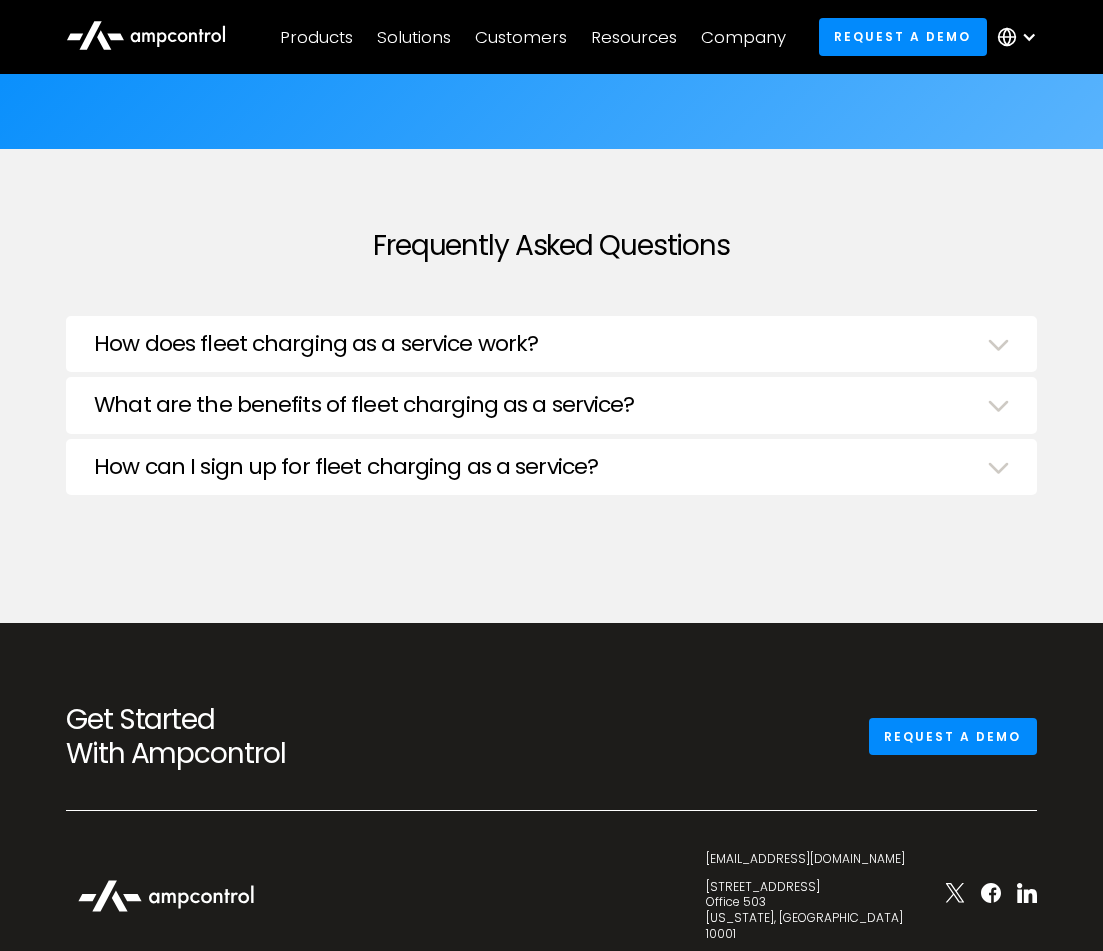 scroll, scrollTop: 6685, scrollLeft: 0, axis: vertical 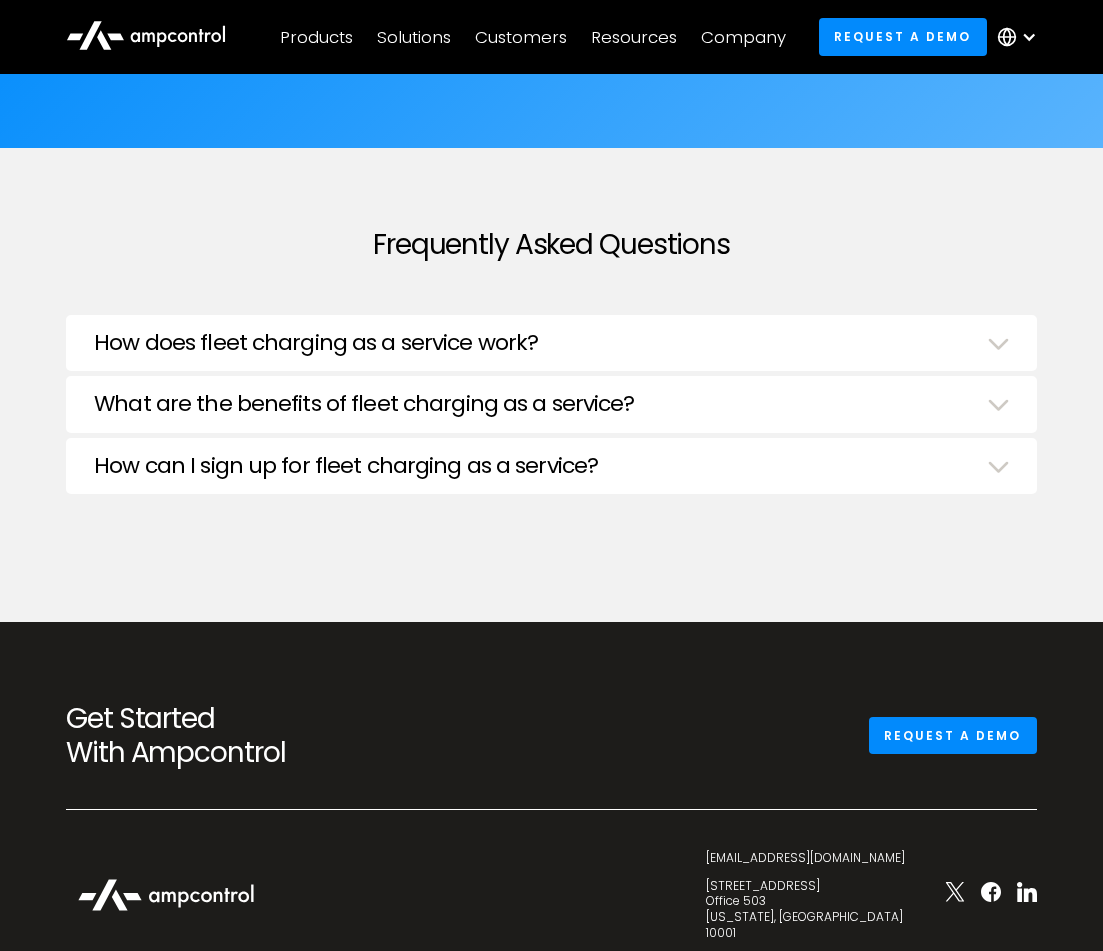 click on "How does fleet charging as a service work? Fleet operators are experts at multitasking. Every day they manage several things at once; vehicle staffing, preloading, uploading, planned maintenance, vehicle inspections, etc. The vehicle stands still at the depot during most of these activities — known as “stay-time.” Charging an electric van or EV bus is similar, with the vehicle stationary next to the charging station.  The most important thing for planning and executing the transition from fuel vehicles to EVs is to analyze the stay-time of vehicles in your current operation mode. The last thing you want to find out is that you must reorganize your entire operation when you change over. ‍ Learn more" at bounding box center [551, 343] 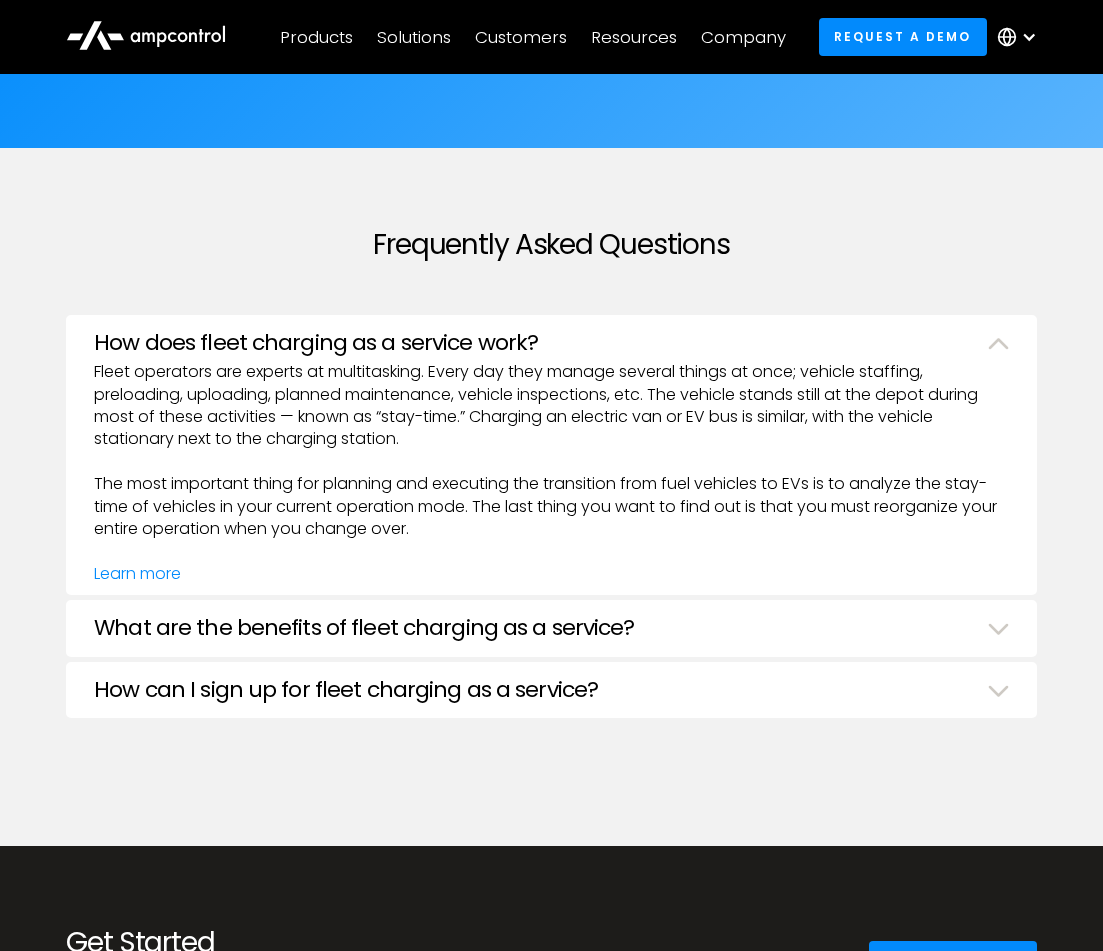 click on "How does fleet charging as a service work?" at bounding box center [316, 343] 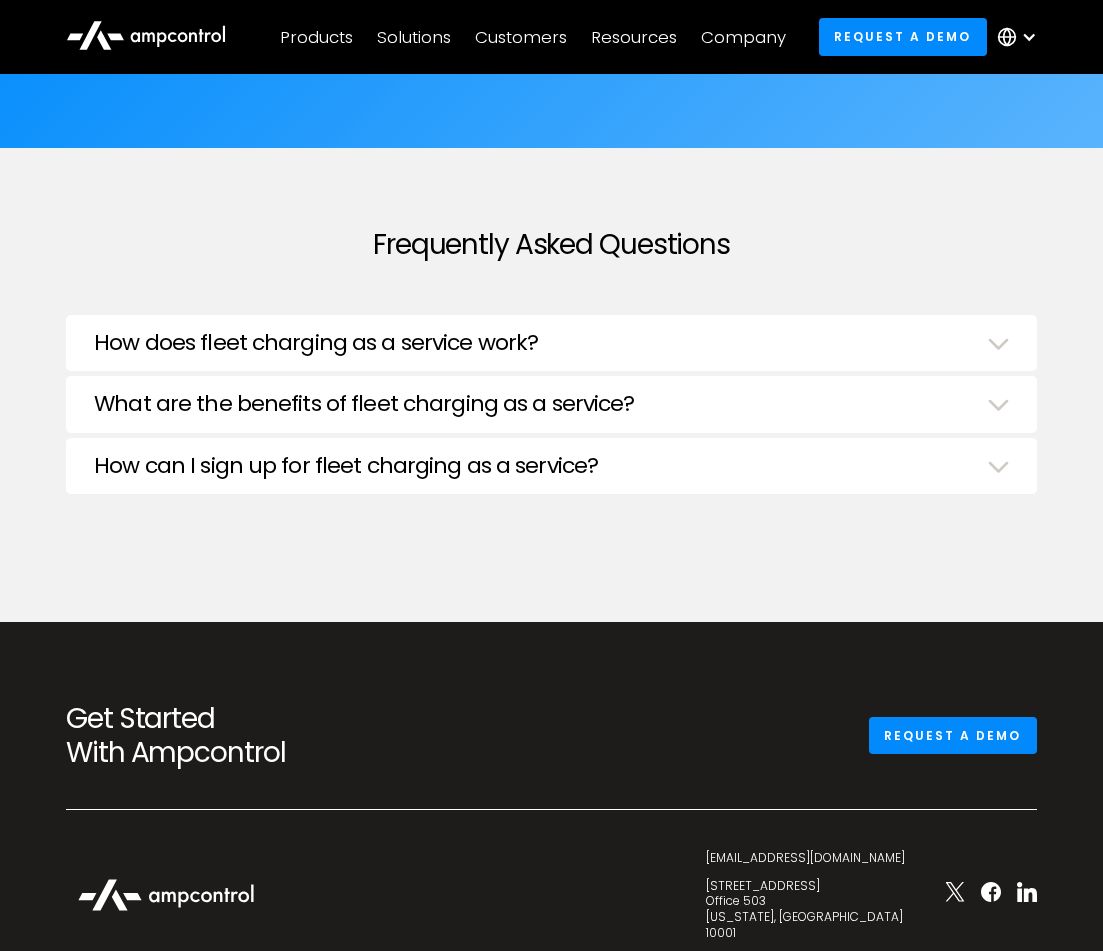 click on "How can I sign up for fleet charging as a service?" at bounding box center (346, 466) 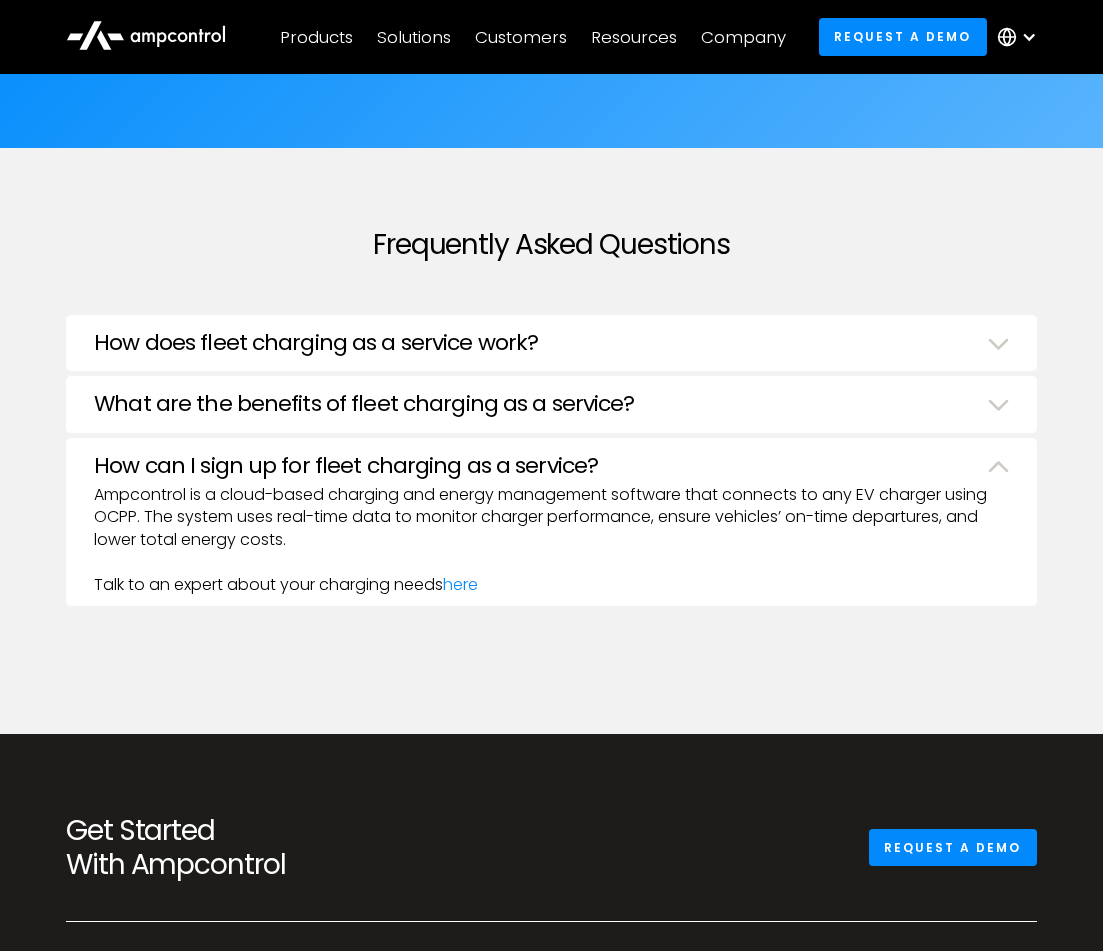 click on "How can I sign up for fleet charging as a service?" at bounding box center (346, 466) 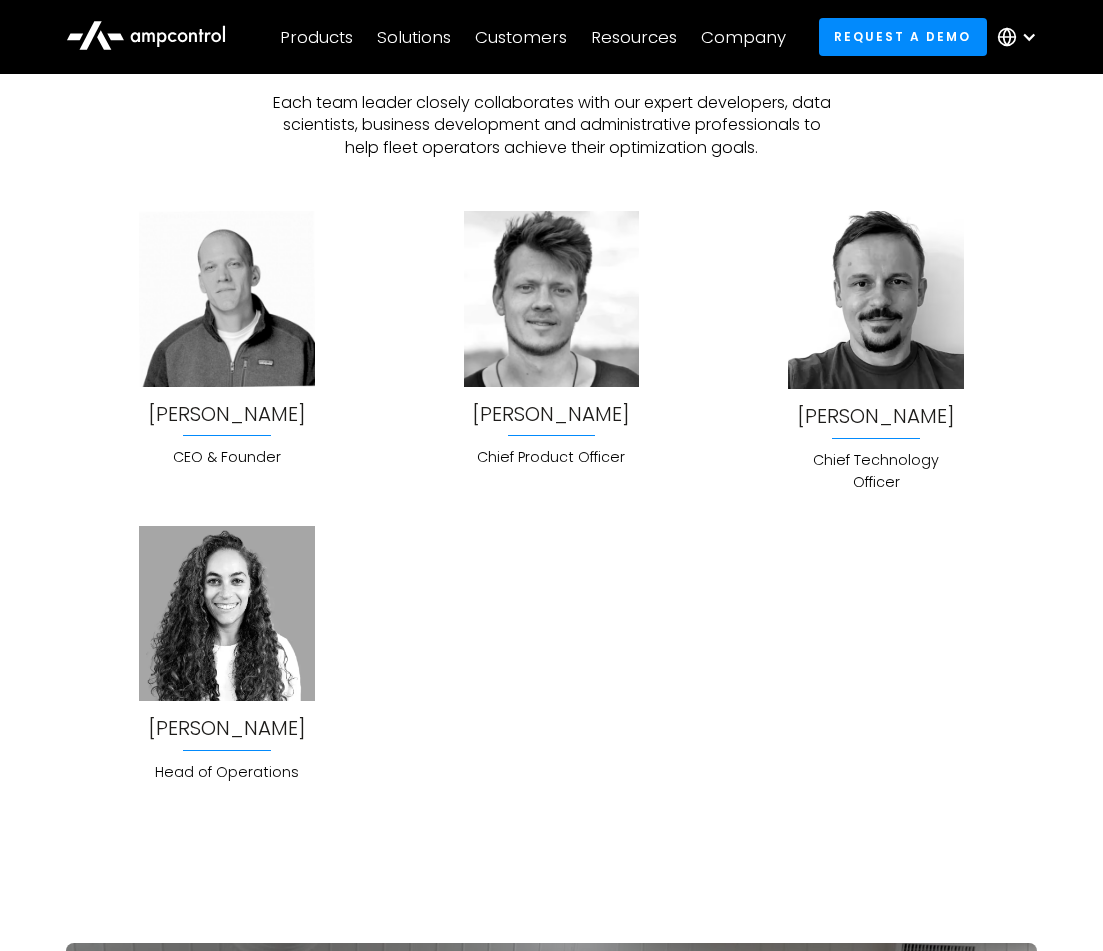 scroll, scrollTop: 4896, scrollLeft: 0, axis: vertical 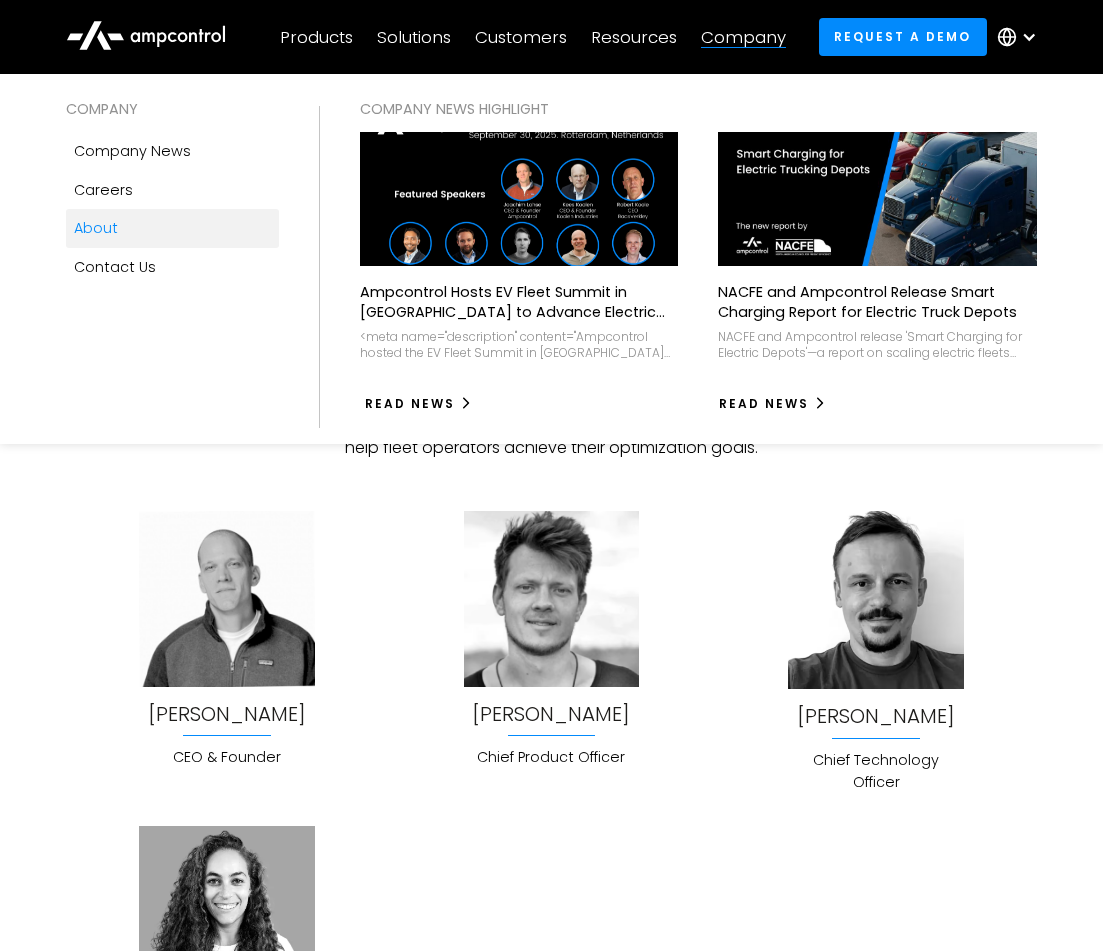 click on "Read News" at bounding box center (410, 404) 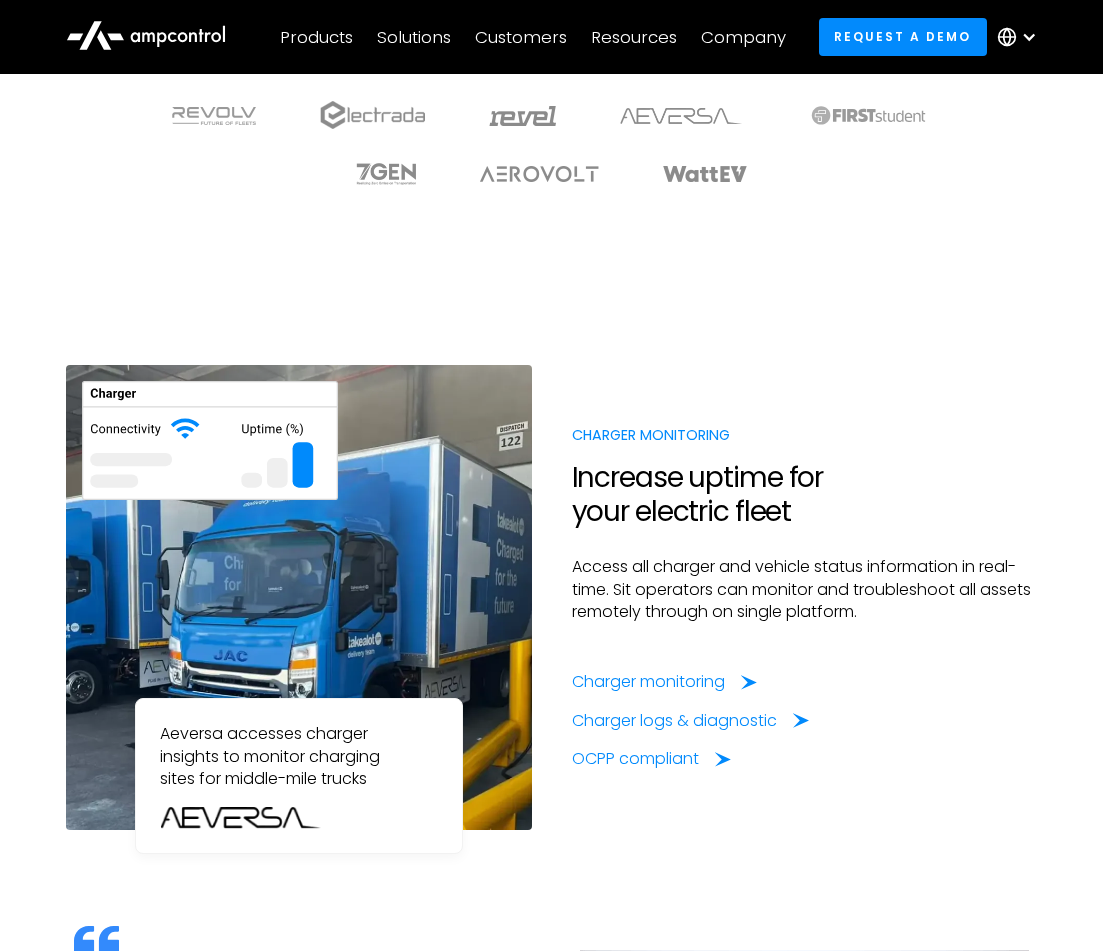 scroll, scrollTop: 1293, scrollLeft: 0, axis: vertical 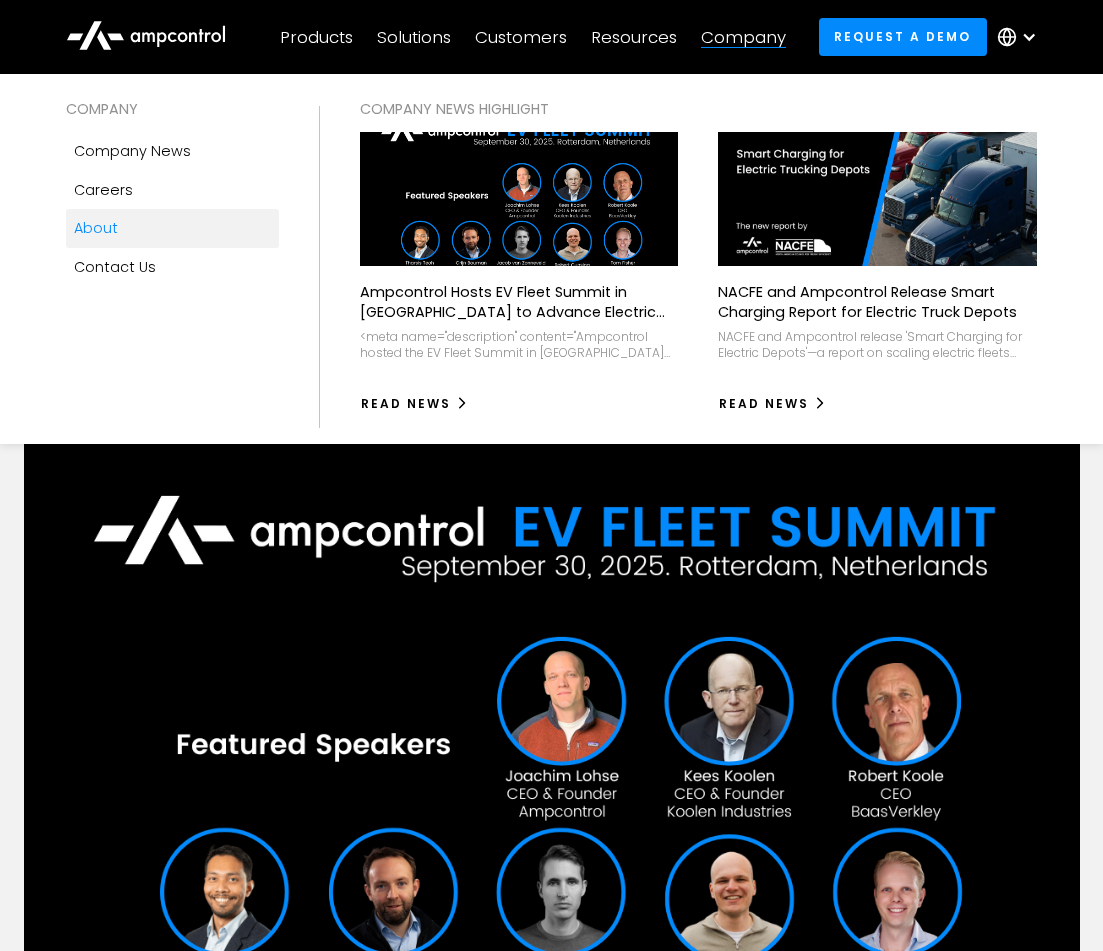 click on "About" at bounding box center (172, 228) 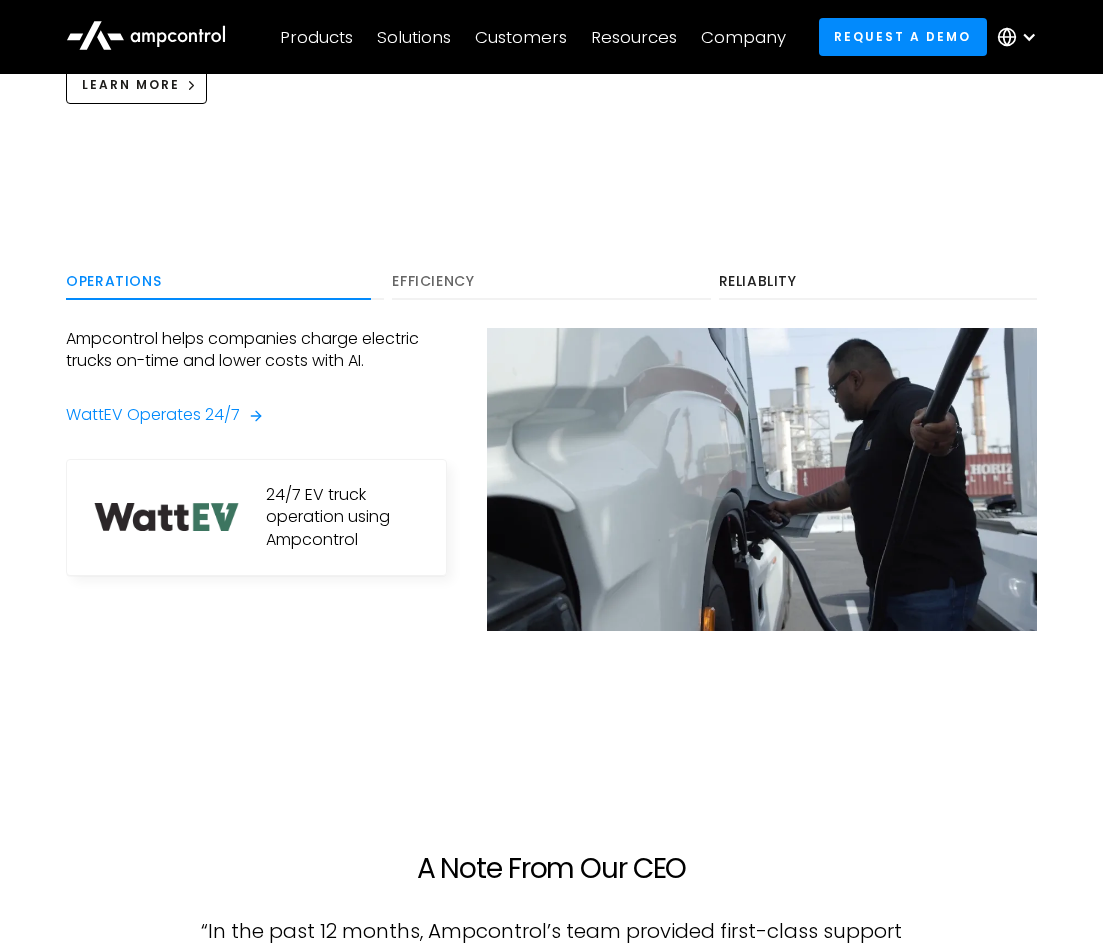 scroll, scrollTop: 1232, scrollLeft: 0, axis: vertical 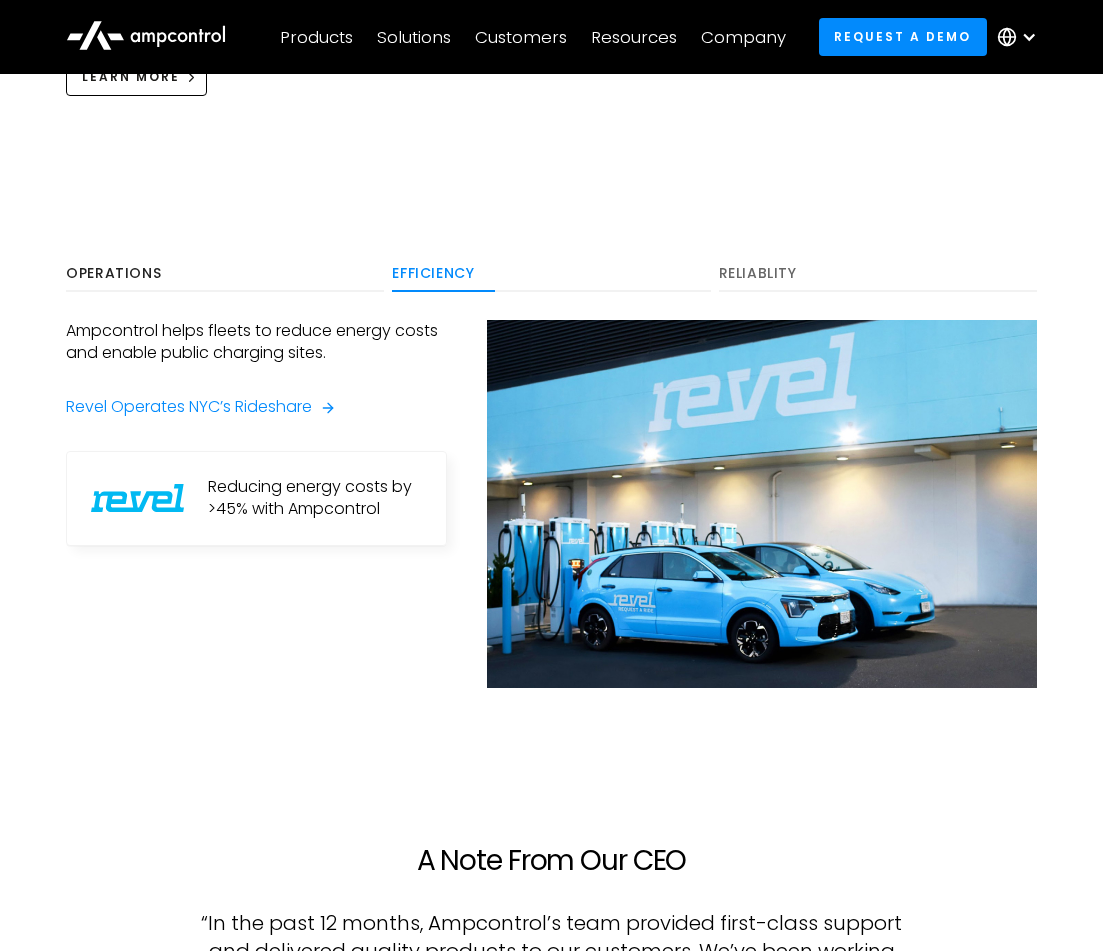 click on "Reliablity" at bounding box center [878, 274] 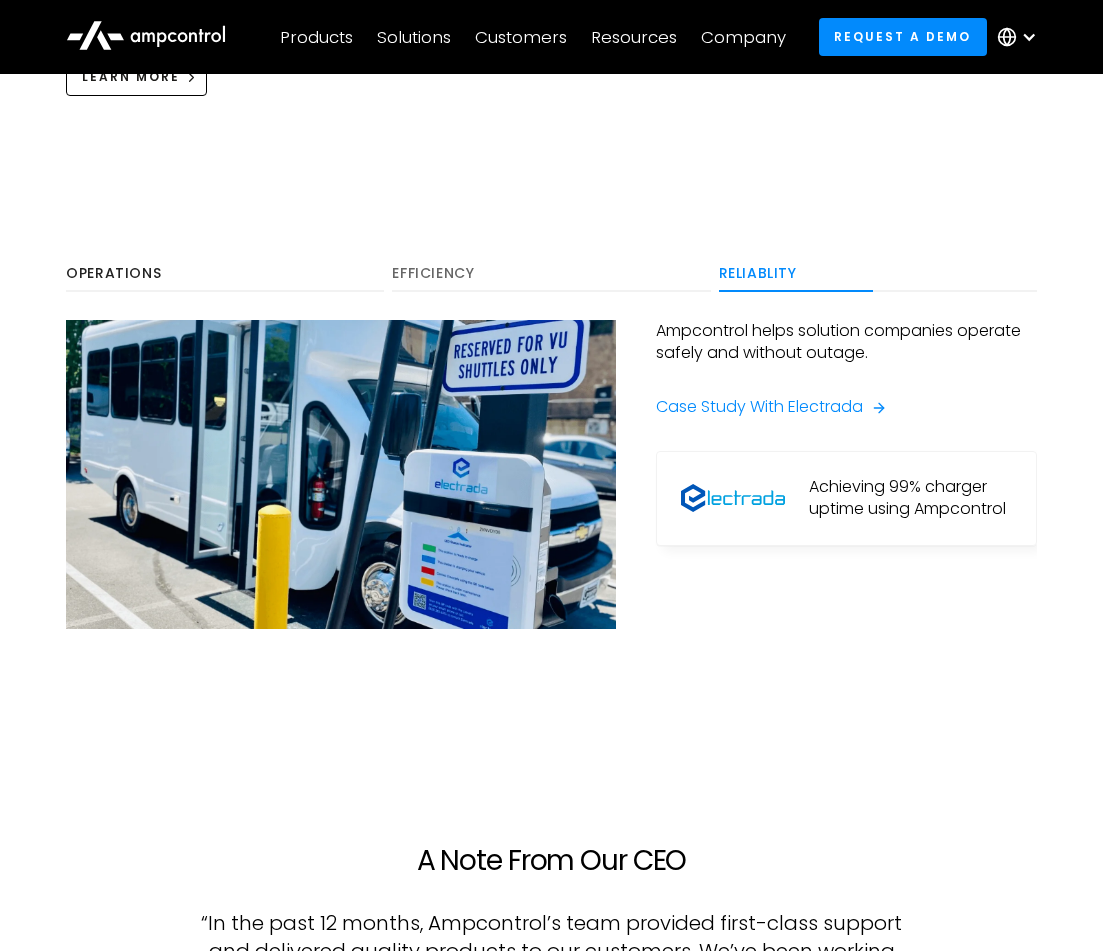 click on "Efficiency" at bounding box center [551, 274] 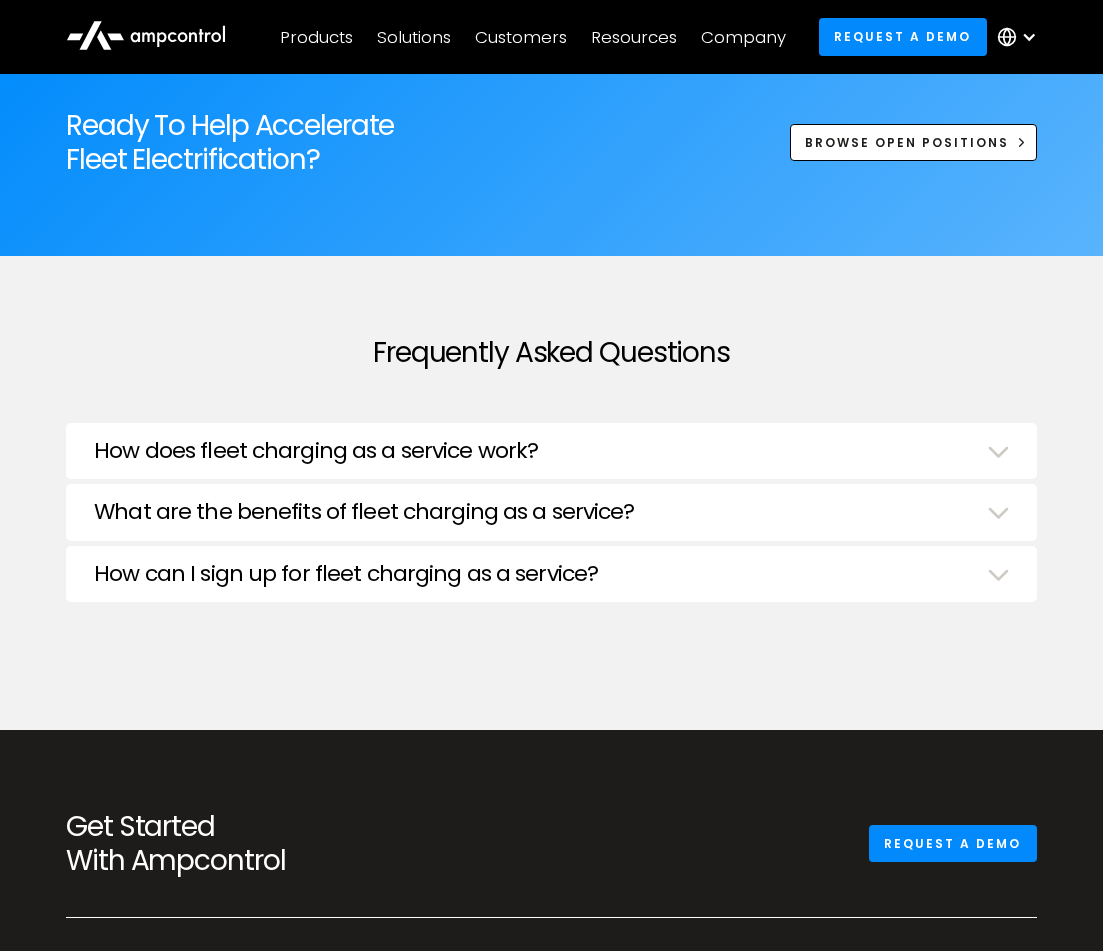 scroll, scrollTop: 6850, scrollLeft: 0, axis: vertical 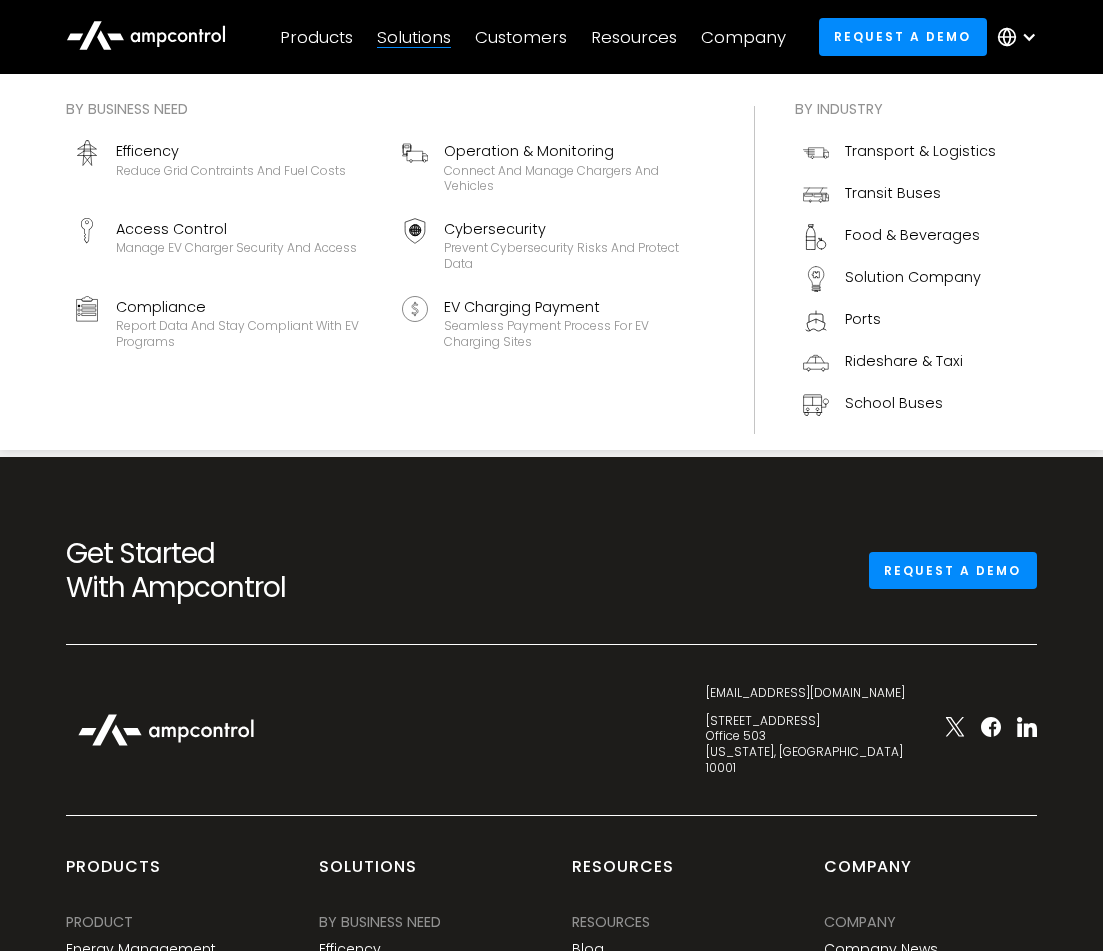 click on "Solutions" at bounding box center (414, 37) 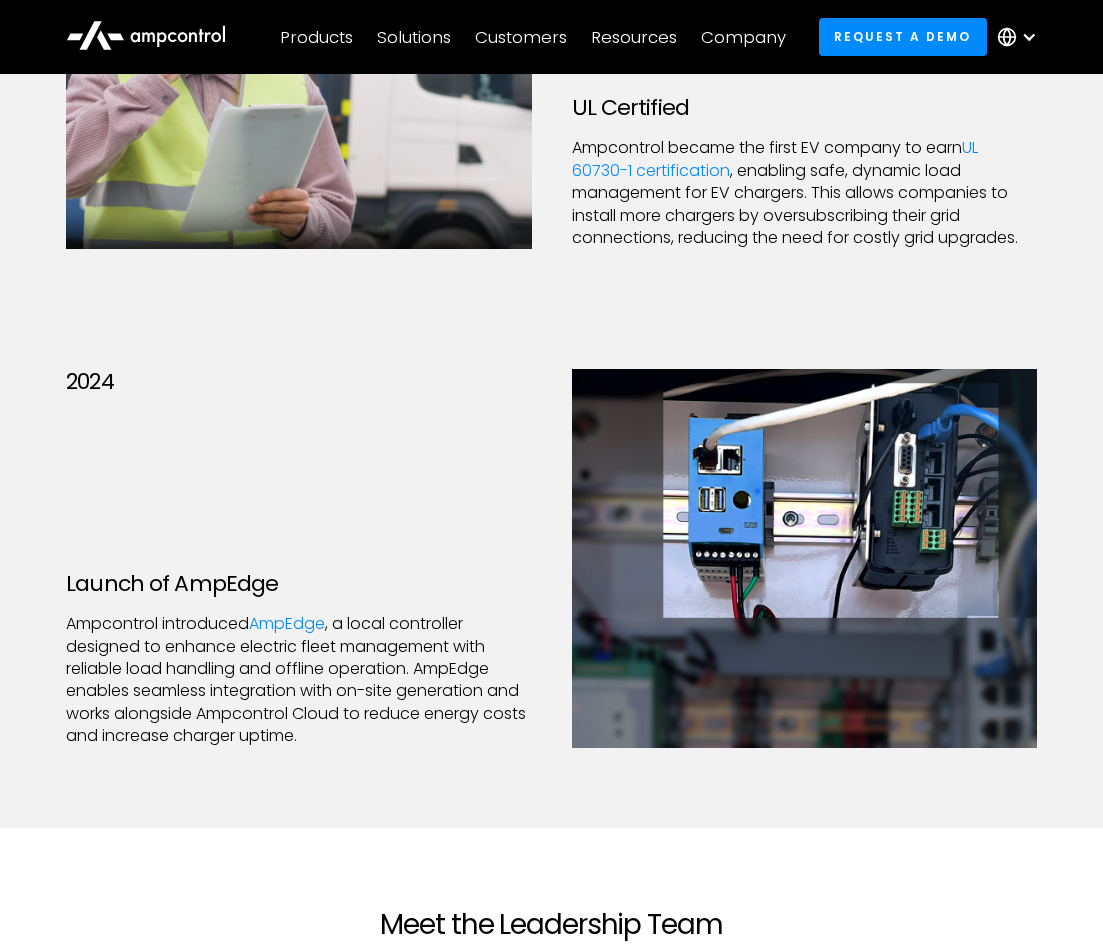 scroll, scrollTop: 4153, scrollLeft: 0, axis: vertical 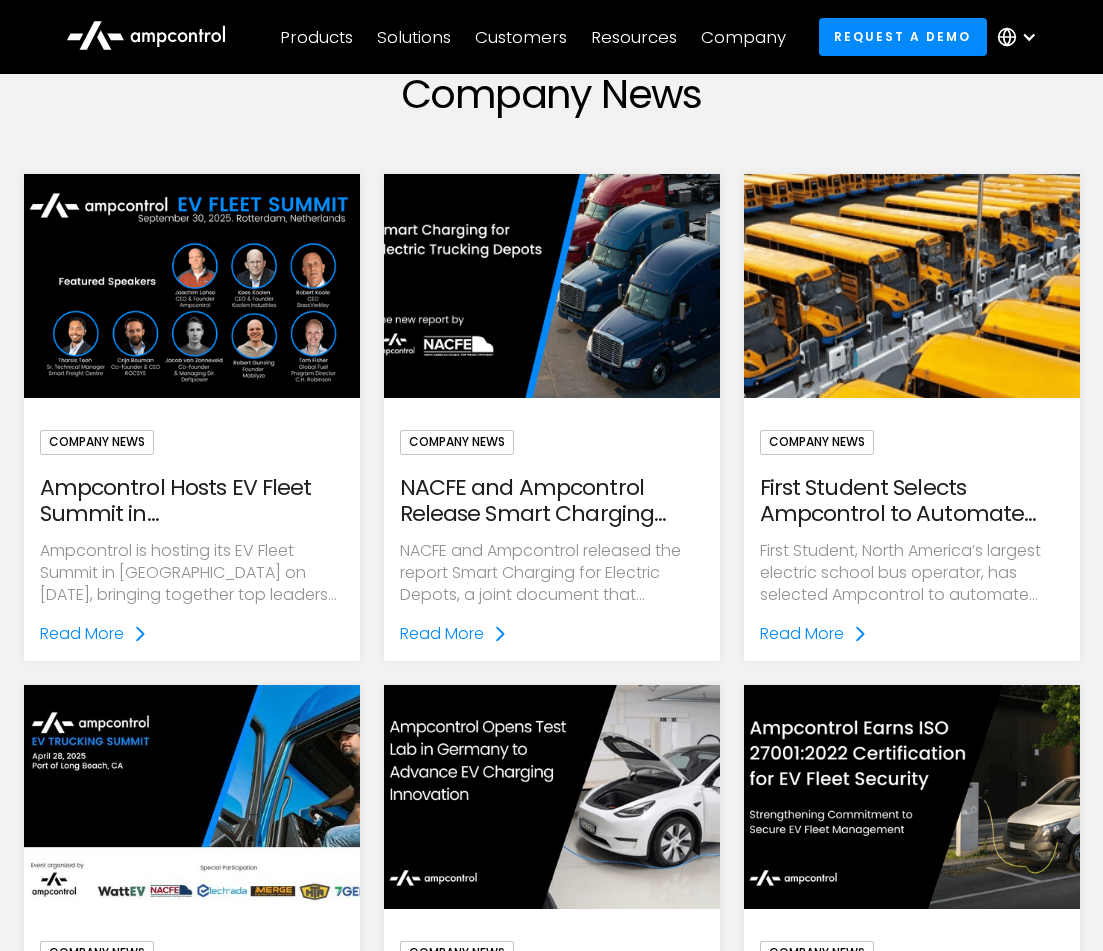 click on "First Student Selects Ampcontrol to Automate Electric Transportation" at bounding box center (912, 501) 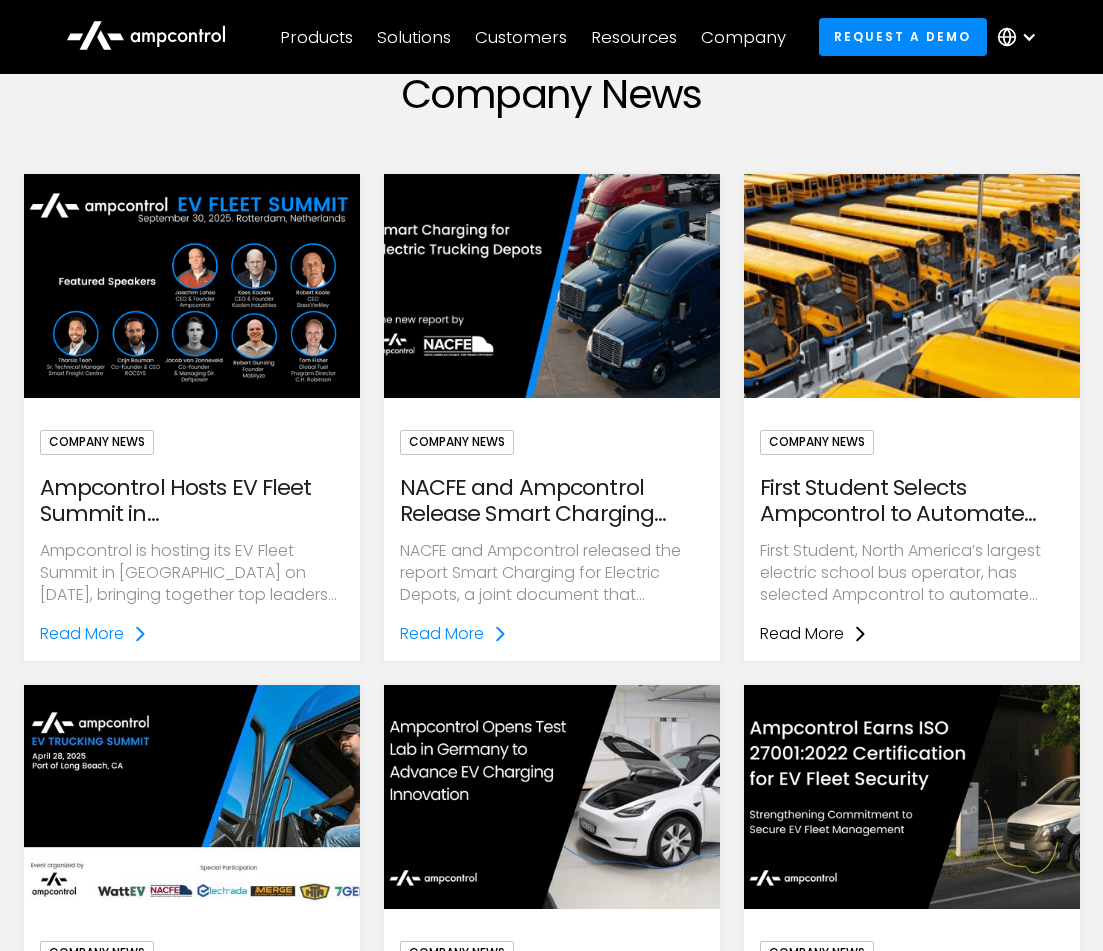click on "Read More" at bounding box center (802, 634) 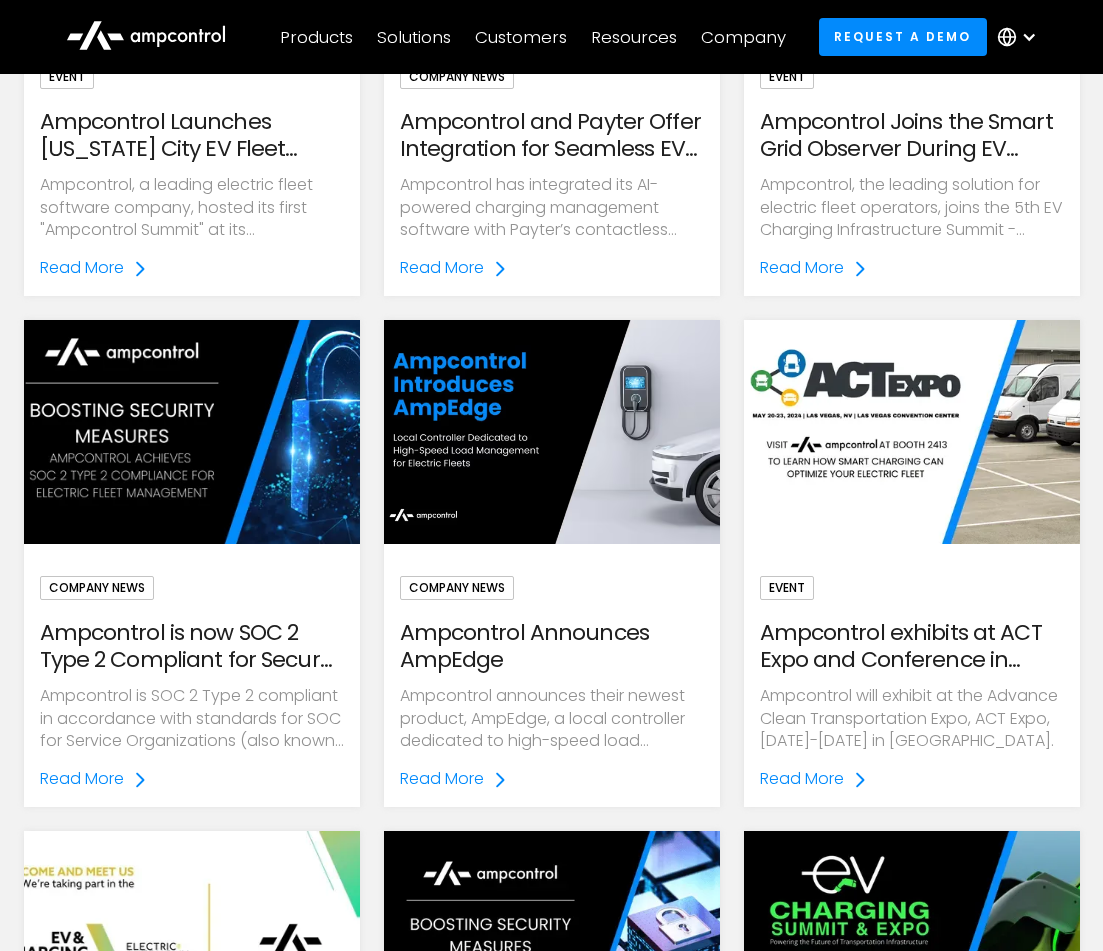 scroll, scrollTop: 1566, scrollLeft: 0, axis: vertical 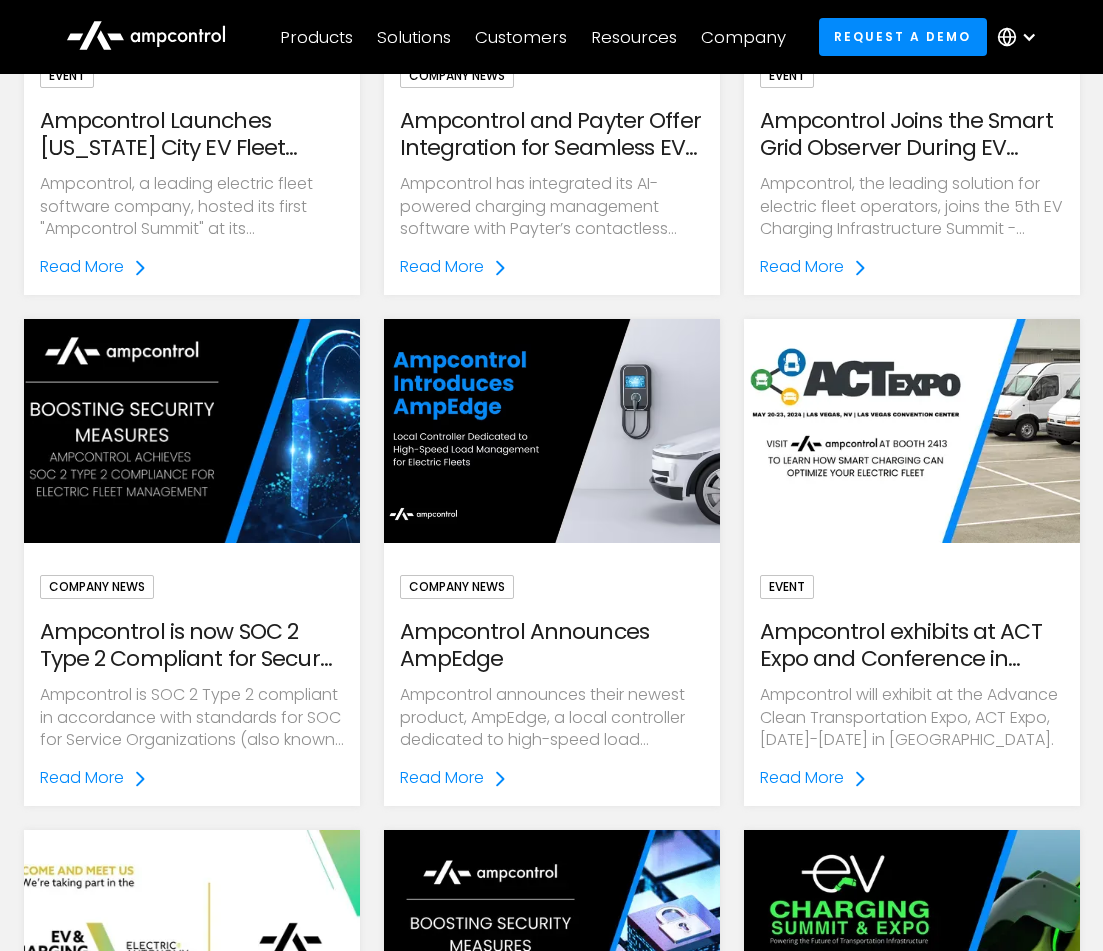 click at bounding box center [191, 431] 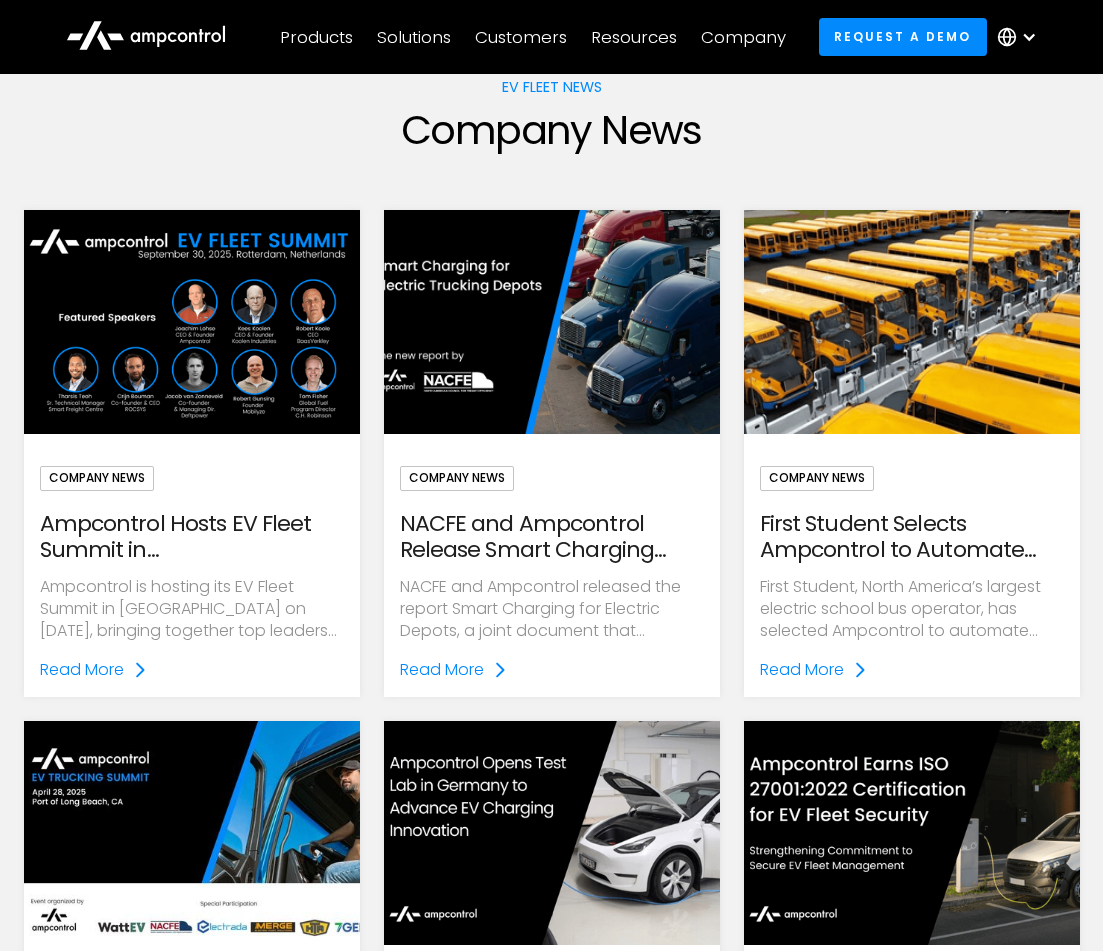 scroll, scrollTop: 144, scrollLeft: 0, axis: vertical 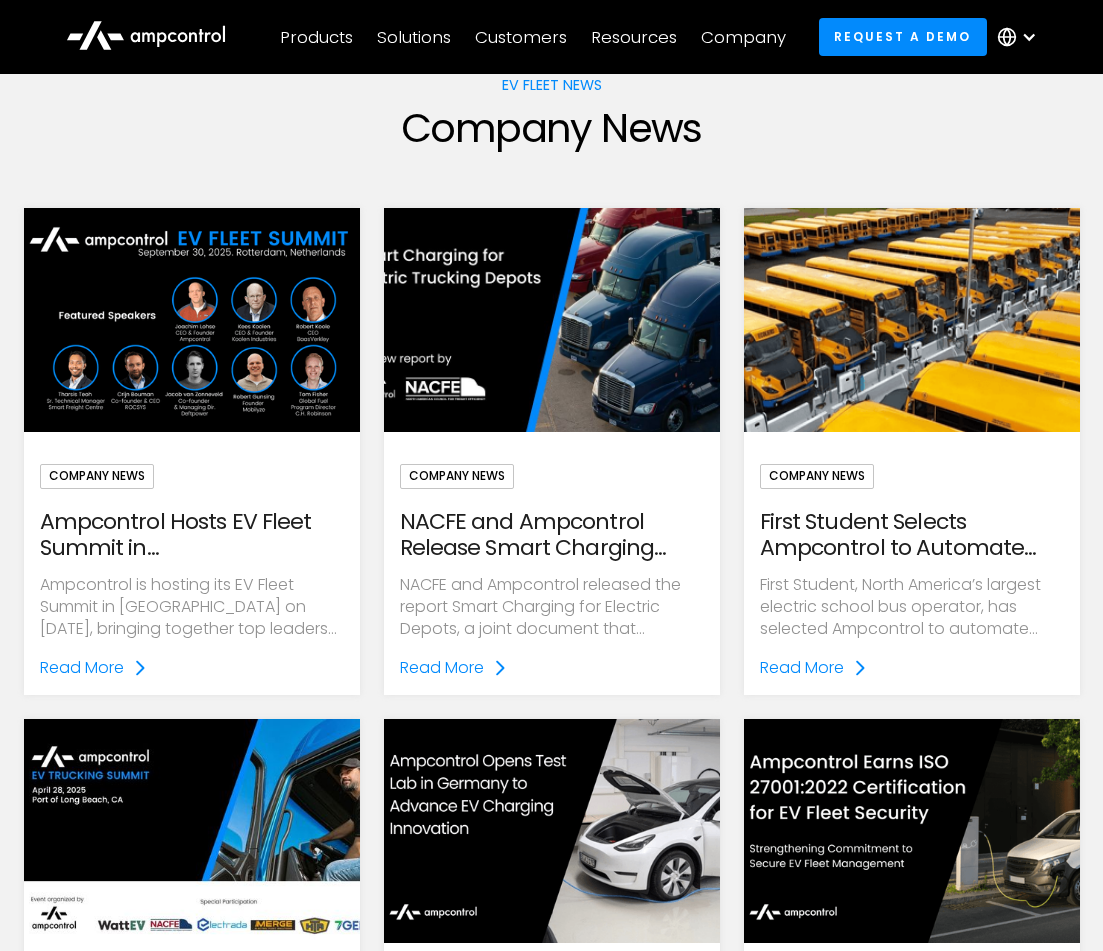 click on "NACFE and Ampcontrol Release Smart Charging Report for Electric Truck Depots" at bounding box center [552, 535] 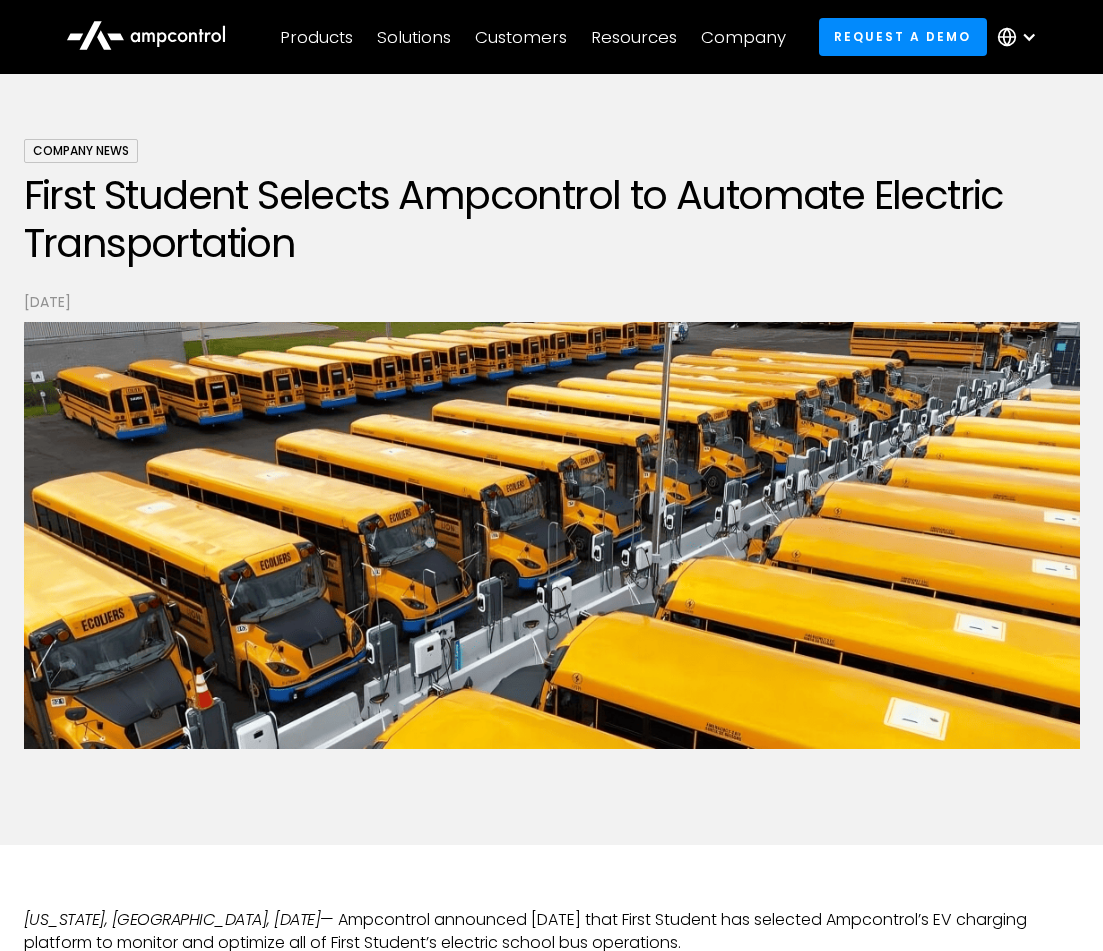 scroll, scrollTop: 0, scrollLeft: 0, axis: both 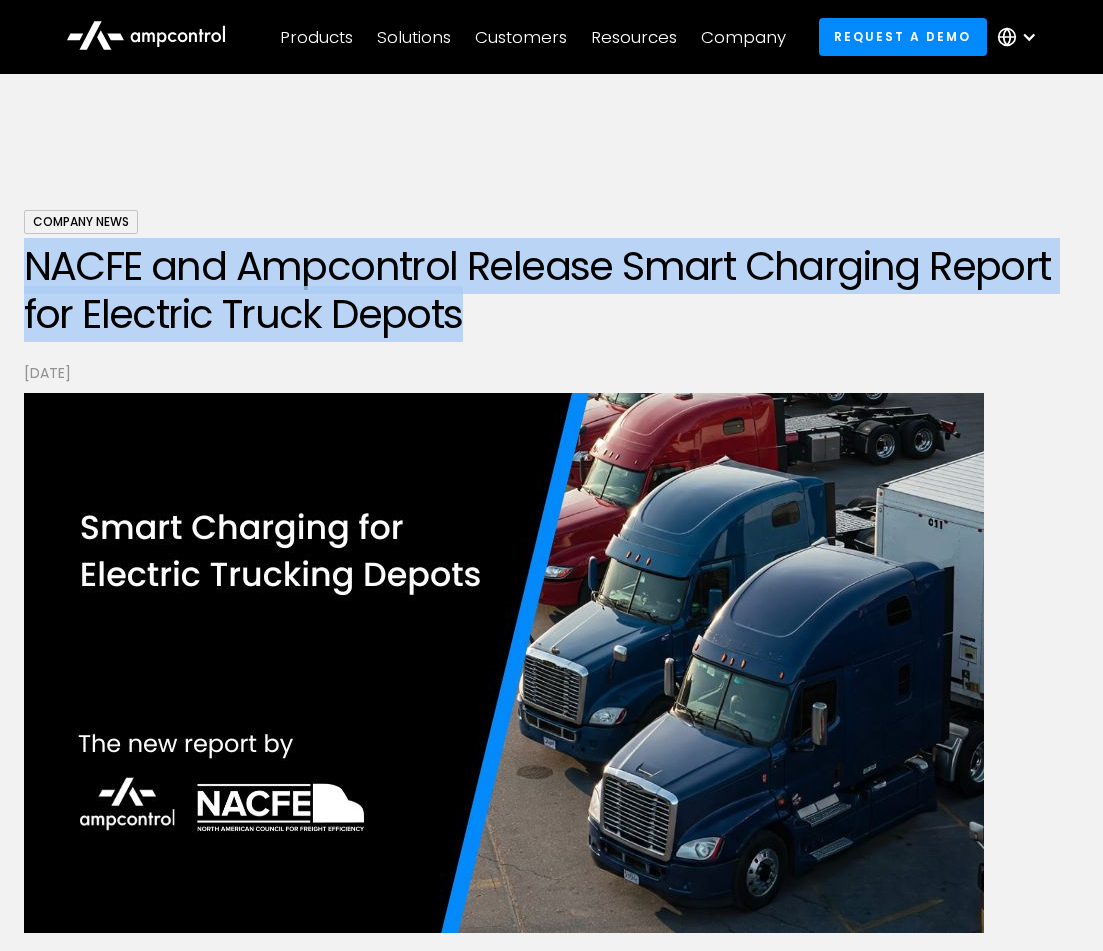 drag, startPoint x: 33, startPoint y: 268, endPoint x: 499, endPoint y: 317, distance: 468.5691 